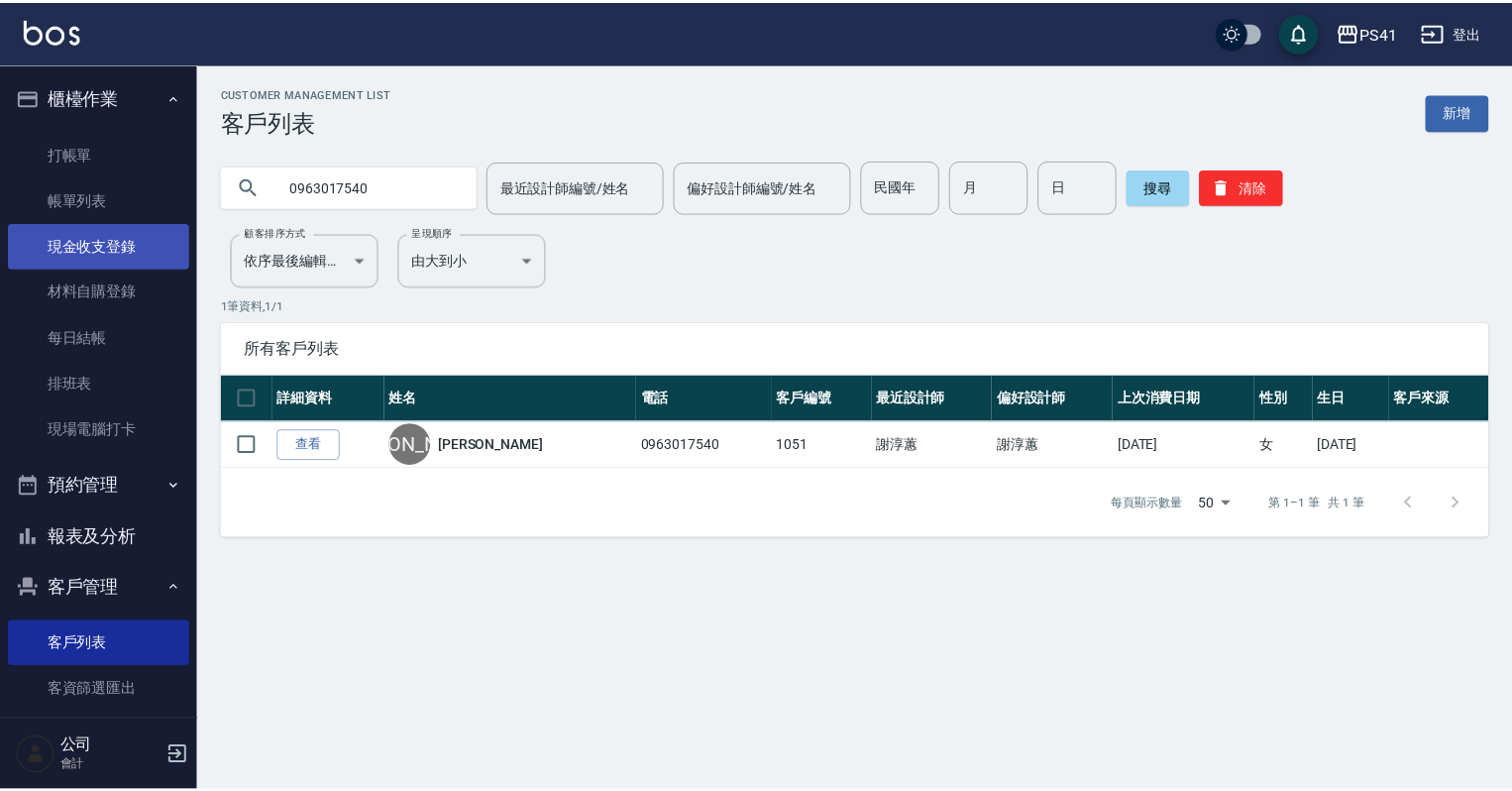 scroll, scrollTop: 0, scrollLeft: 0, axis: both 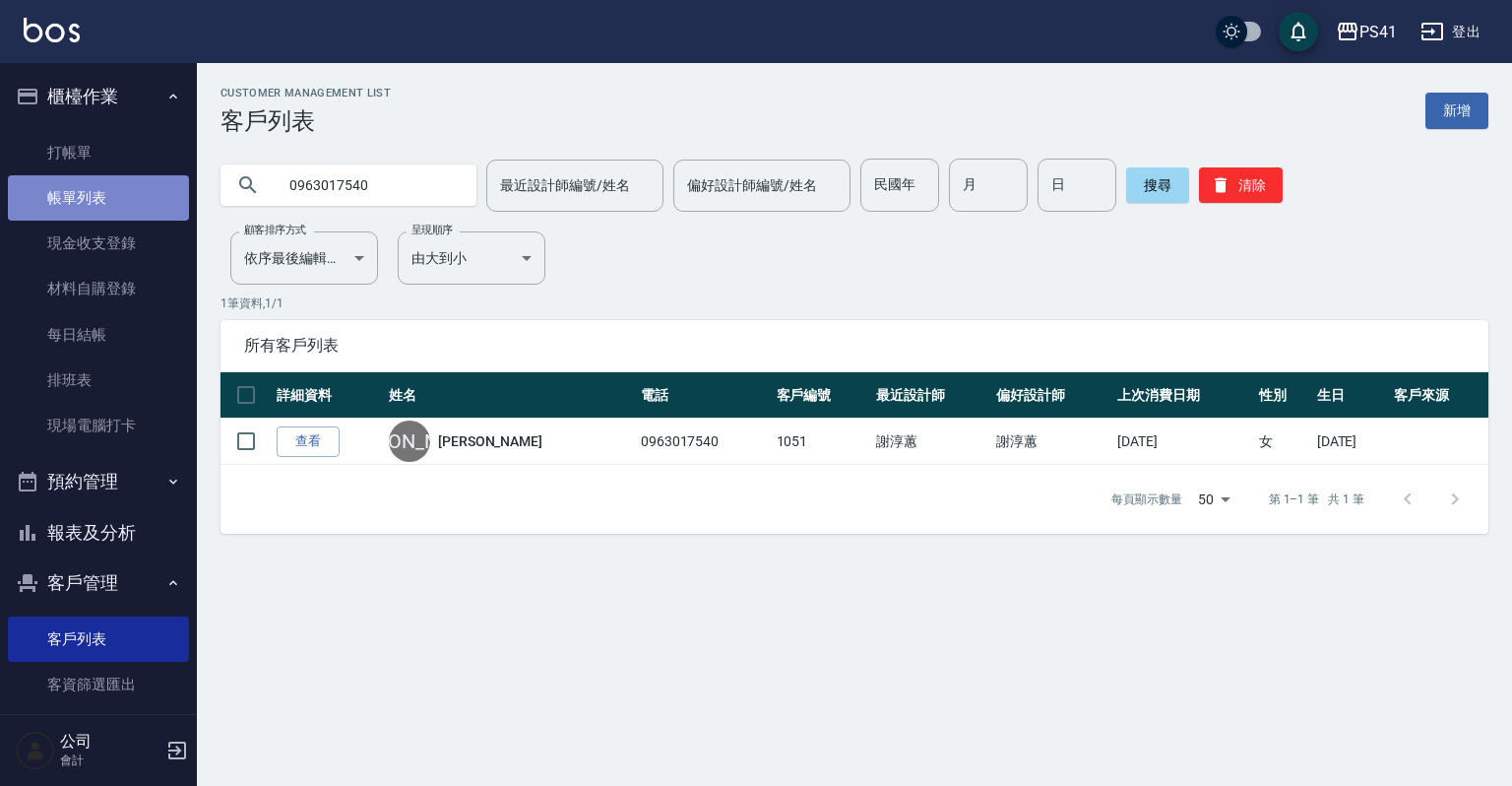 click on "帳單列表" at bounding box center (98, 198) 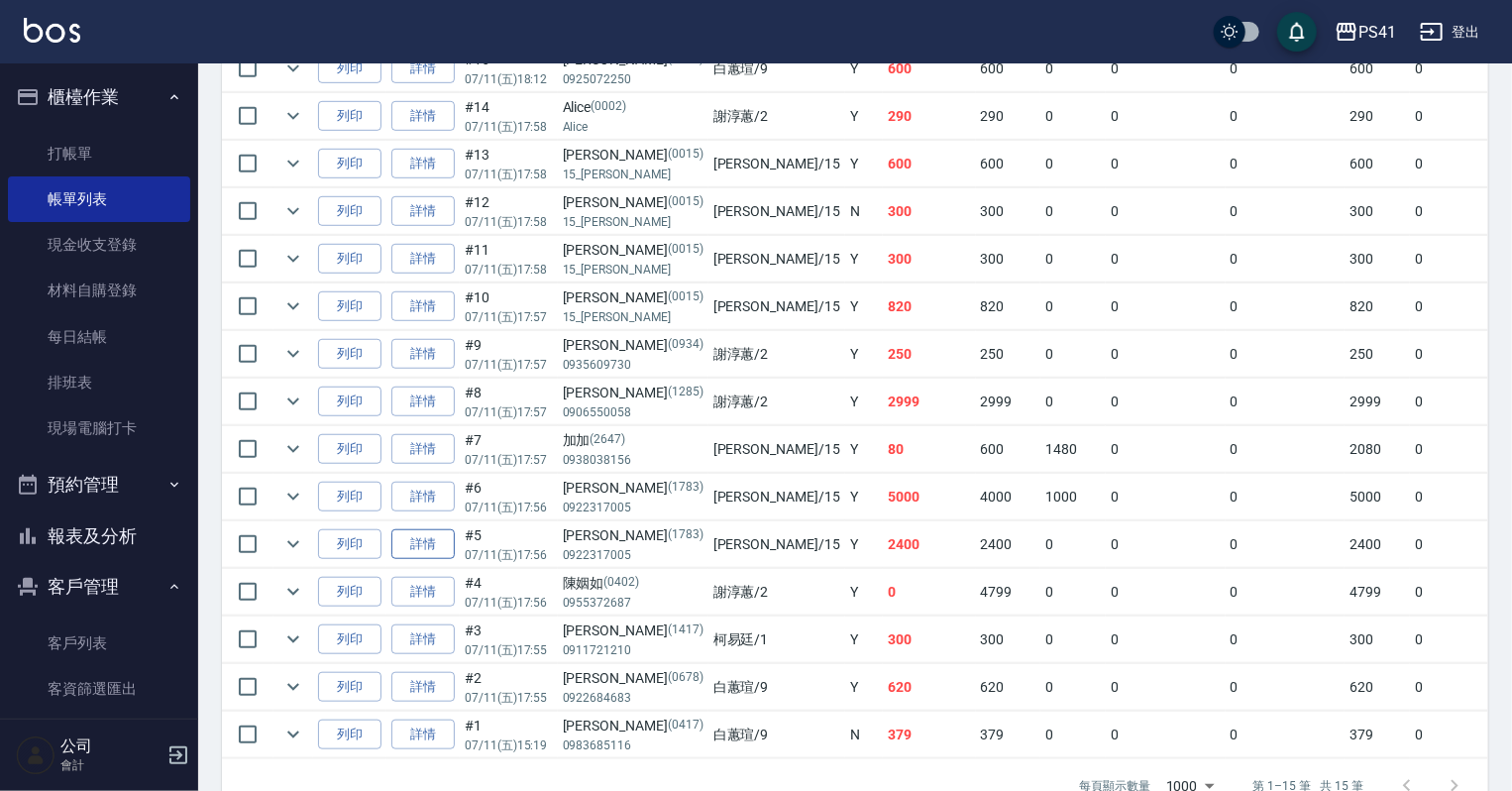 scroll, scrollTop: 555, scrollLeft: 0, axis: vertical 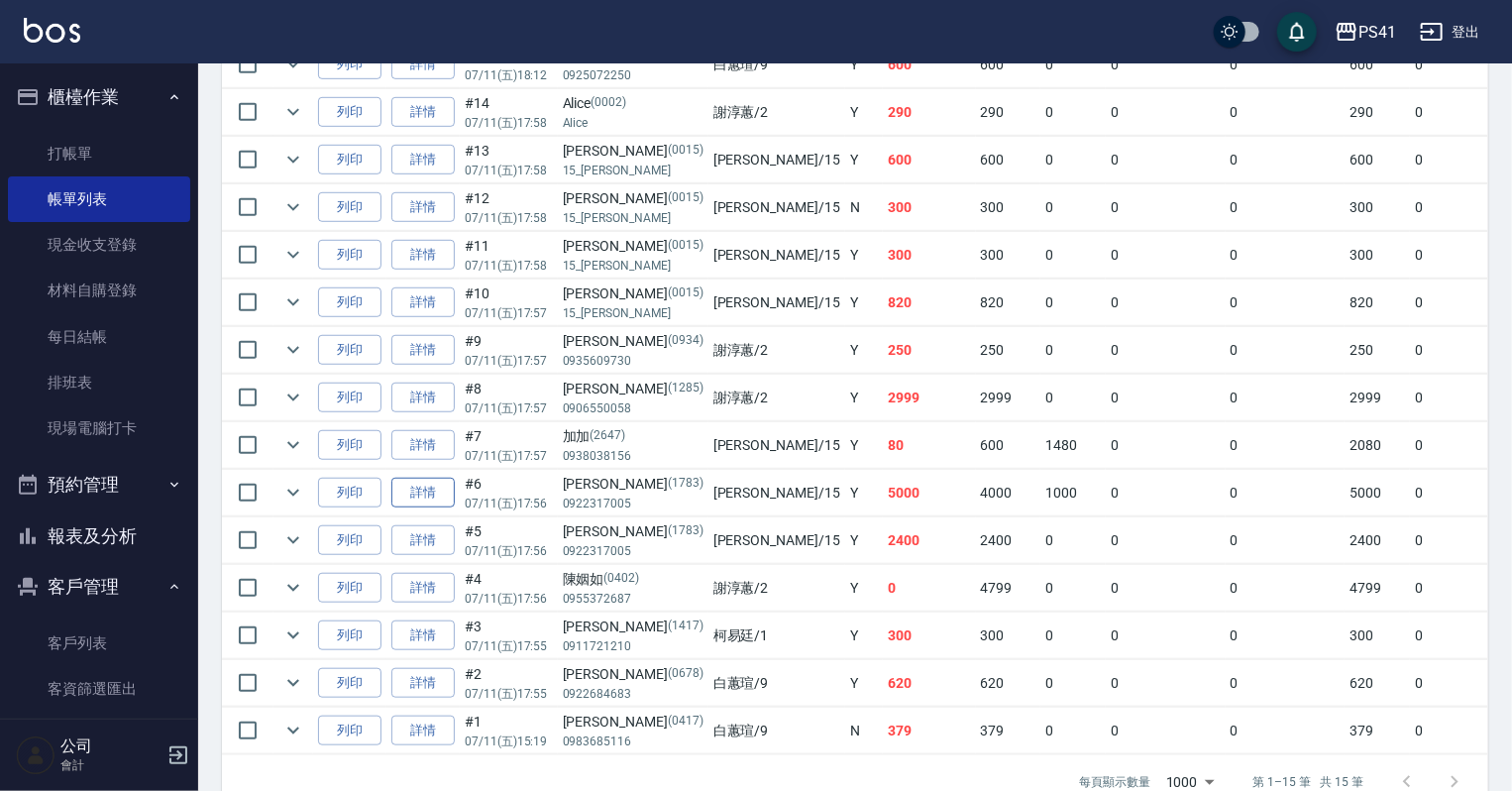 click on "詳情" at bounding box center [423, 493] 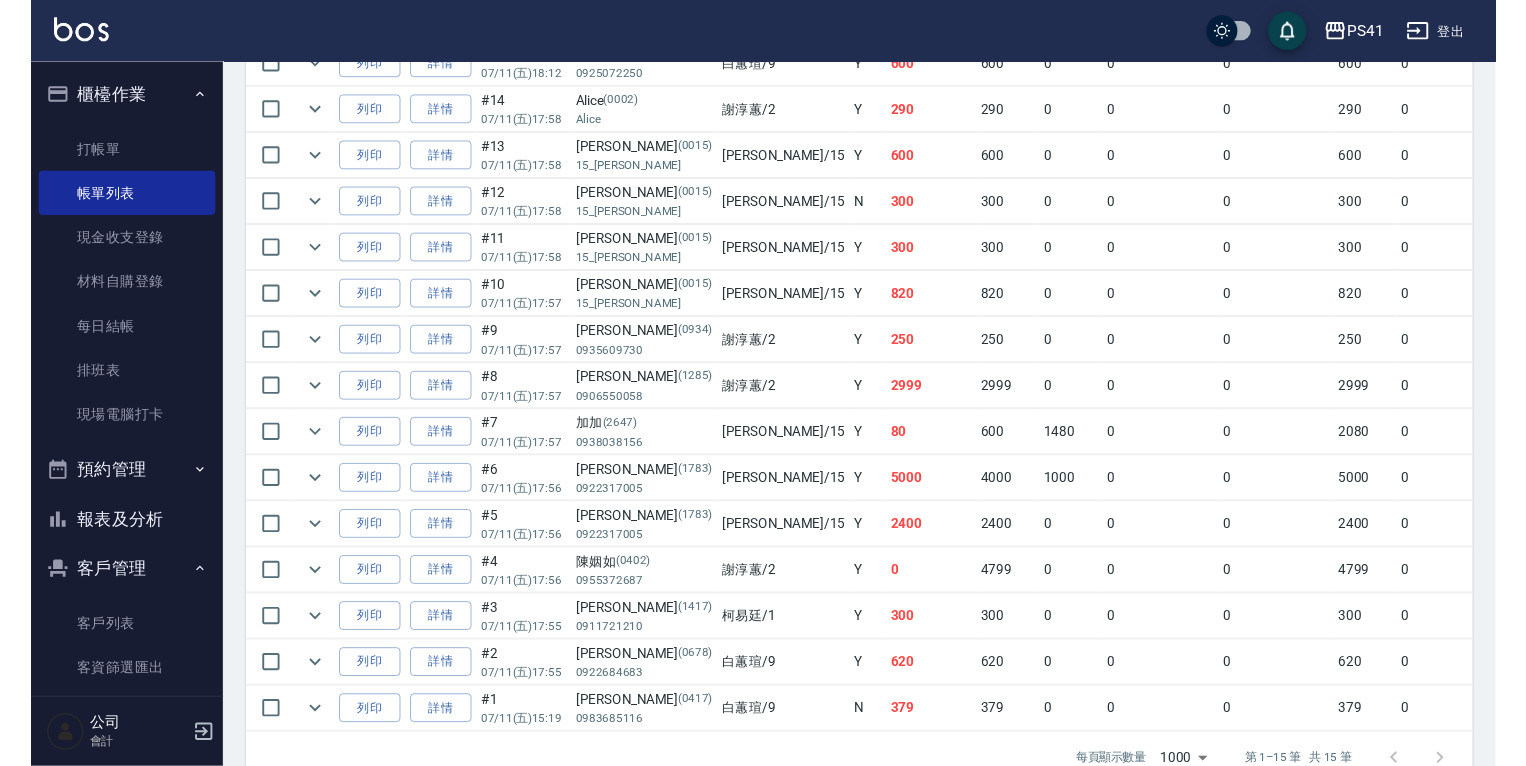 scroll, scrollTop: 0, scrollLeft: 0, axis: both 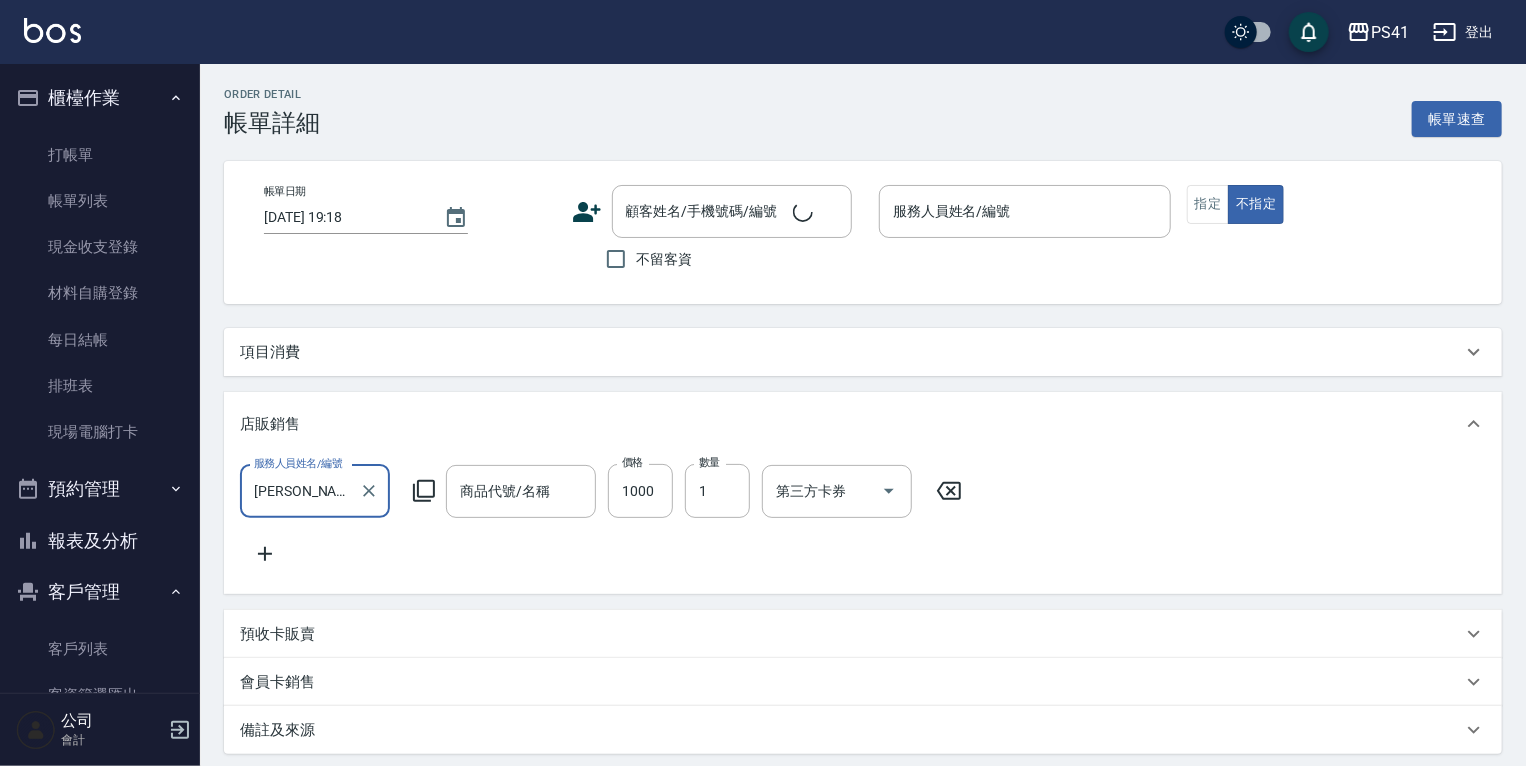 type on "[DATE] 17:56" 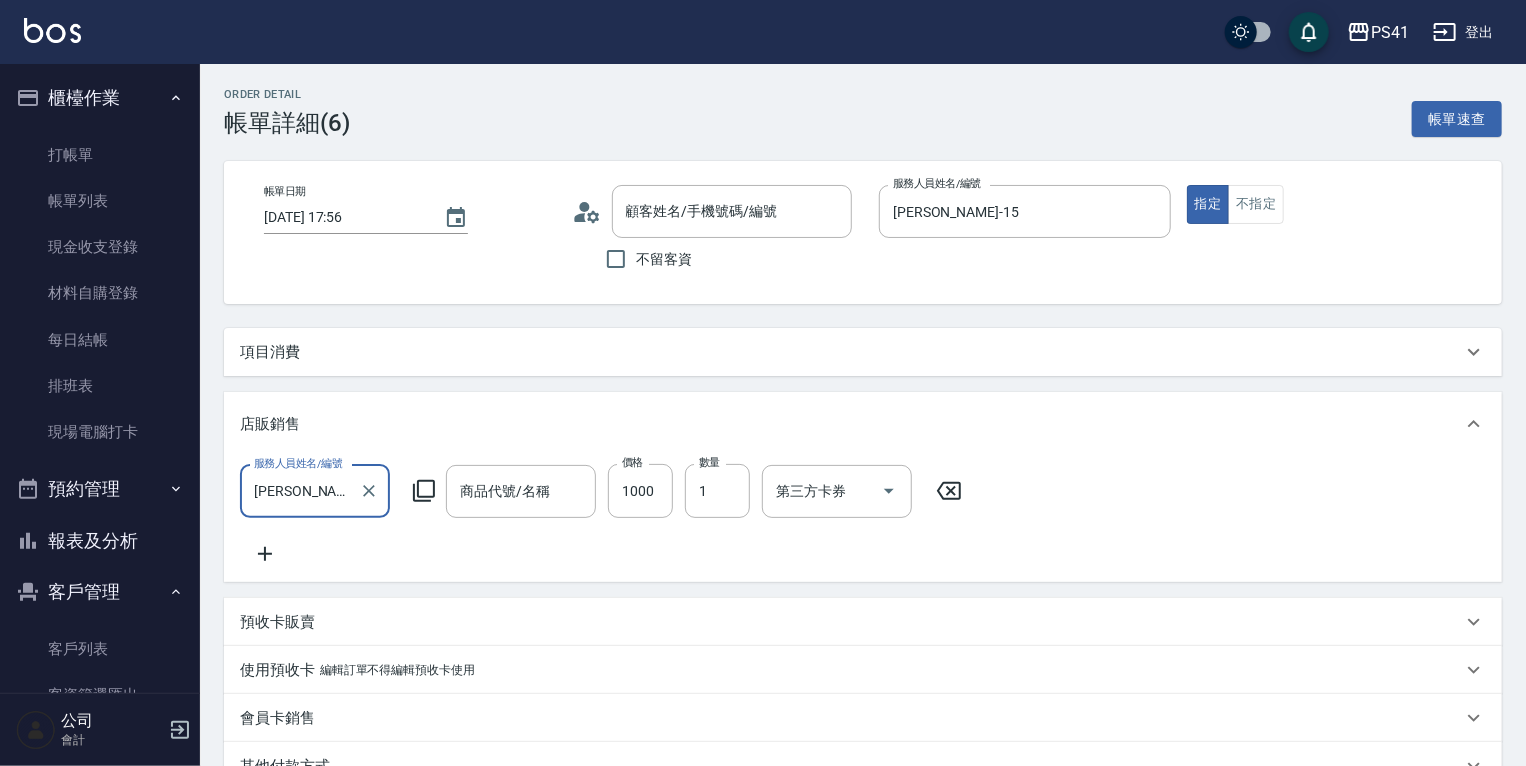 scroll, scrollTop: 0, scrollLeft: 0, axis: both 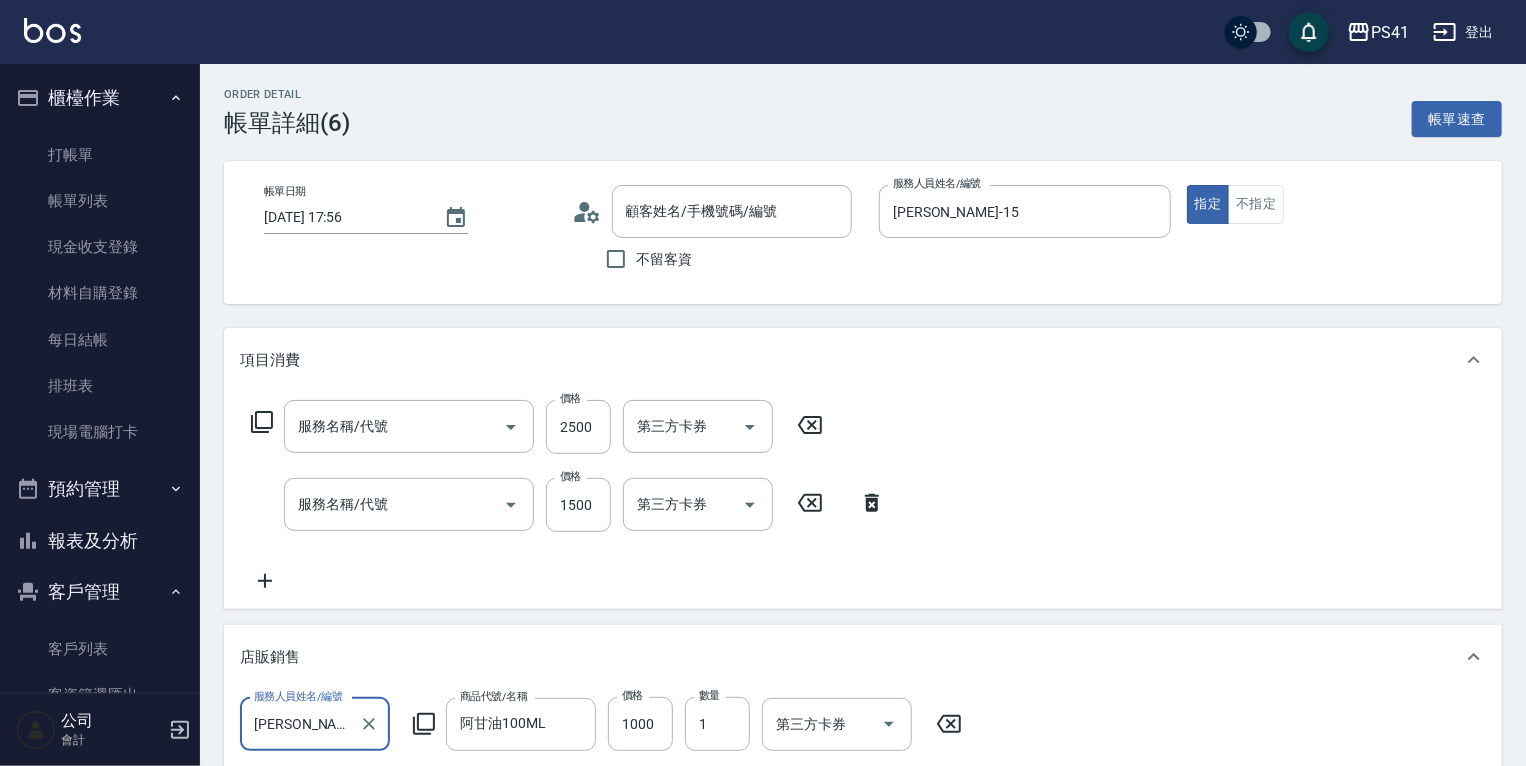 type on "[PERSON_NAME]/0922317005/1783" 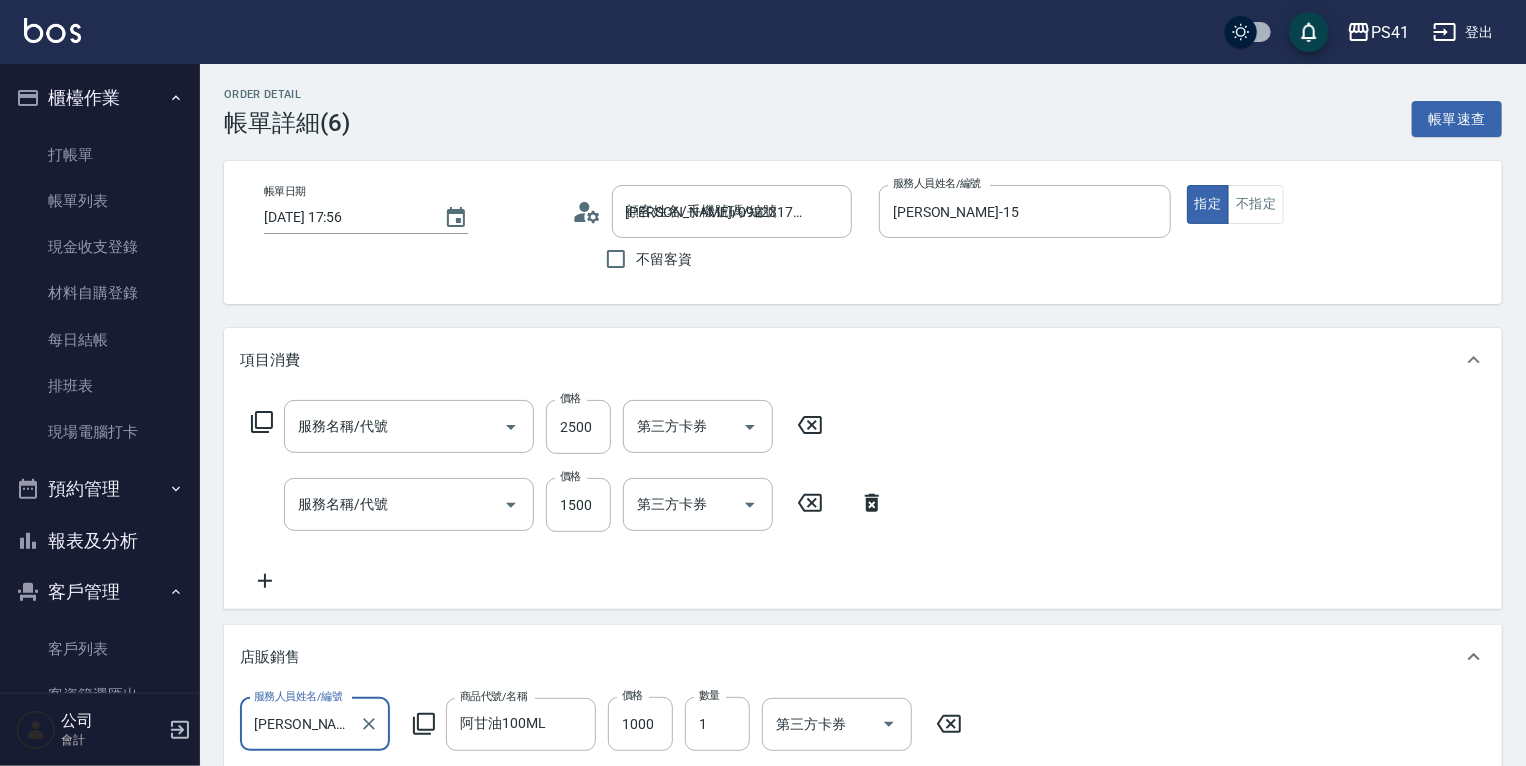type on "2000以上燙髮(32000)" 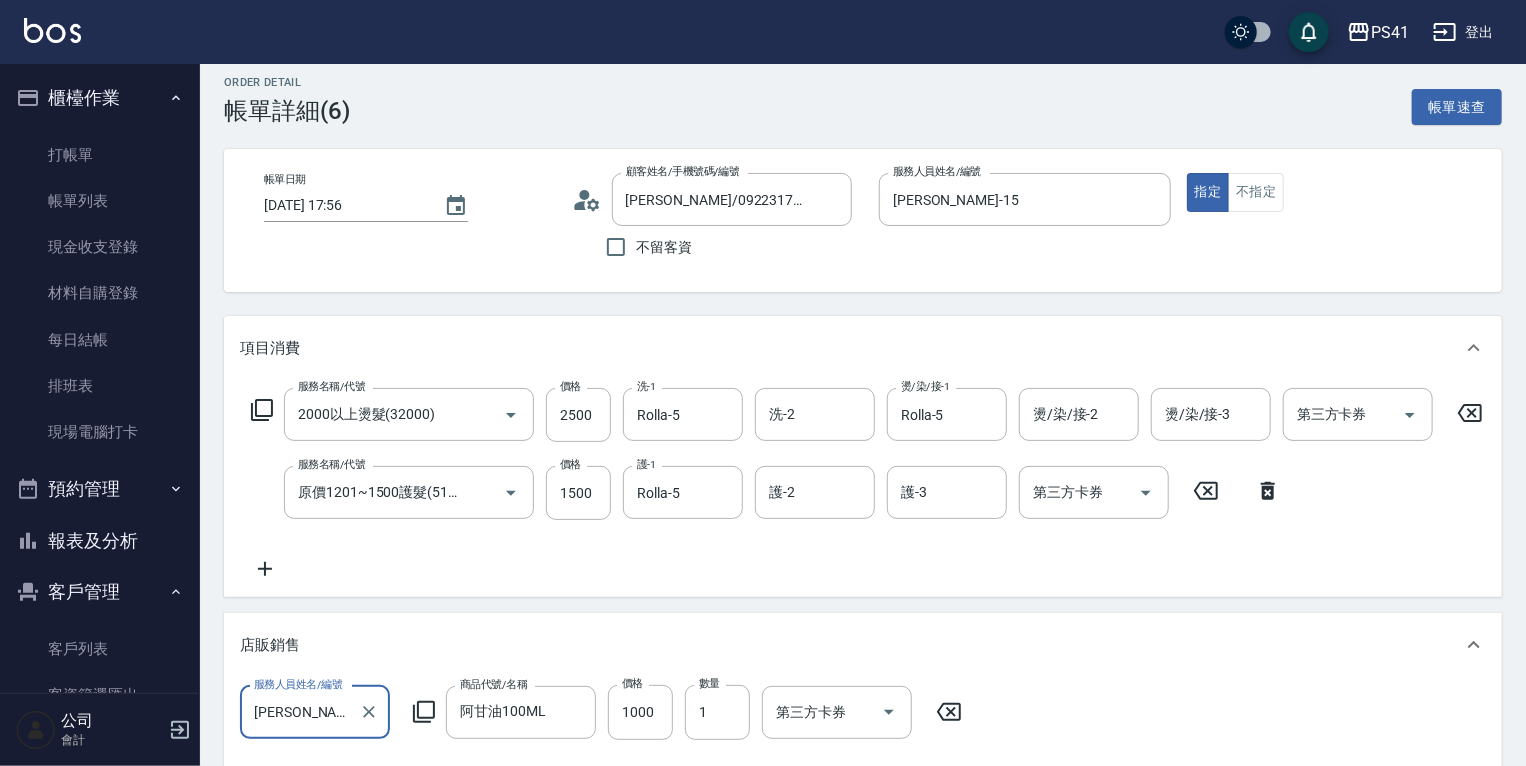 scroll, scrollTop: 160, scrollLeft: 0, axis: vertical 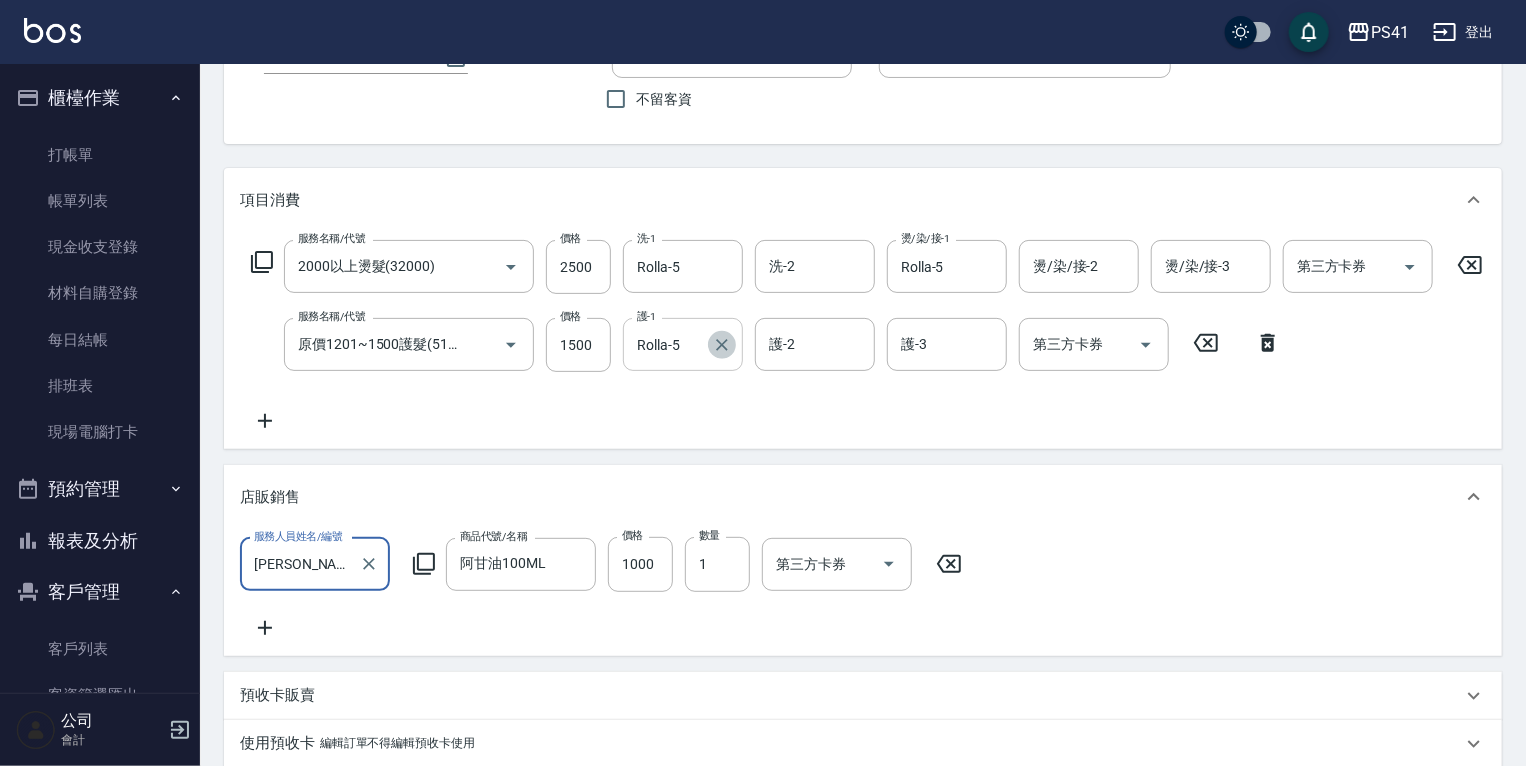 click 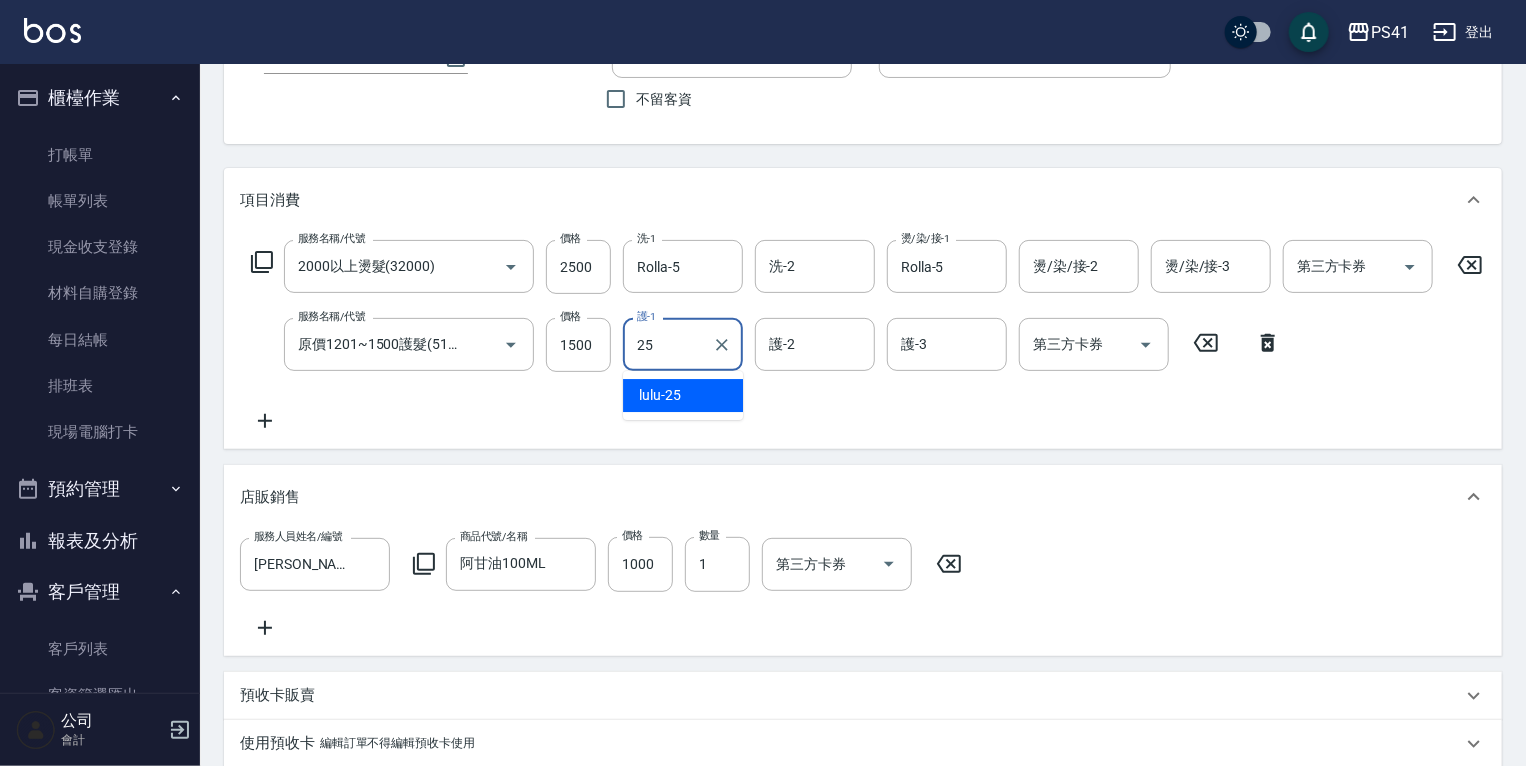 type on "25" 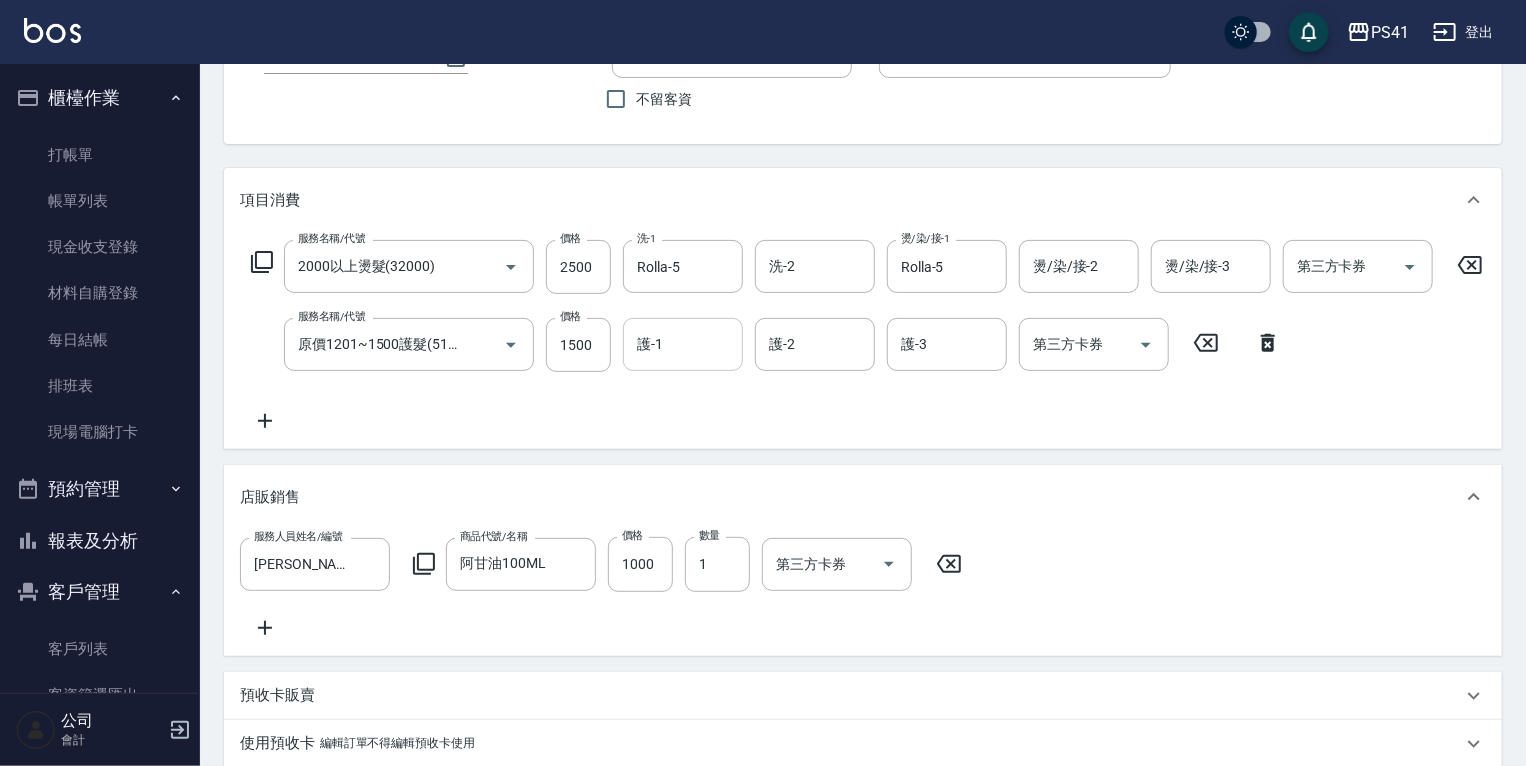 click on "服務名稱/代號 2000以上燙髮(32000) 服務名稱/代號 價格 2500 價格 洗-1 Rolla-5 洗-1 洗-2 洗-2 燙/染/接-1 Rolla-5 燙/染/接-1 燙/染/接-2 燙/染/接-2 燙/染/接-3 燙/染/接-3 第三方卡券 第三方卡券 服務名稱/代號 原價1201~1500護髮(51500) 服務名稱/代號 價格 1500 價格 護-1 護-1 護-2 護-2 護-3 護-3 第三方卡券 第三方卡券" at bounding box center (867, 336) 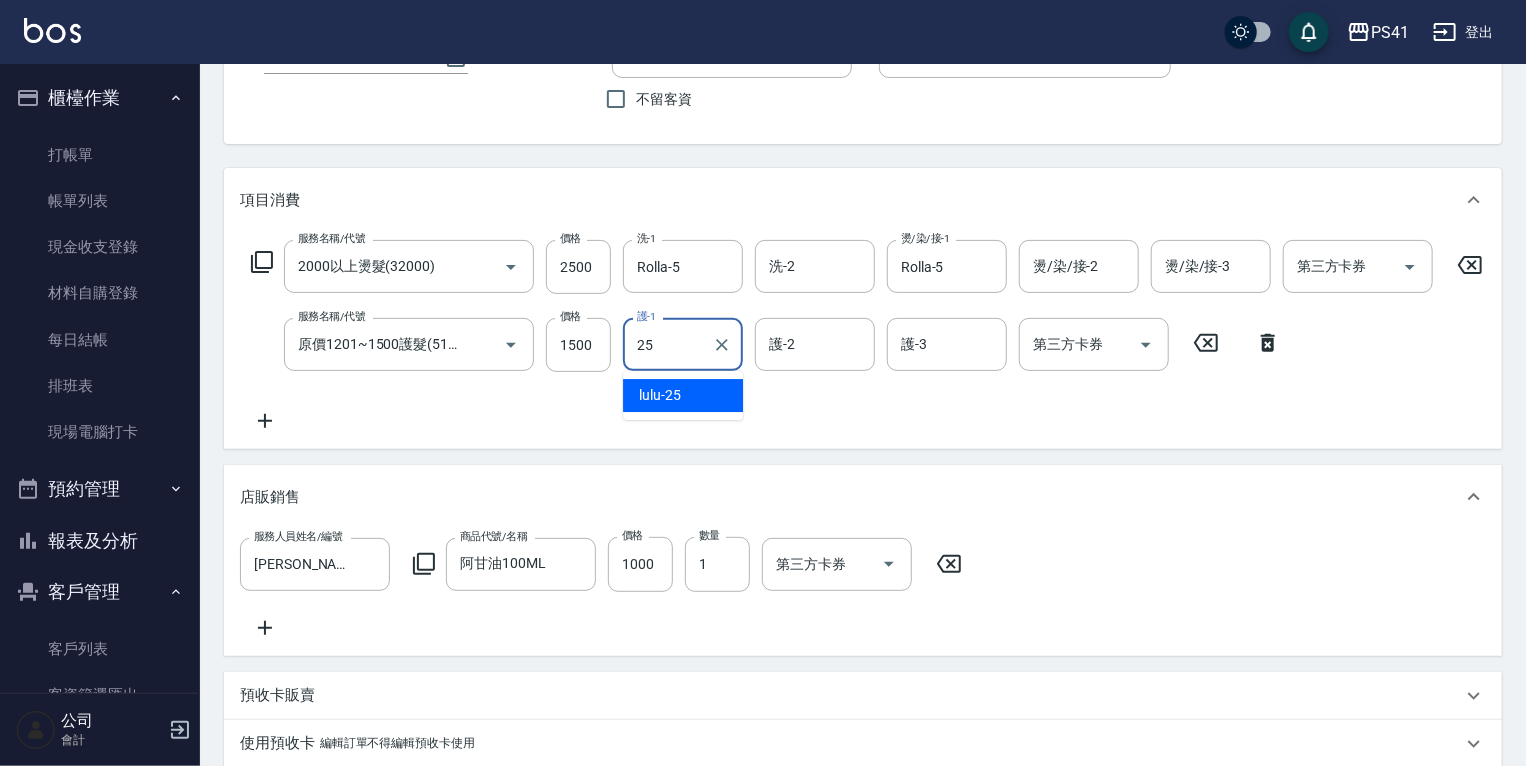 type on "lulu-25" 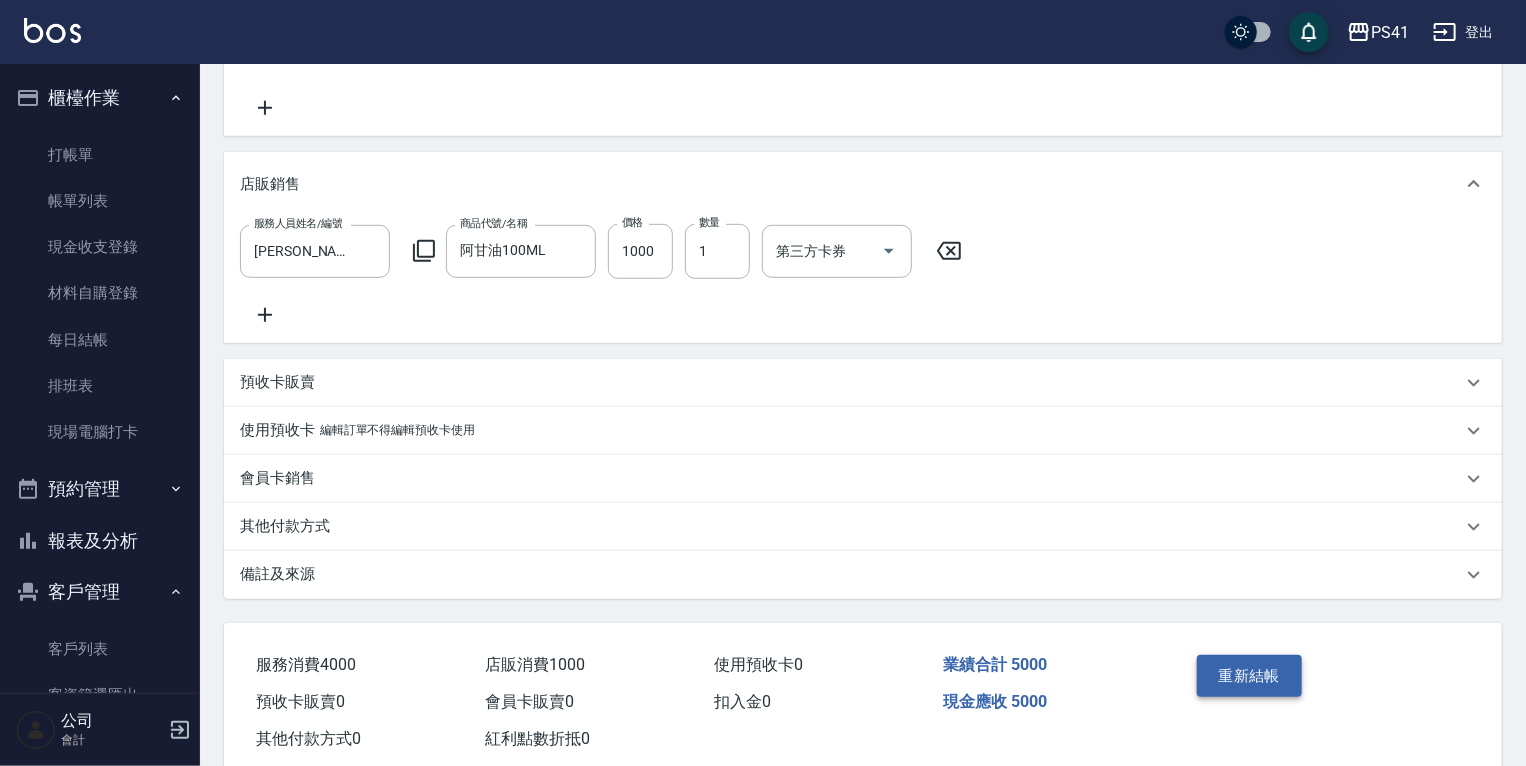 scroll, scrollTop: 542, scrollLeft: 0, axis: vertical 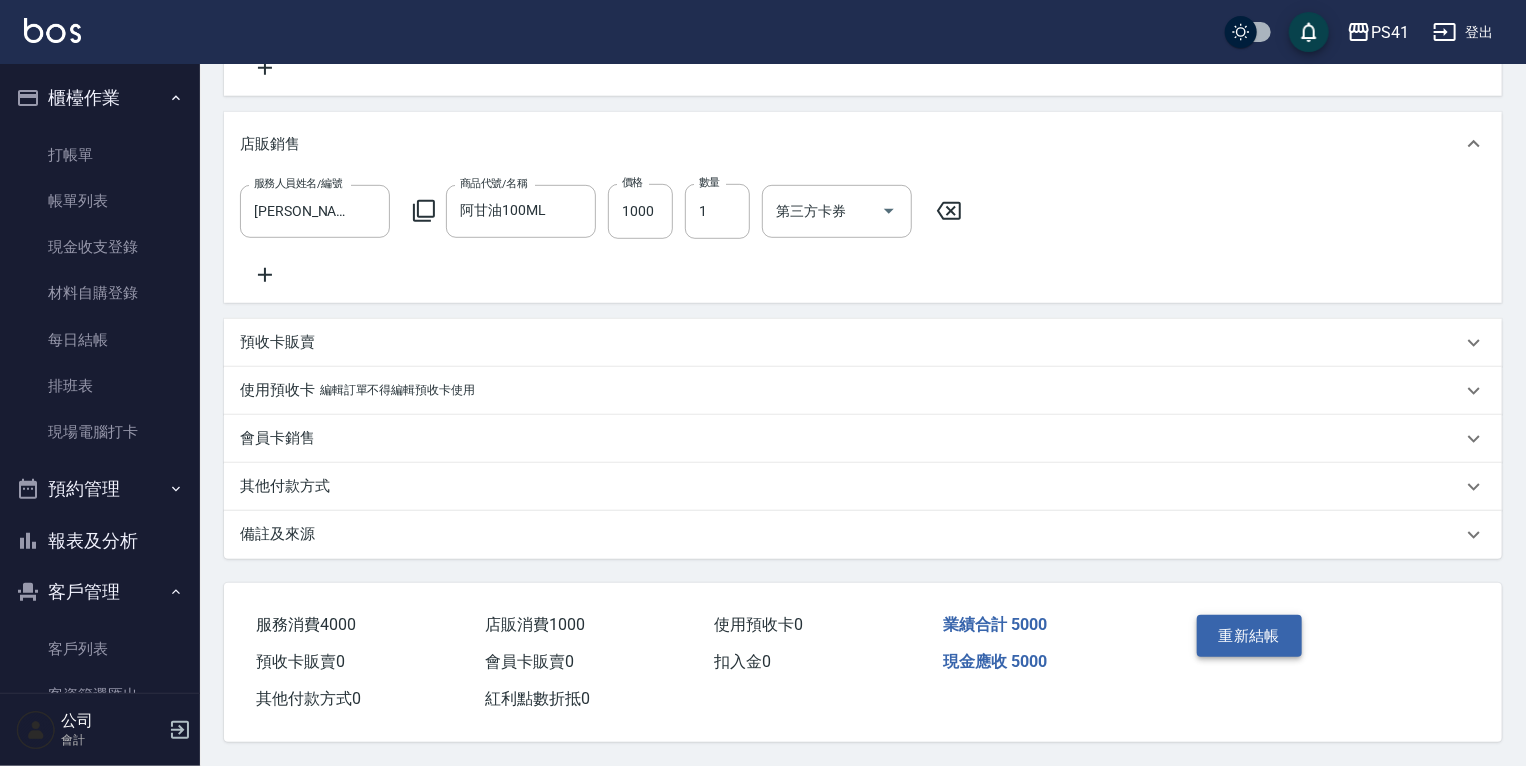 click on "重新結帳" at bounding box center [1250, 636] 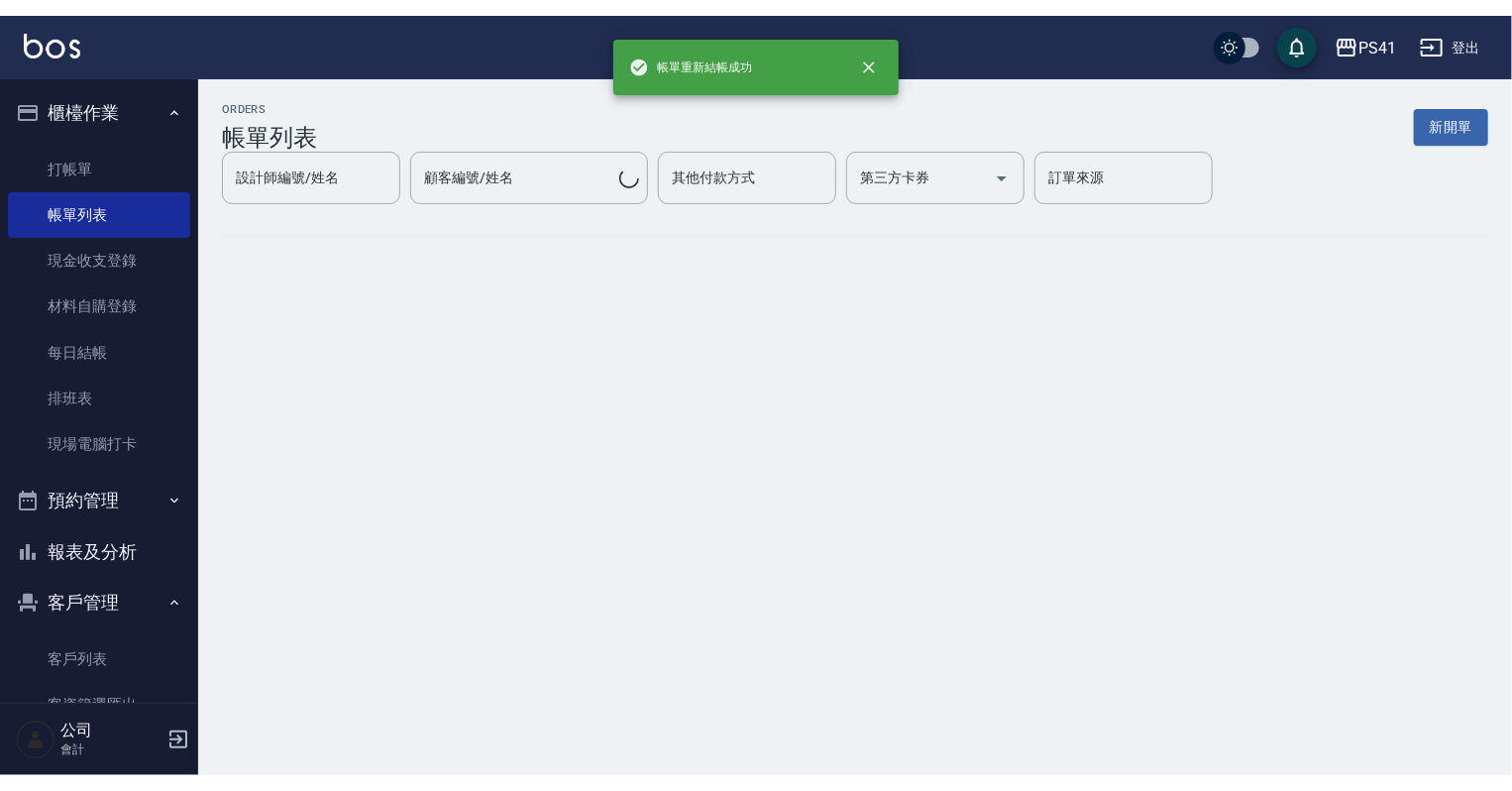 scroll, scrollTop: 0, scrollLeft: 0, axis: both 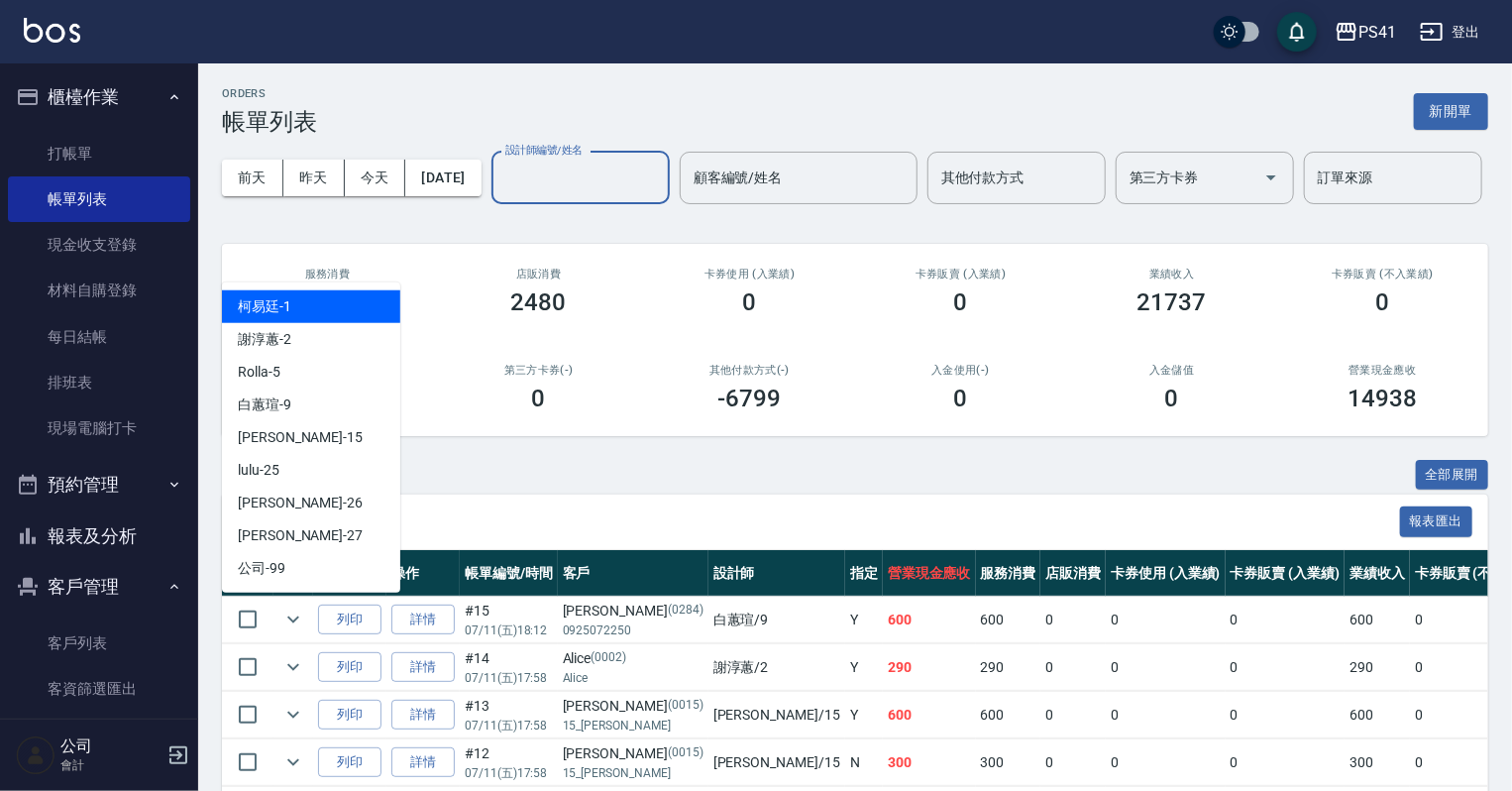 click on "設計師編號/姓名" at bounding box center (581, 177) 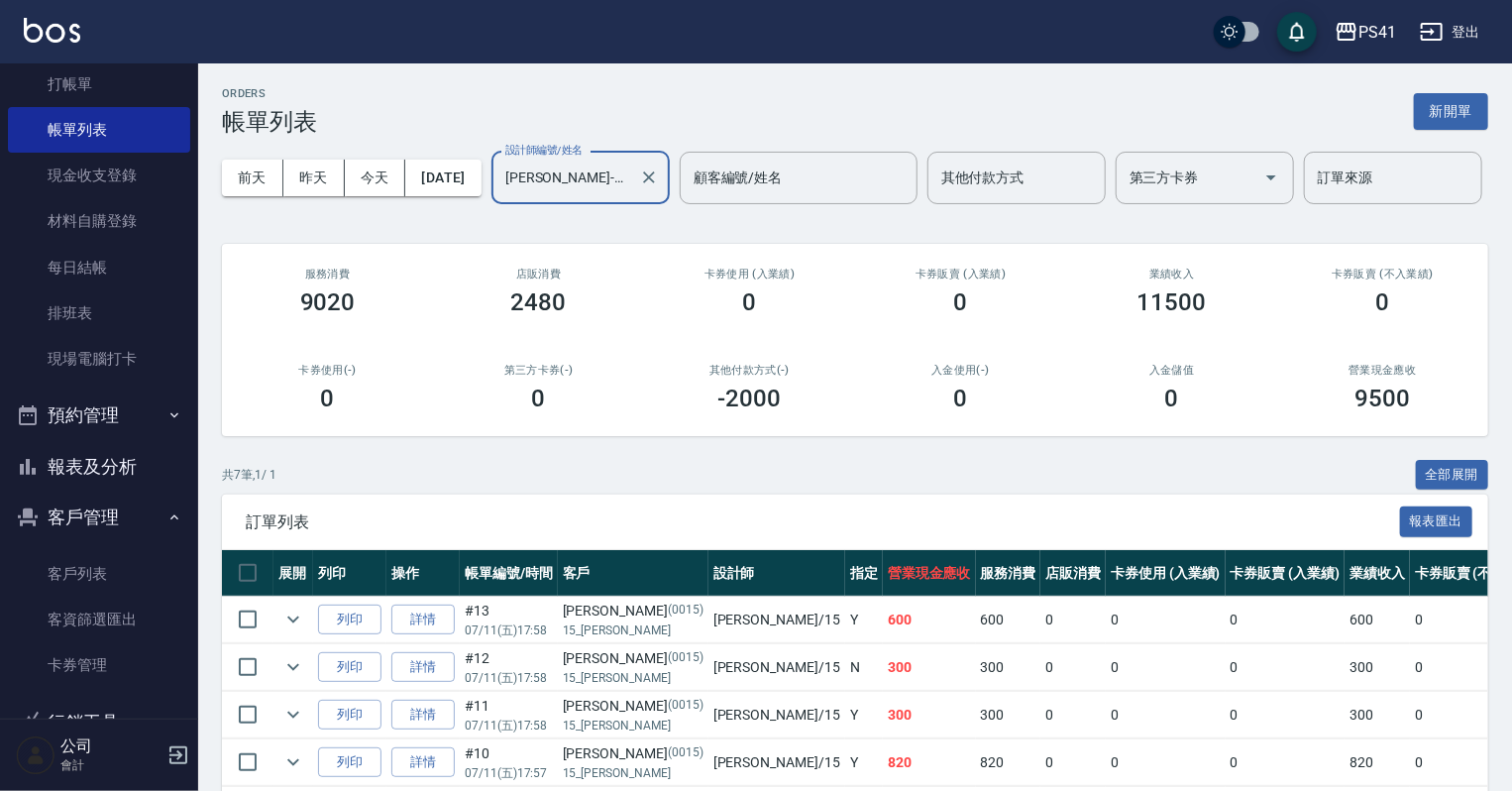 scroll, scrollTop: 121, scrollLeft: 0, axis: vertical 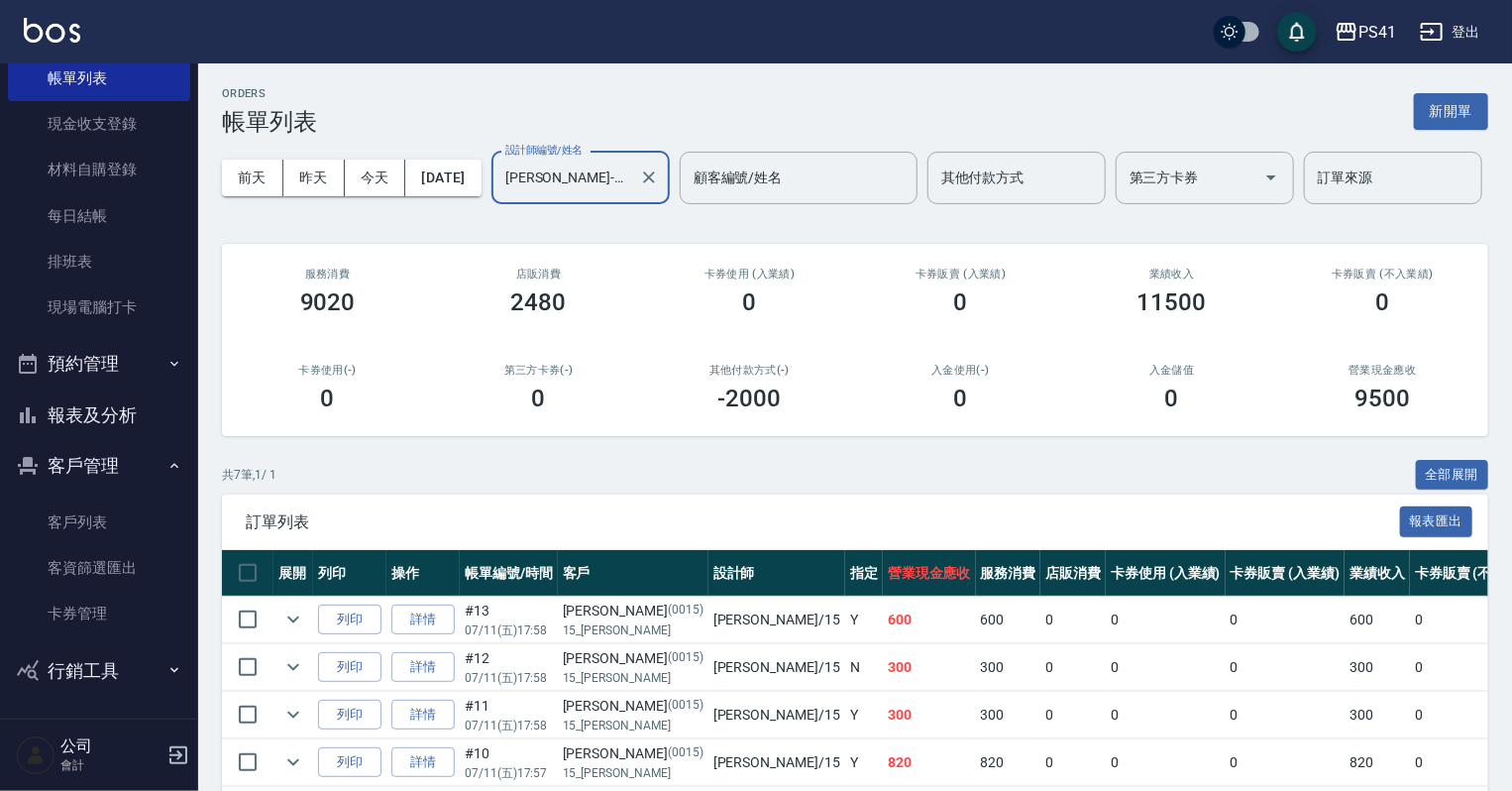 type on "[PERSON_NAME]-15" 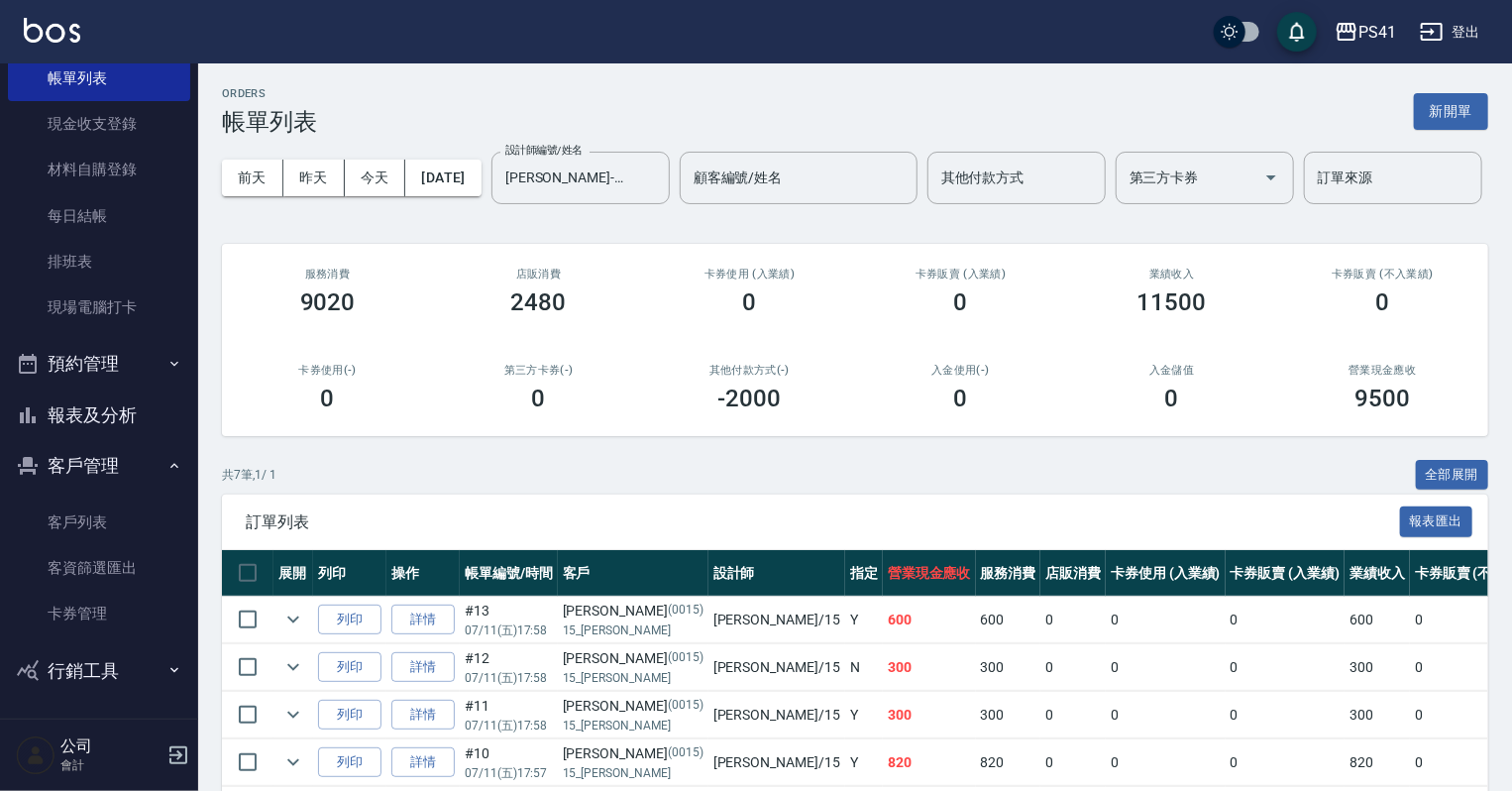 click on "PS41 登出" at bounding box center [756, 32] 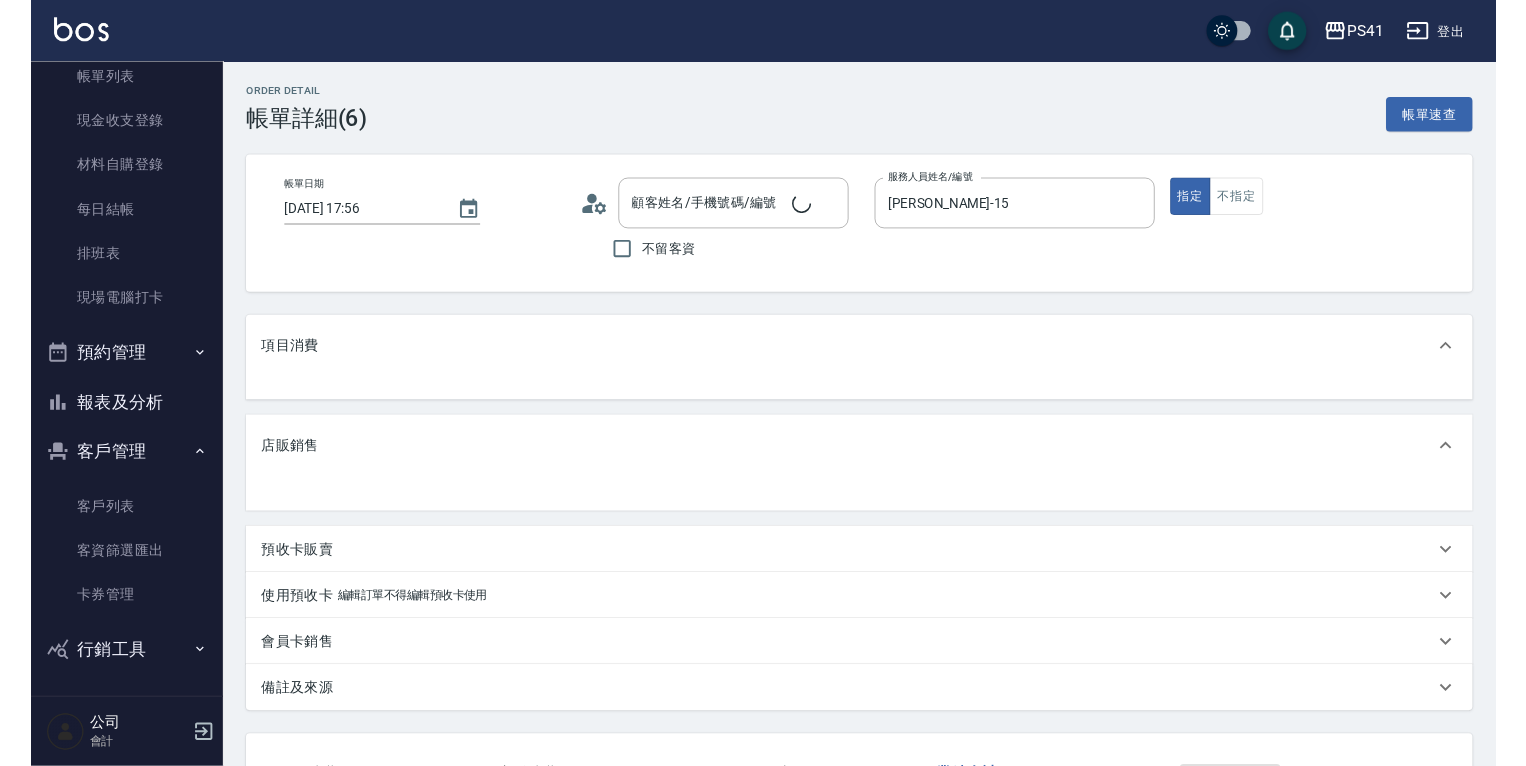 scroll, scrollTop: 31, scrollLeft: 0, axis: vertical 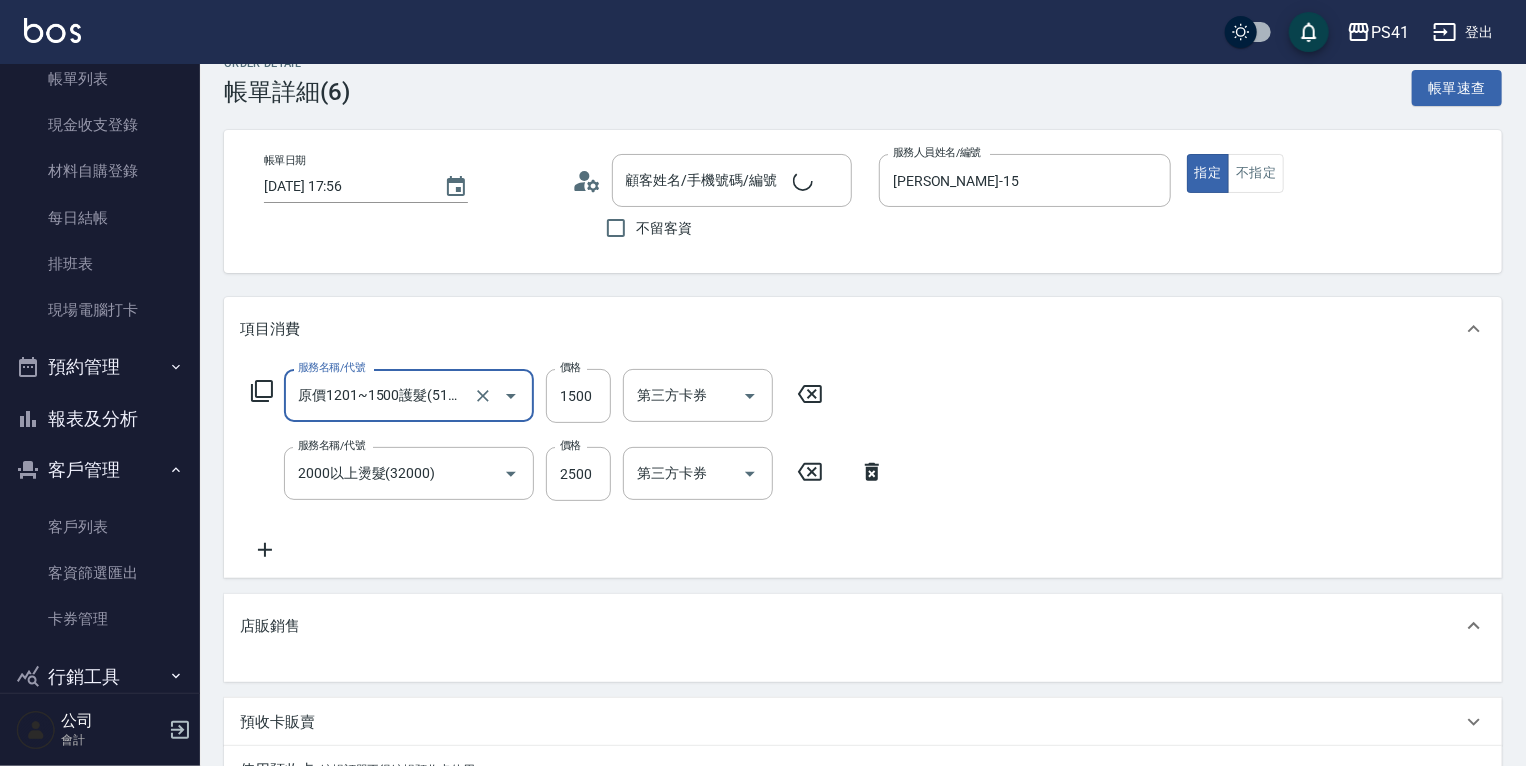 type on "[PERSON_NAME]/0922317005/1783" 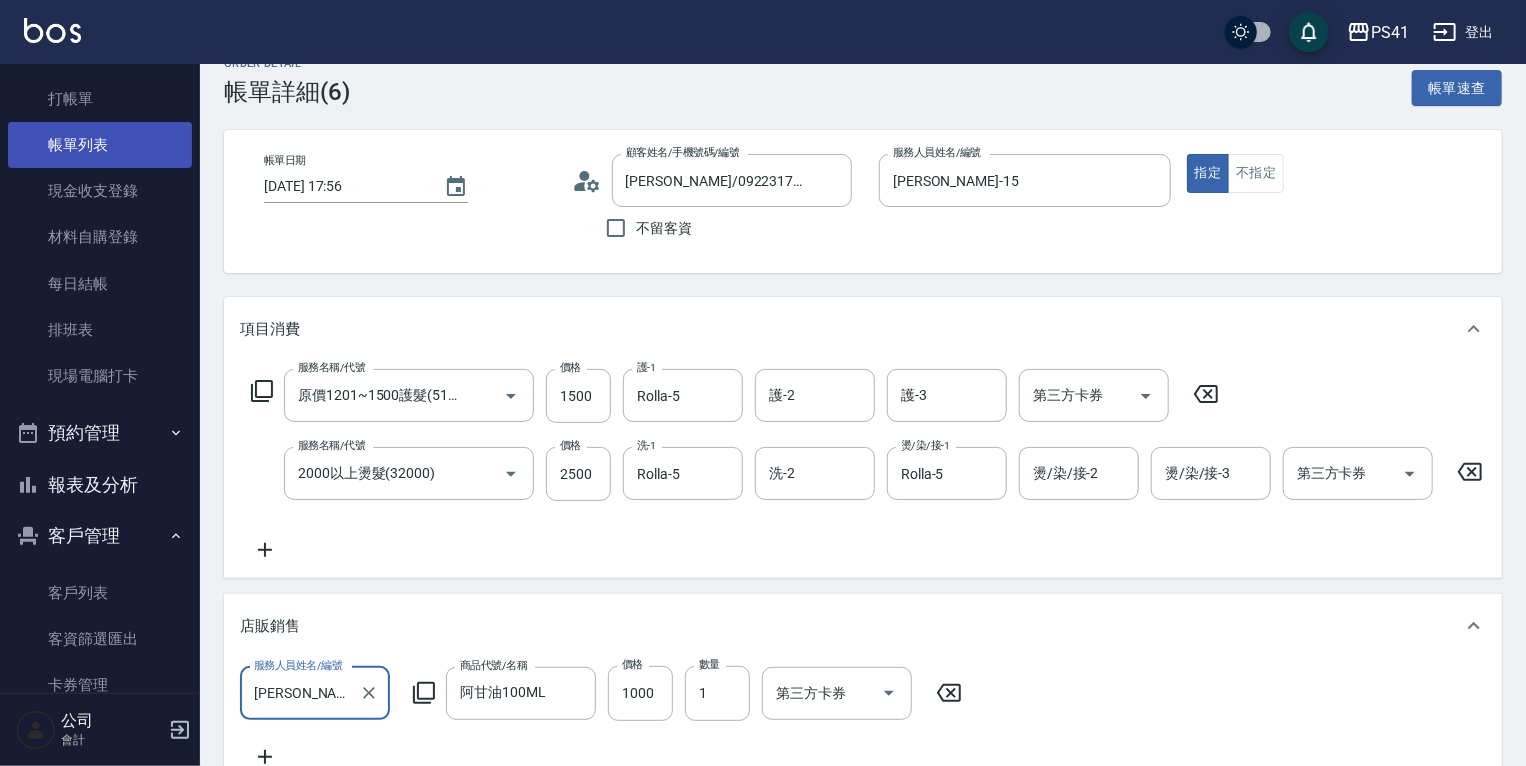 scroll, scrollTop: 0, scrollLeft: 0, axis: both 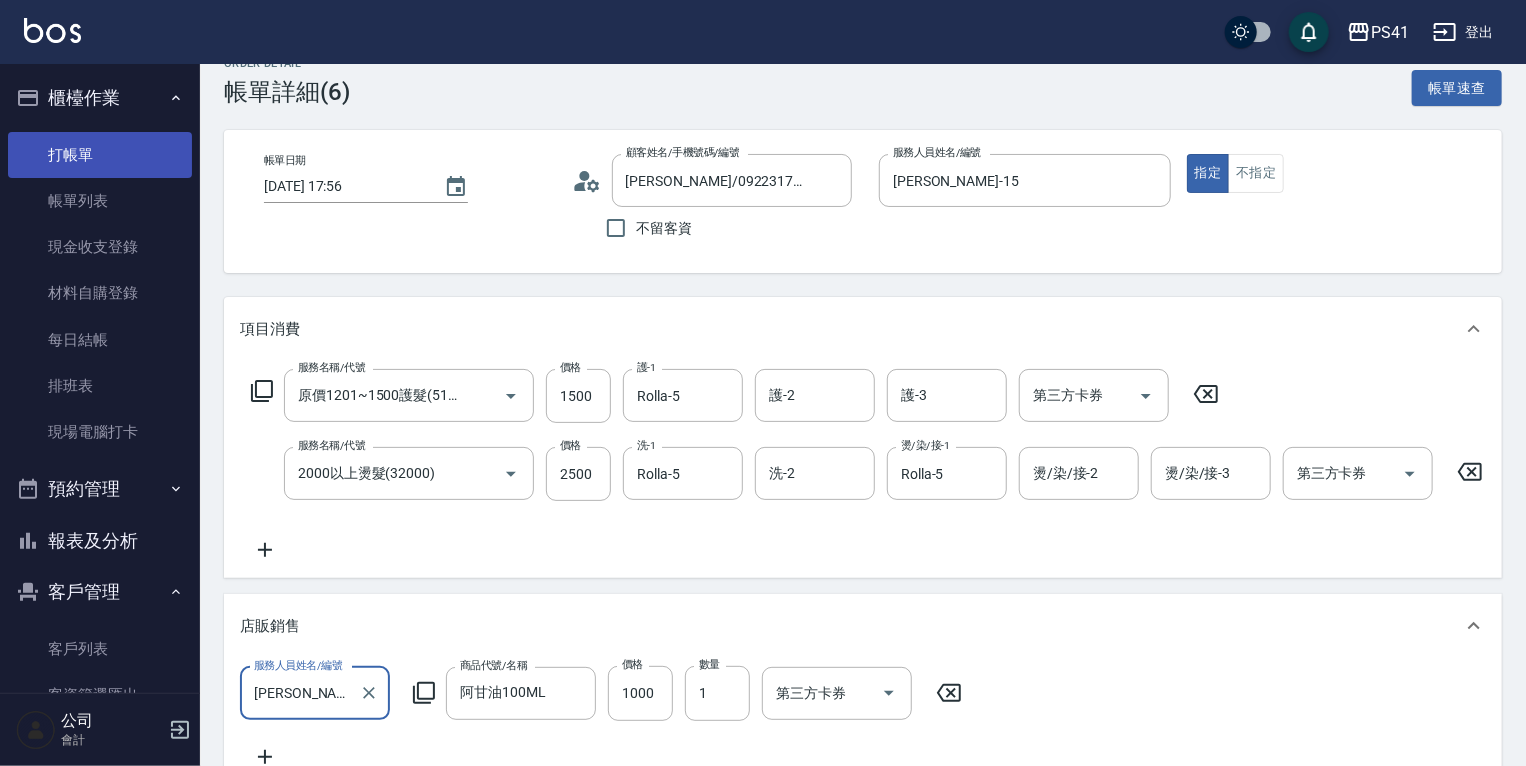 click on "打帳單" at bounding box center [100, 155] 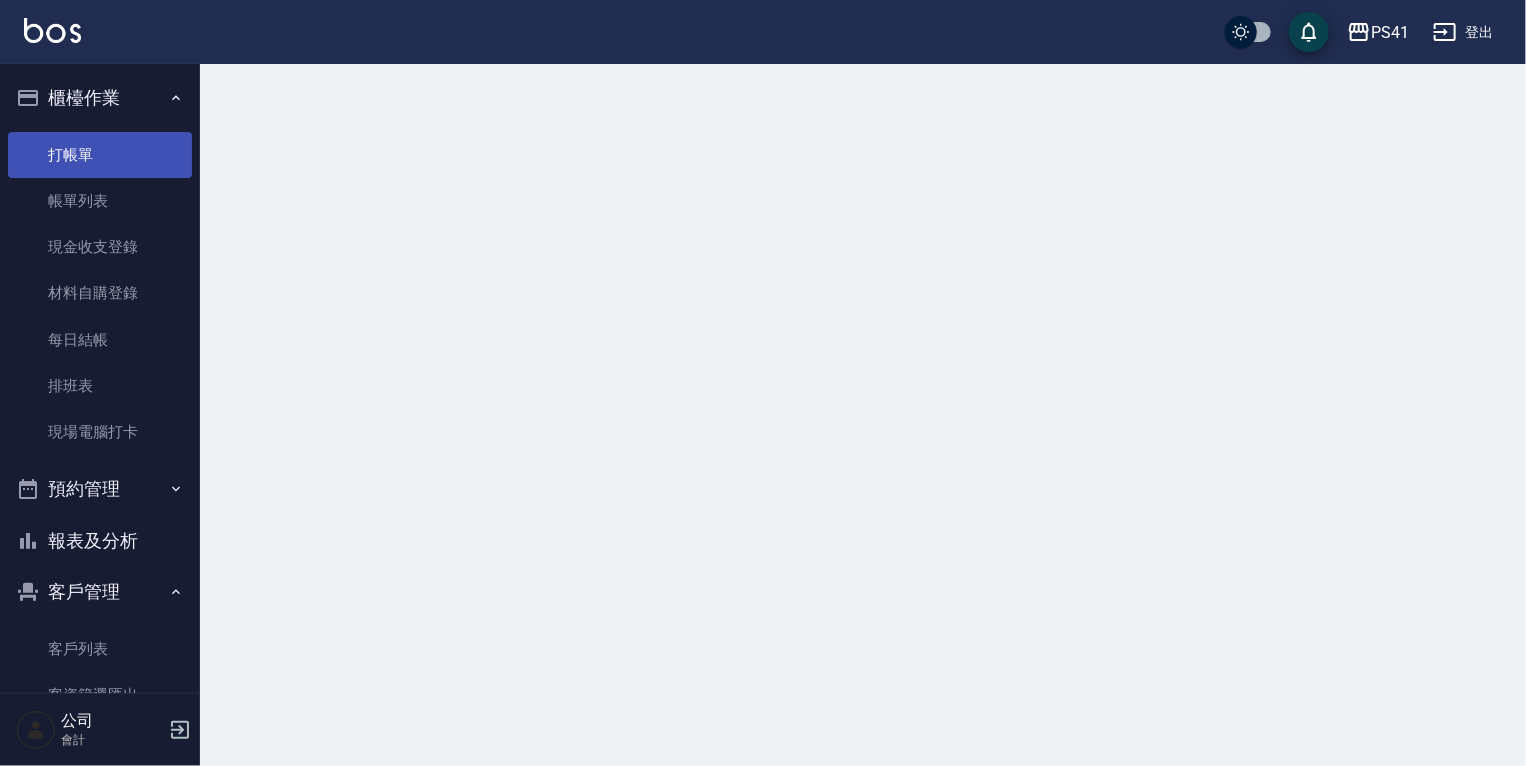 scroll, scrollTop: 0, scrollLeft: 0, axis: both 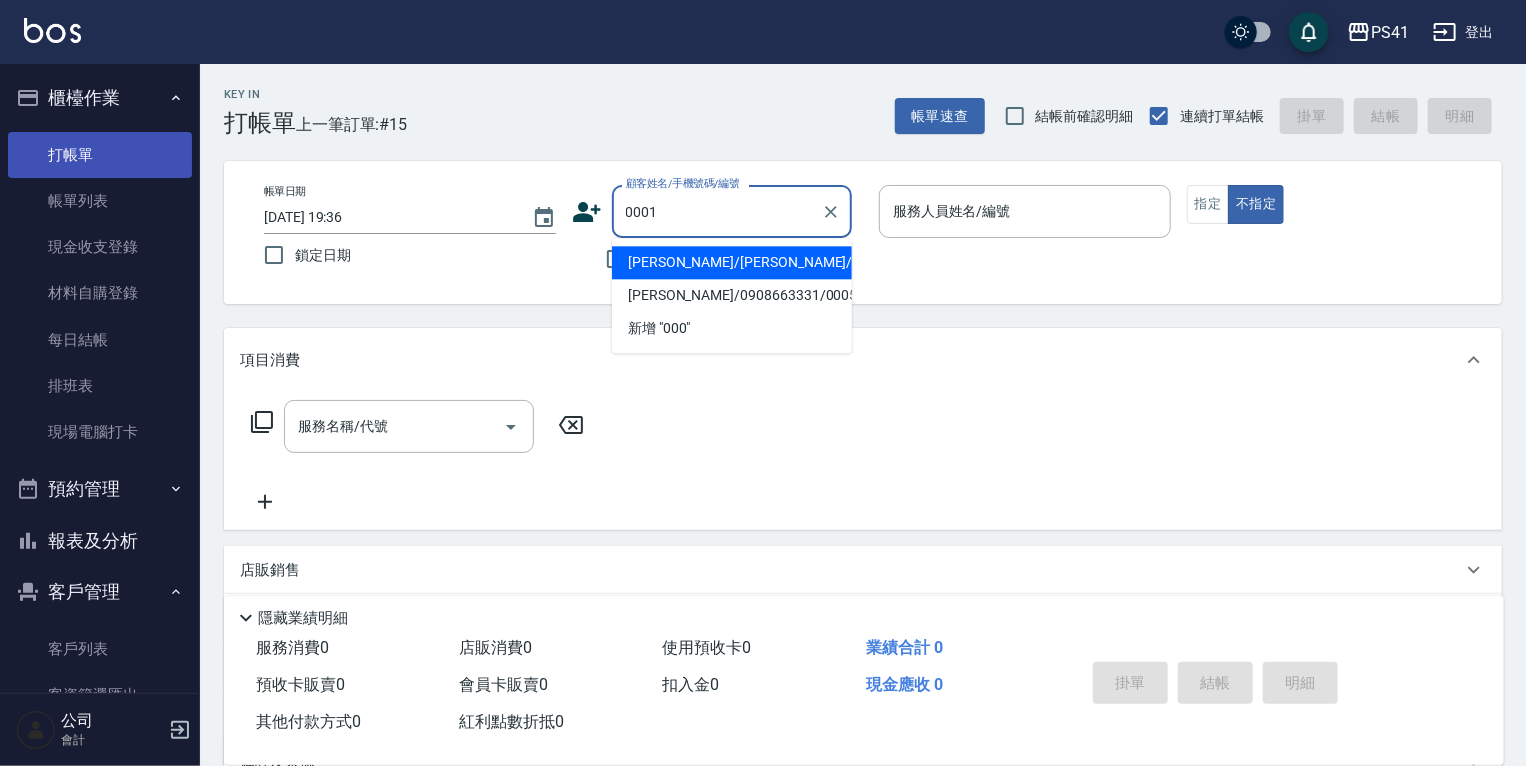 type on "0001" 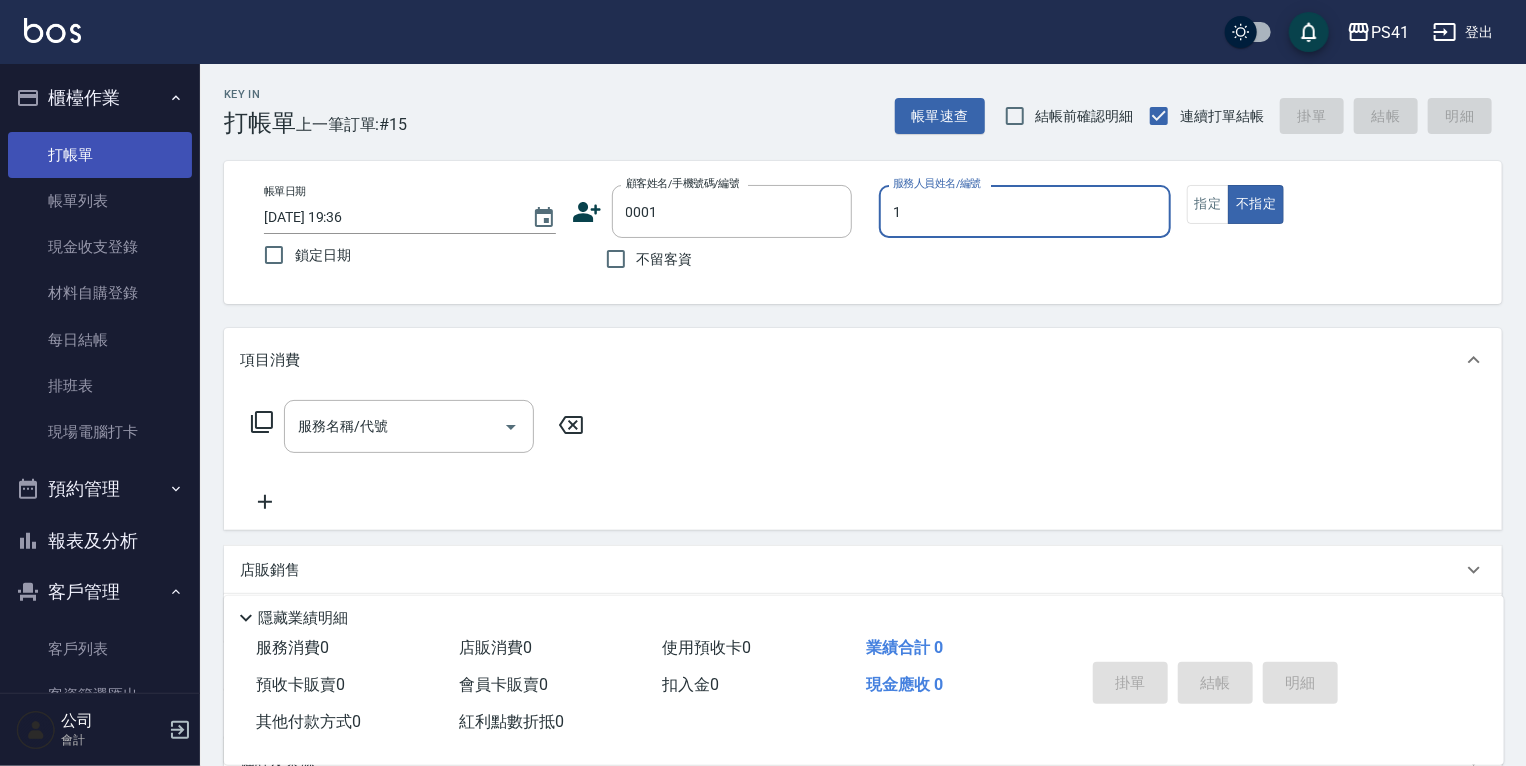 type on "[PERSON_NAME]-1" 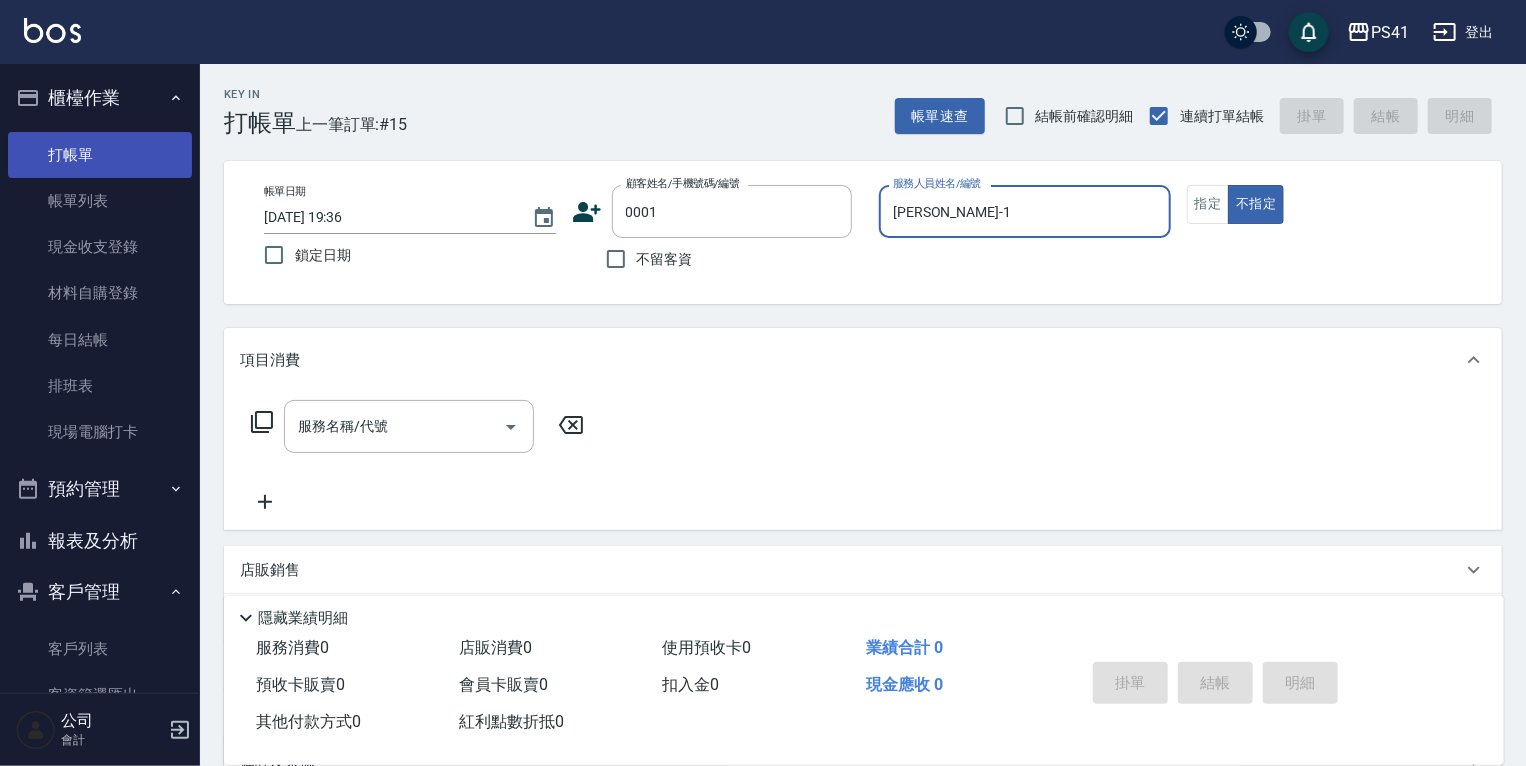 type on "false" 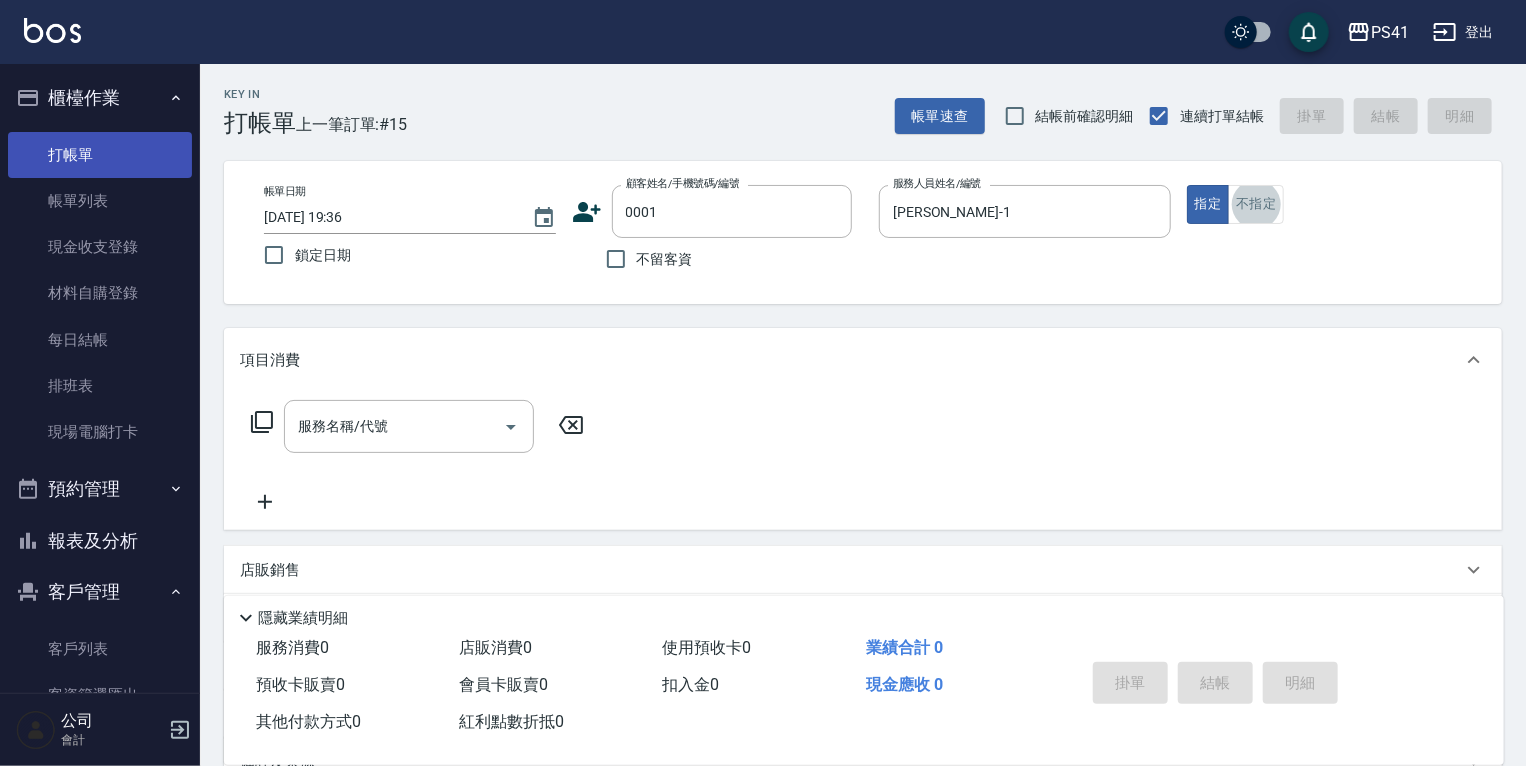 type on "pingu/1_pingu/0001" 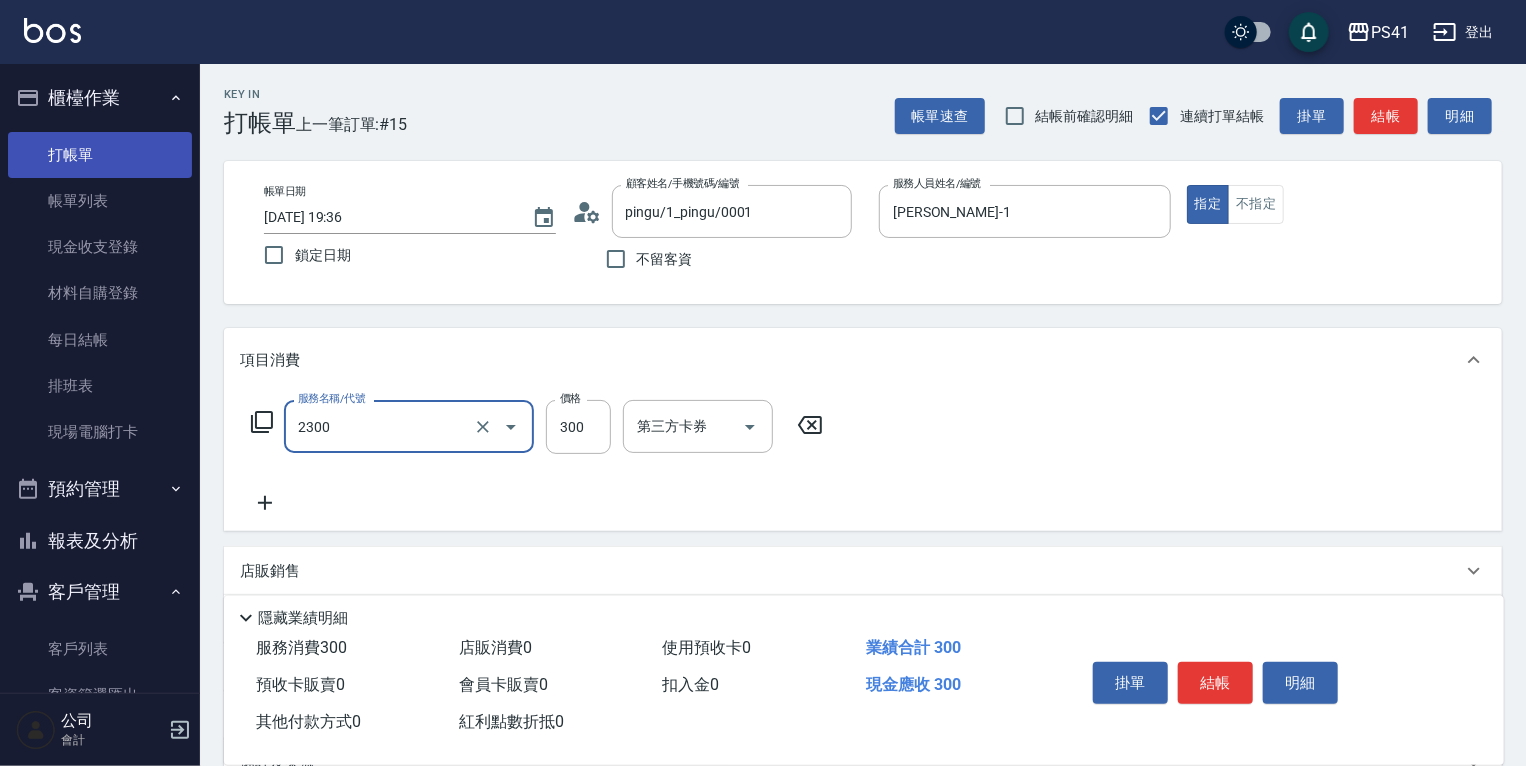 type on "剪髮(2300)" 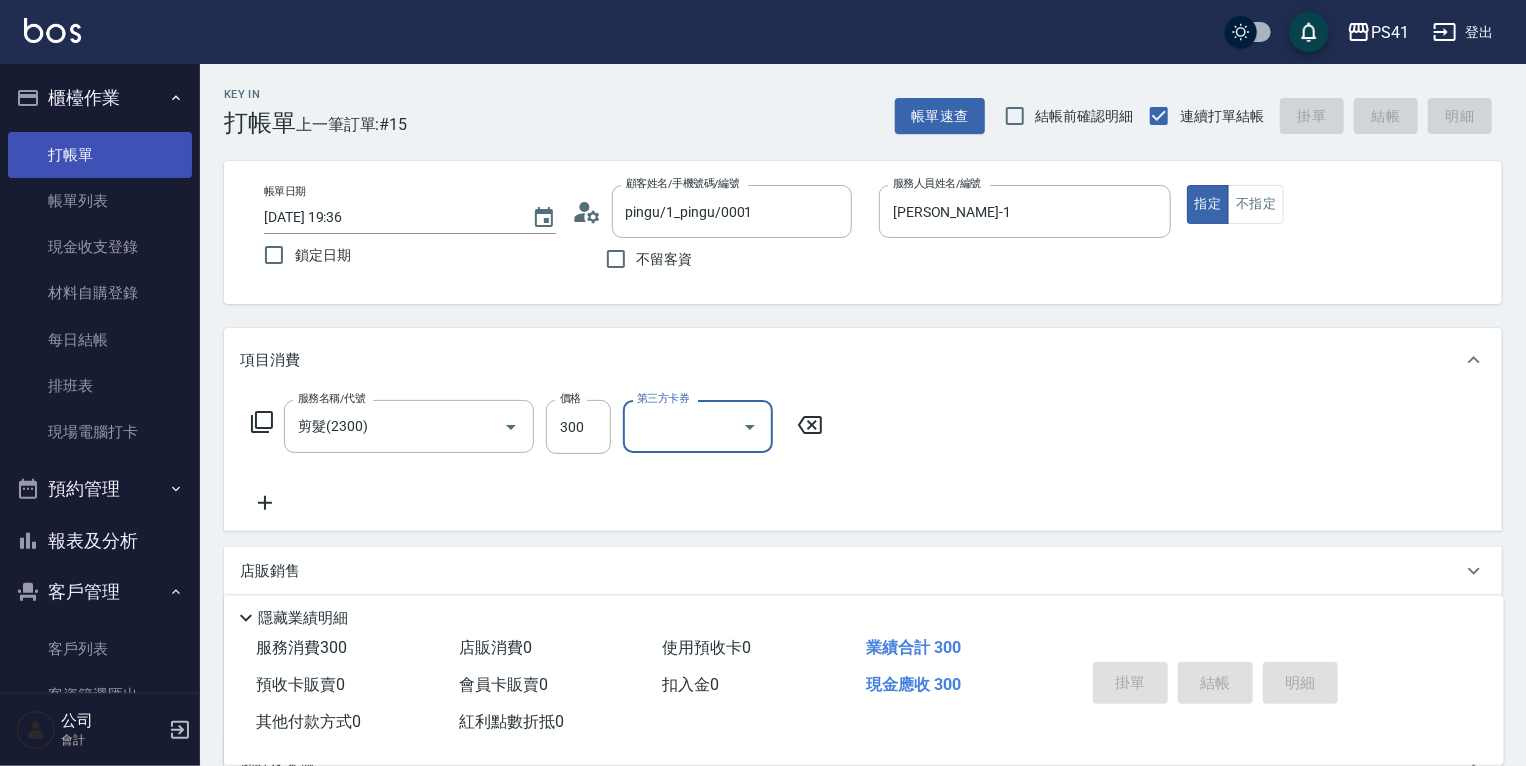 type 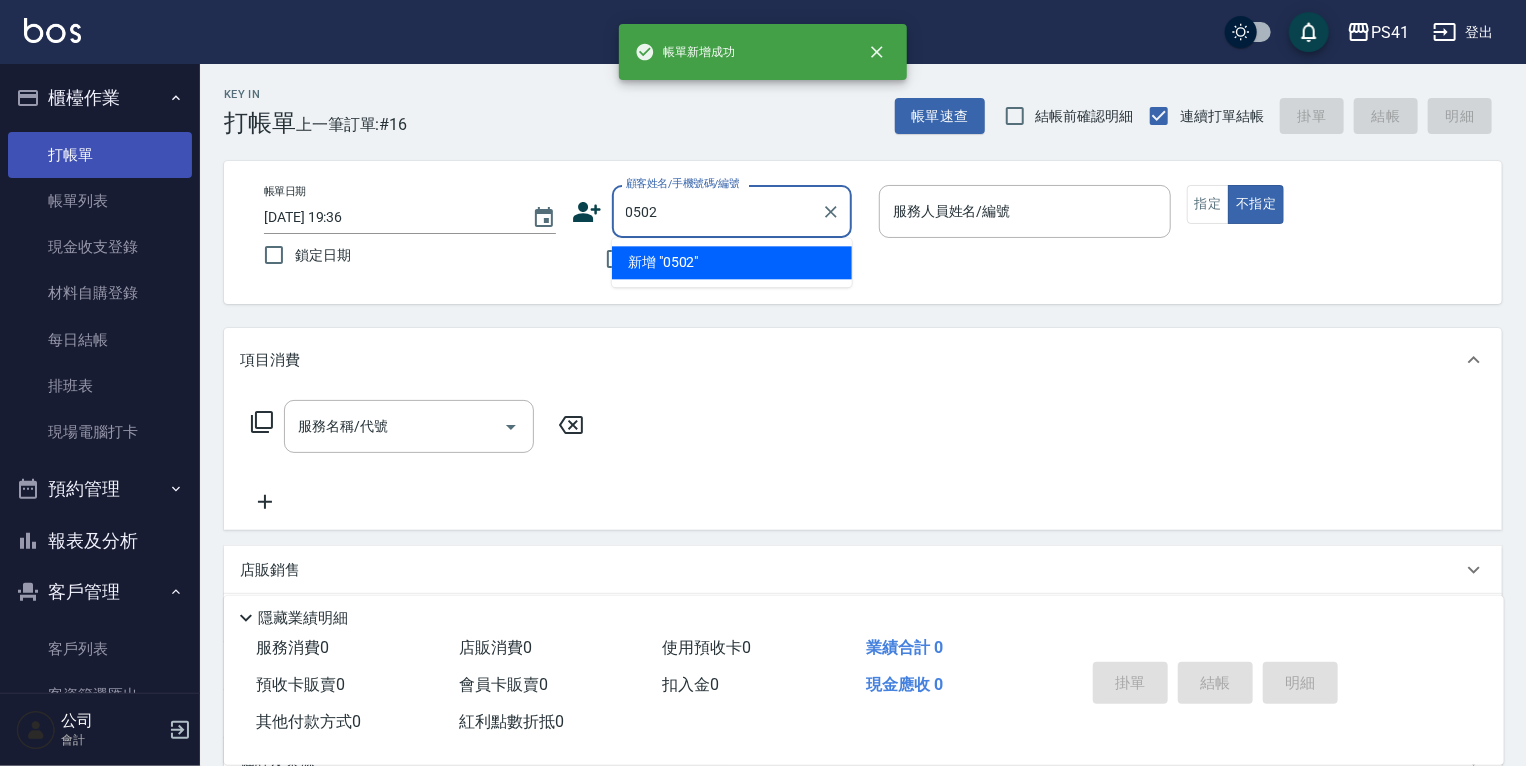 type on "0502" 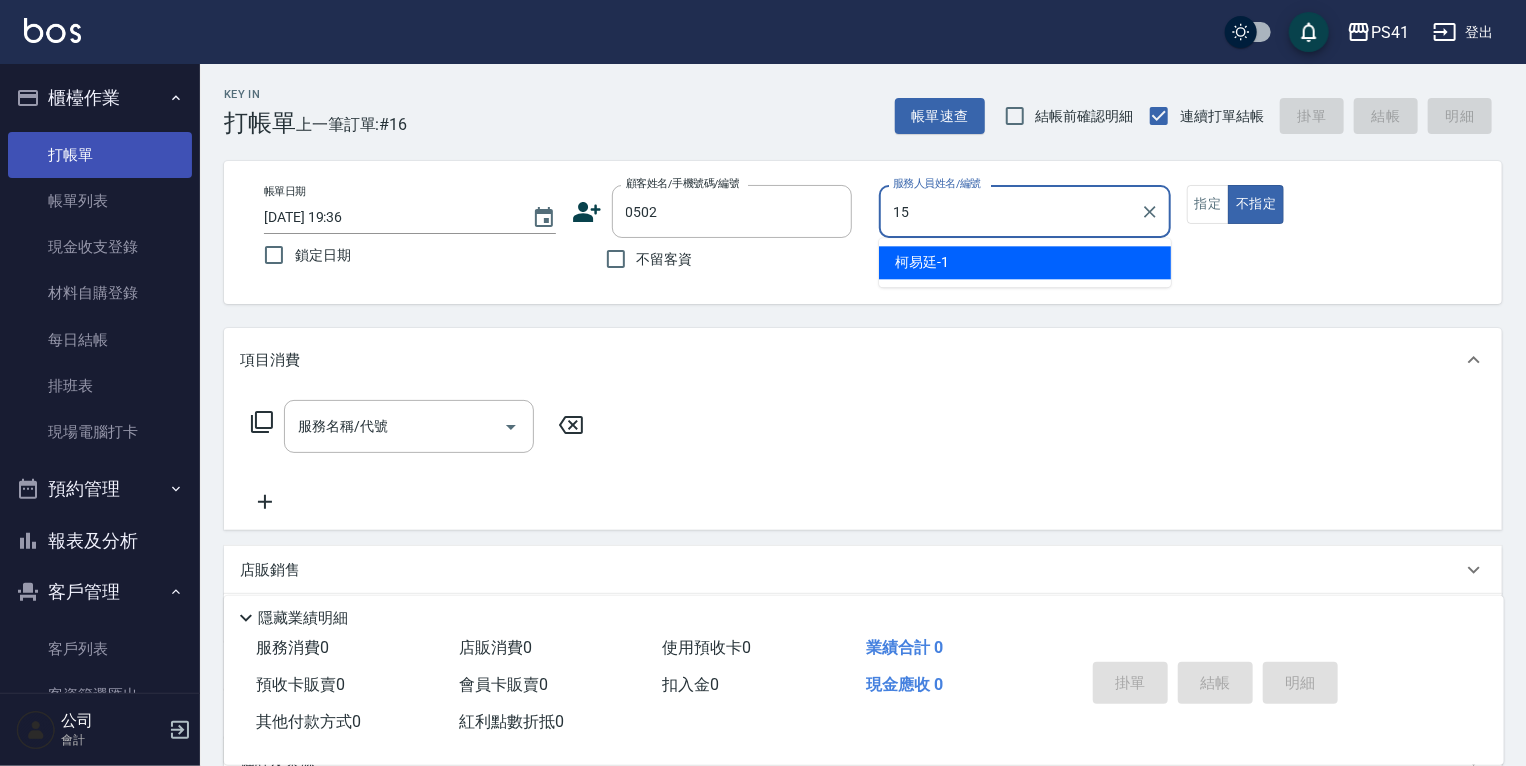 type on "[PERSON_NAME]-15" 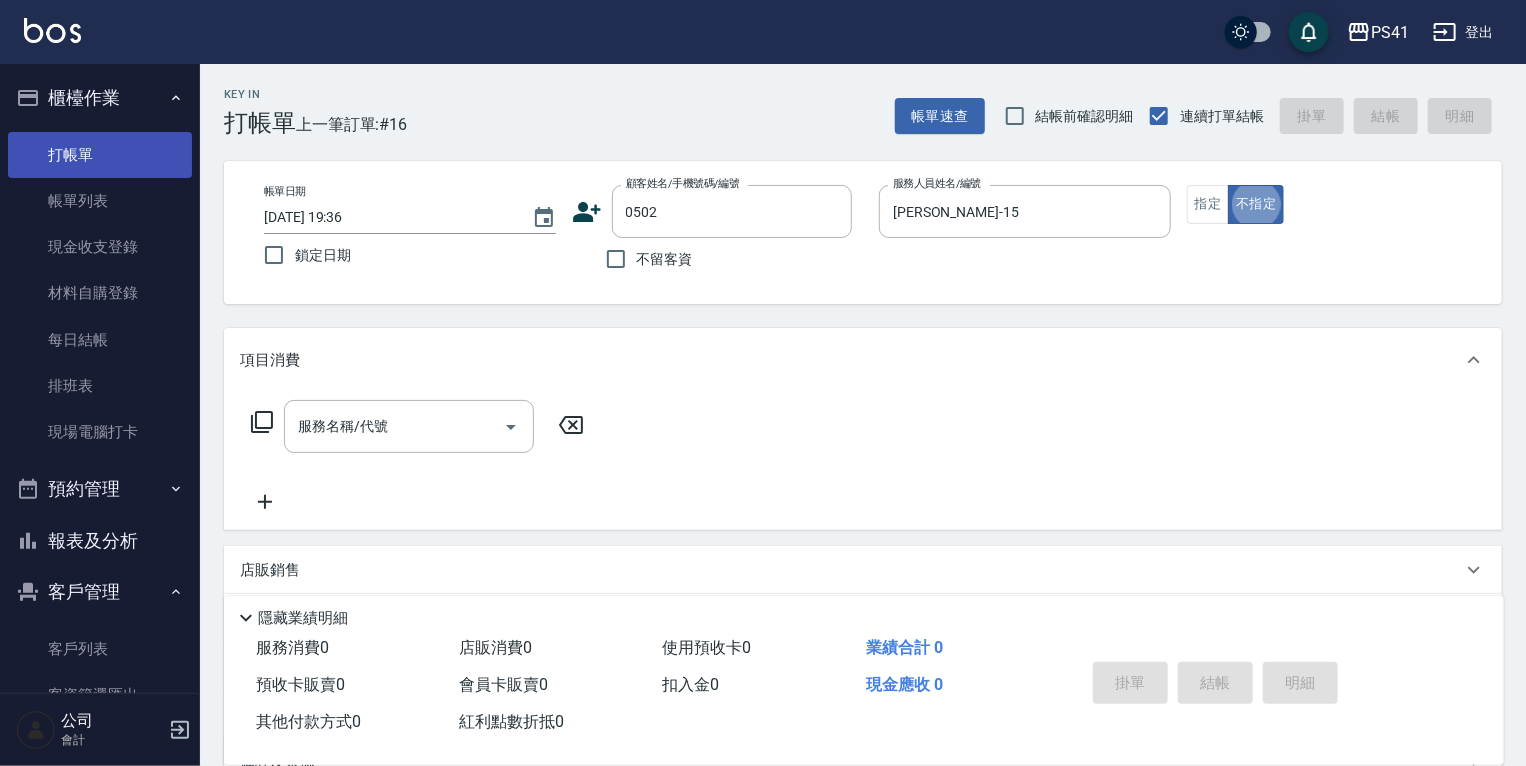 type on "[PERSON_NAME]/0910108347/0502" 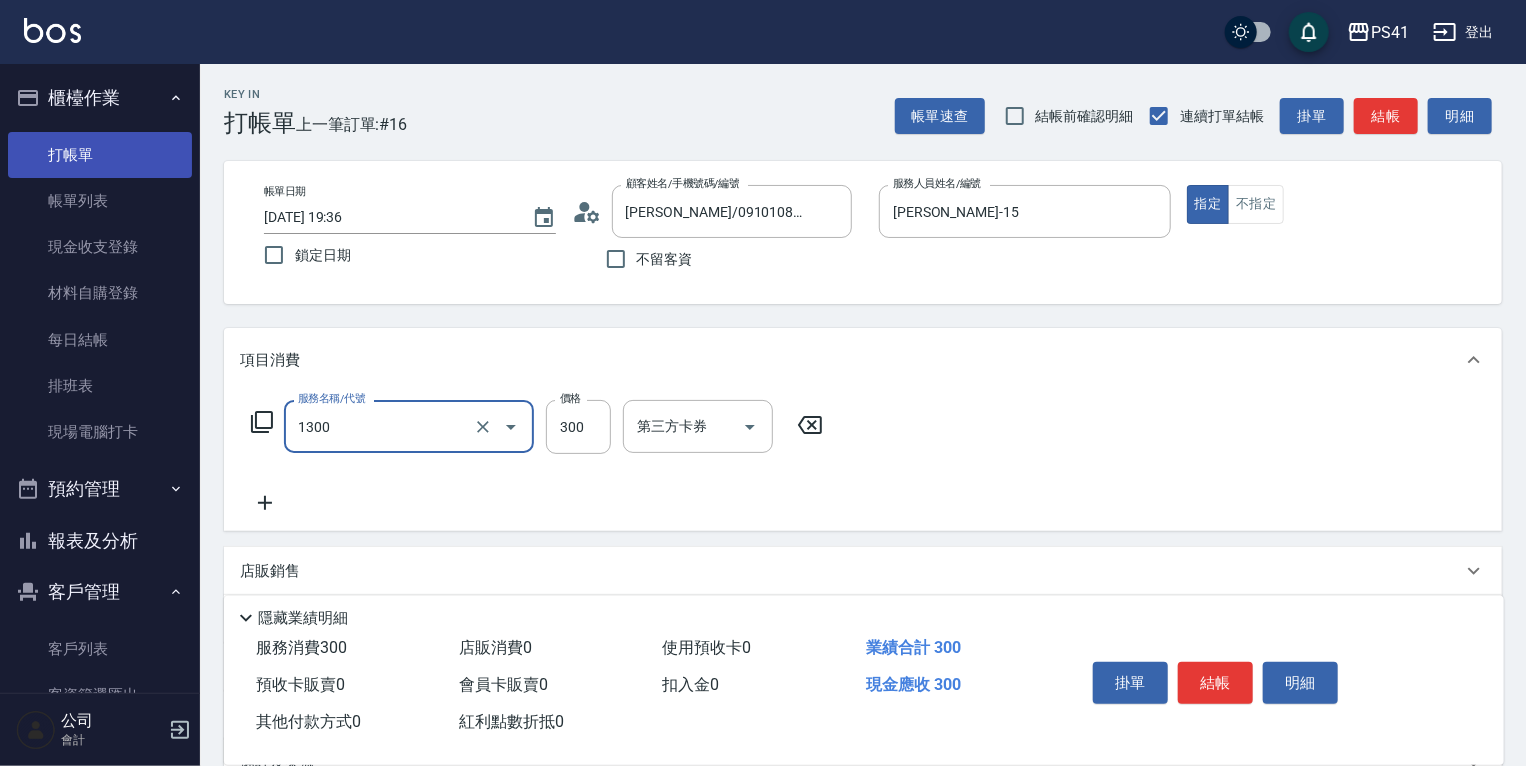 type on "洗髮300(1300)" 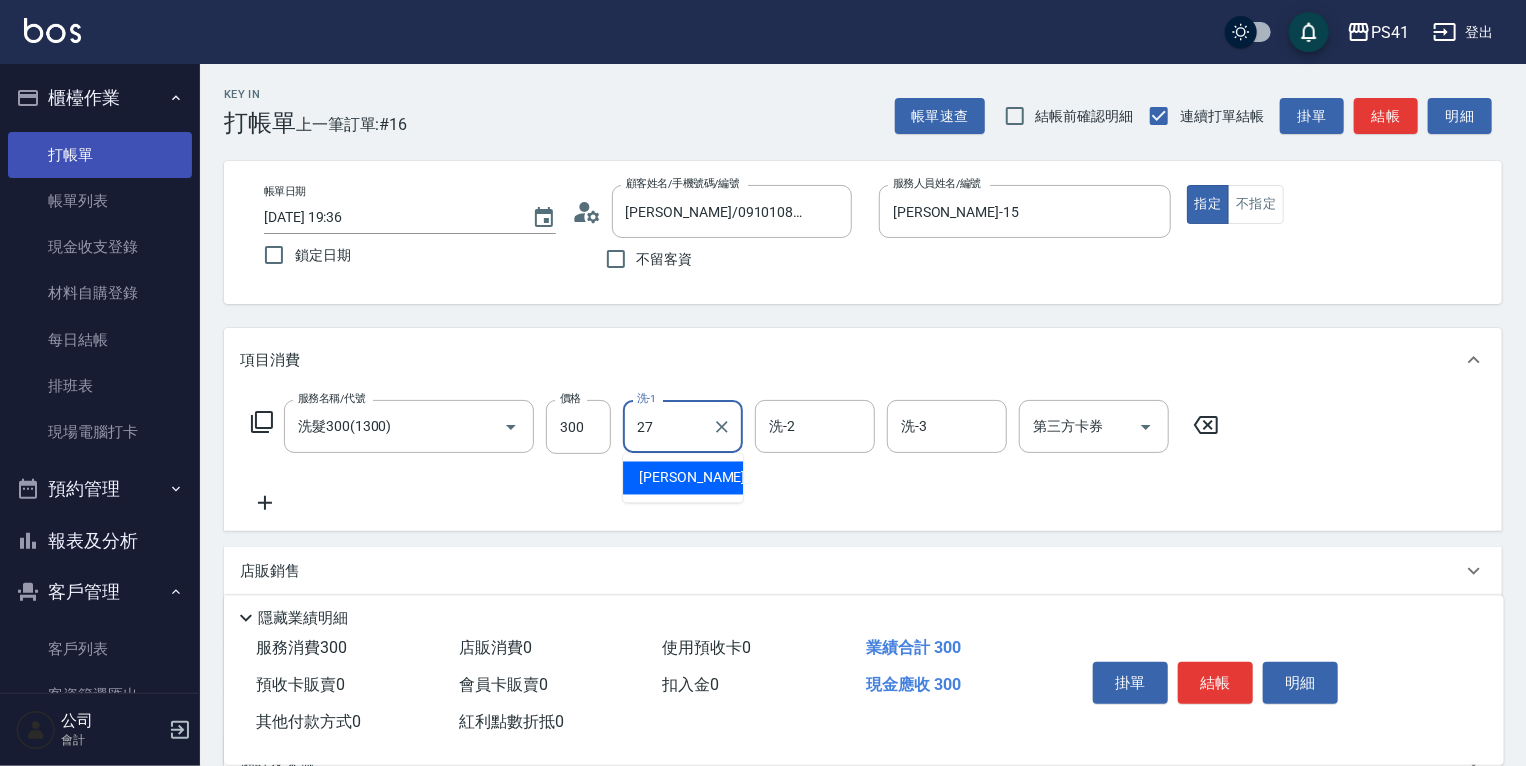 type on "佳佳-27" 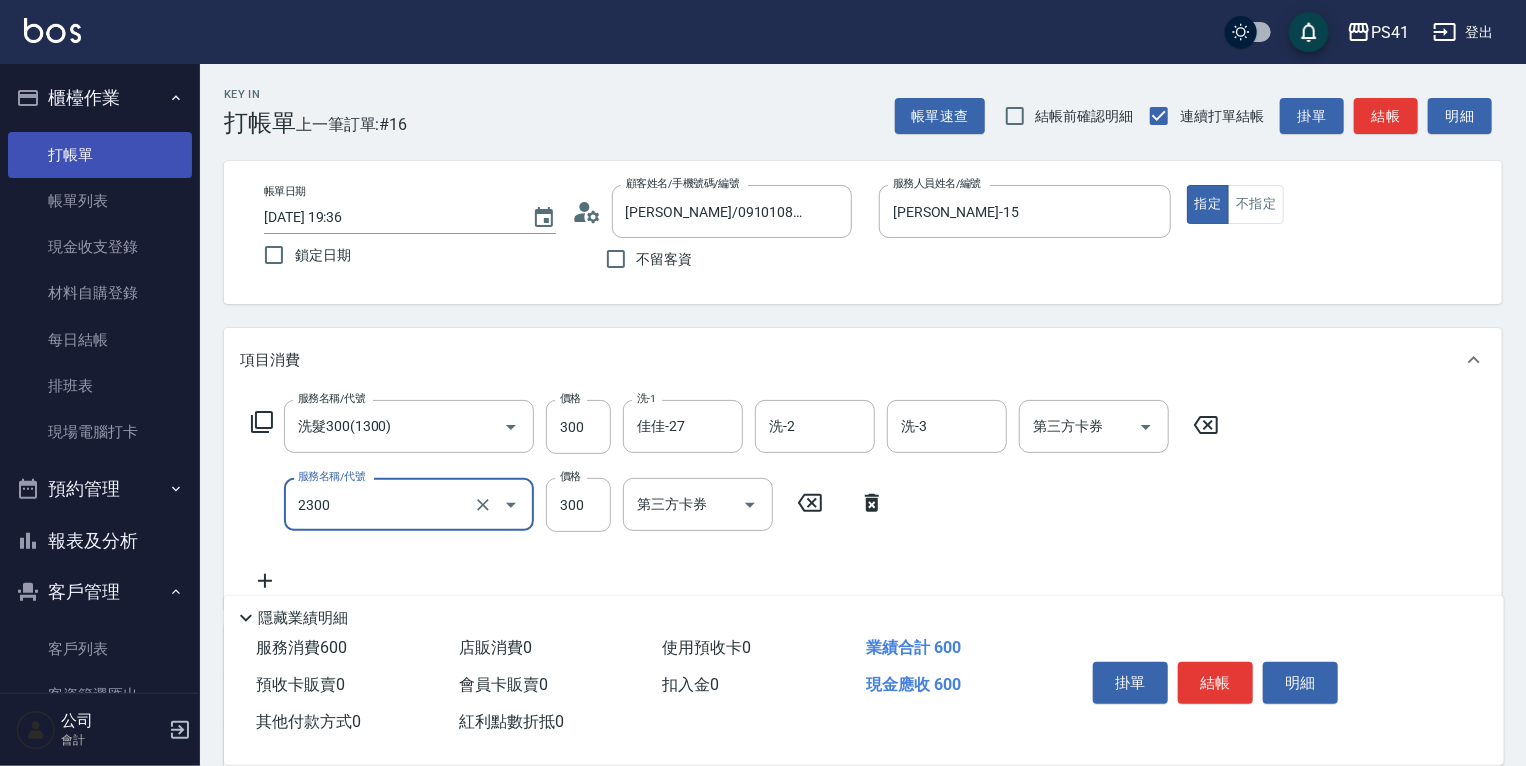 type on "剪髮(2300)" 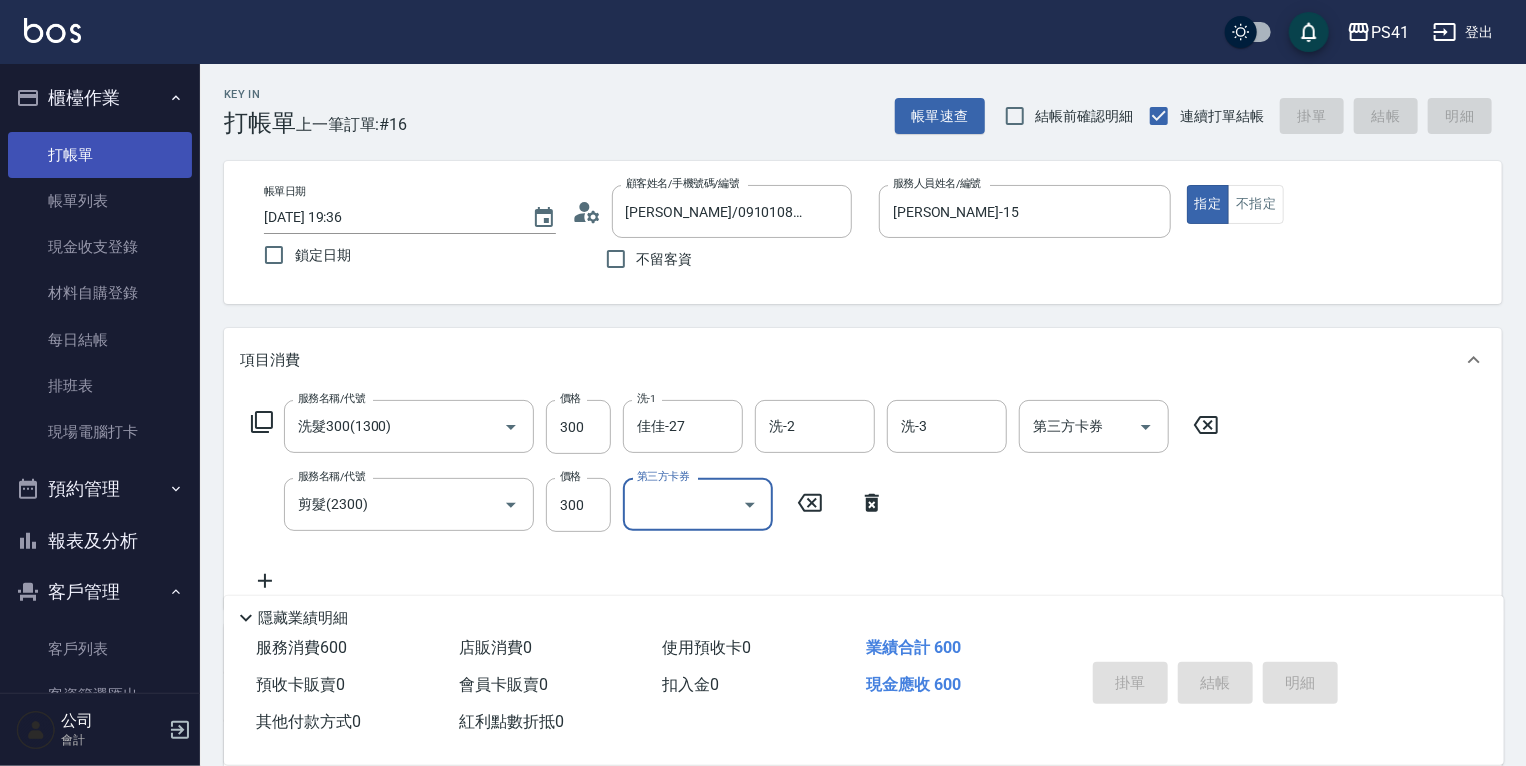 type 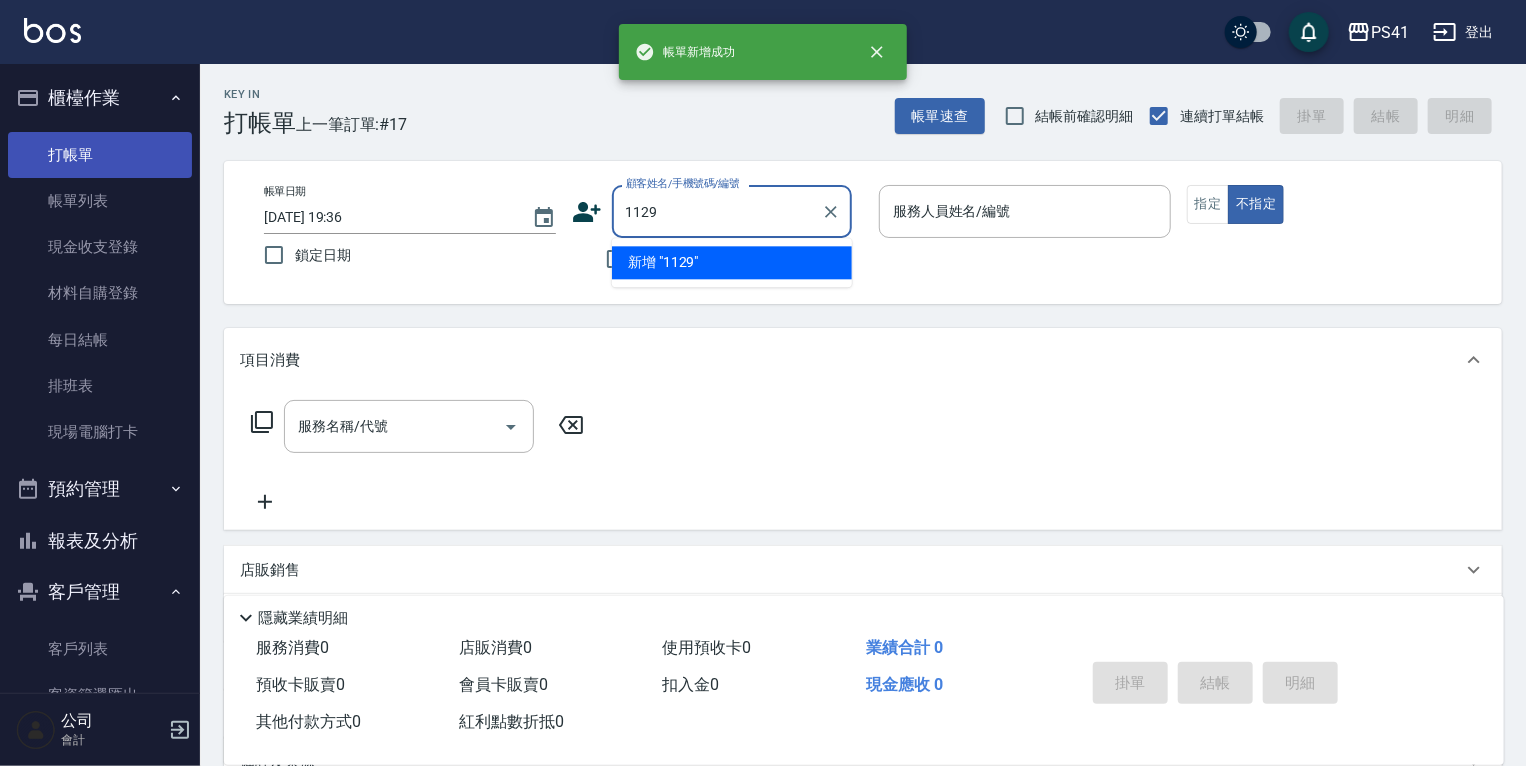 type on "1129" 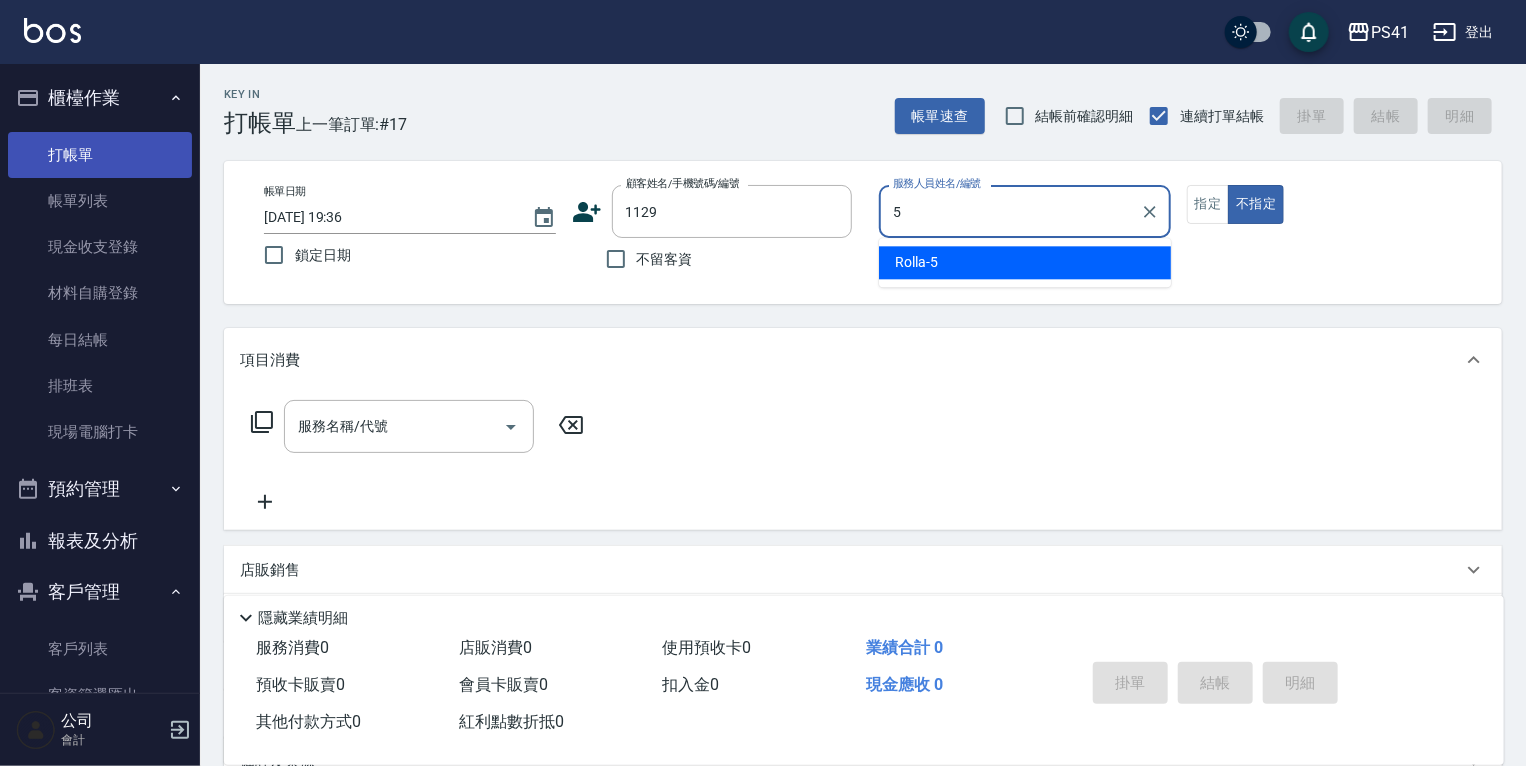 type on "Rolla-5" 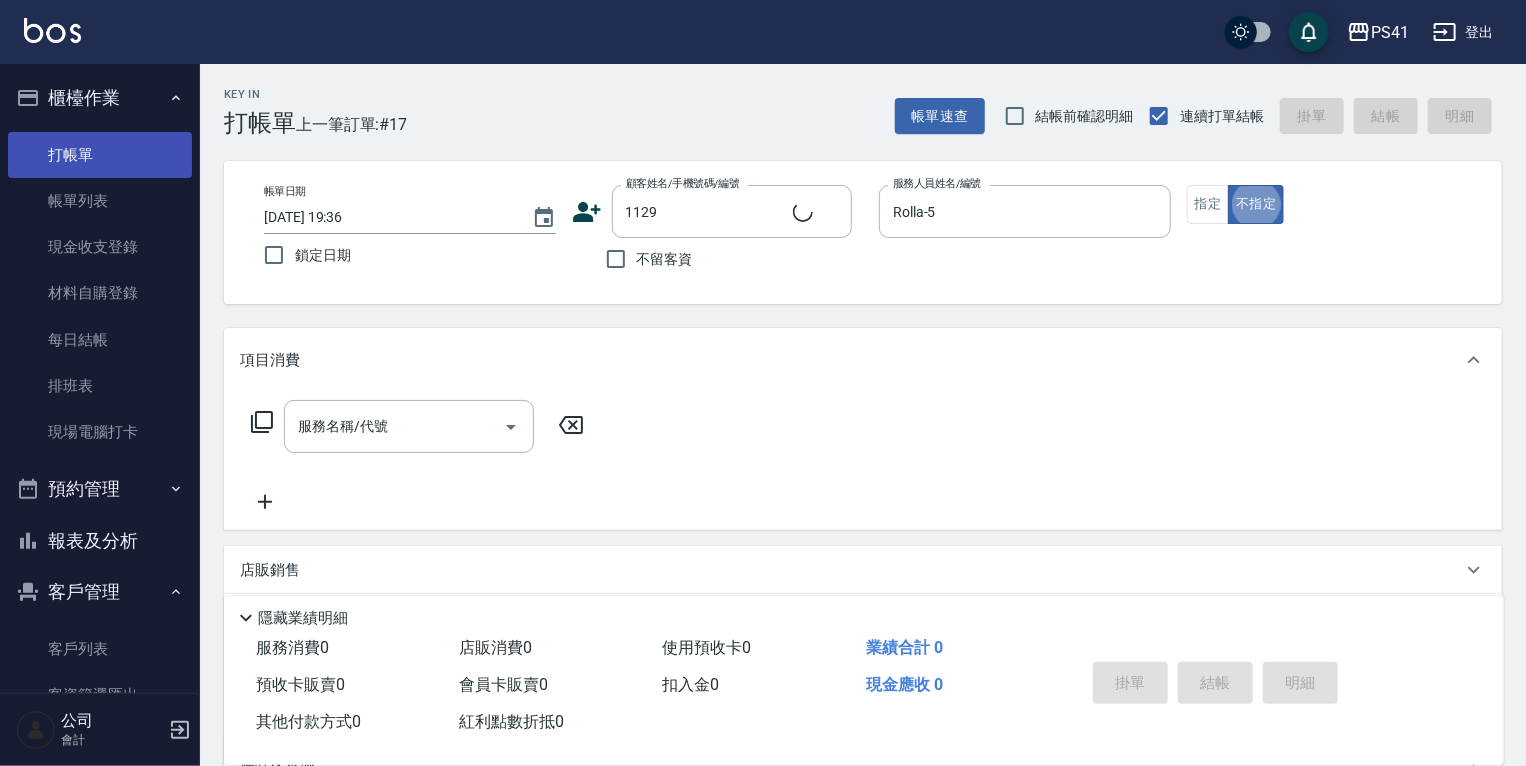 type on "[PERSON_NAME]/0986862832/1129" 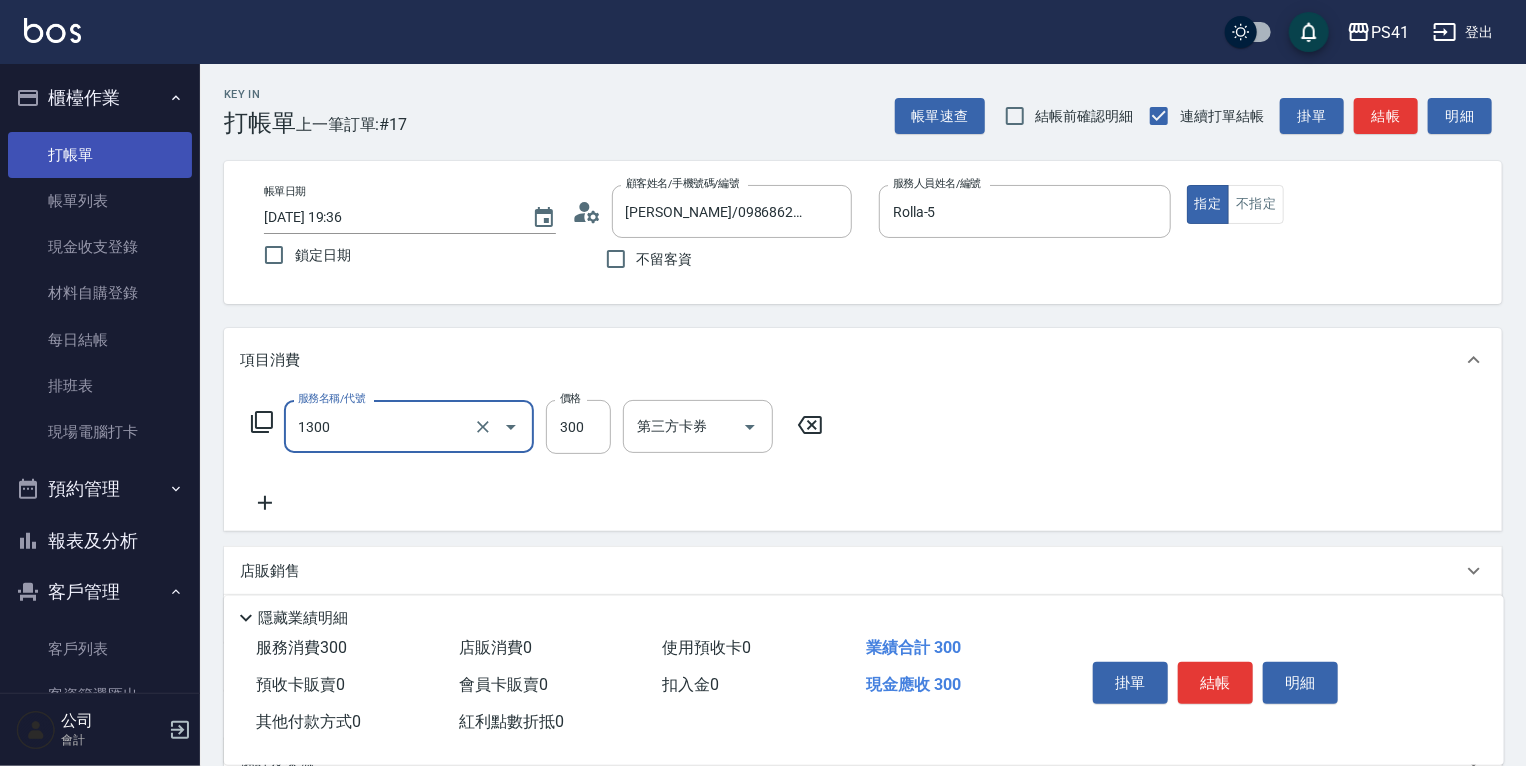 type on "洗髮300(1300)" 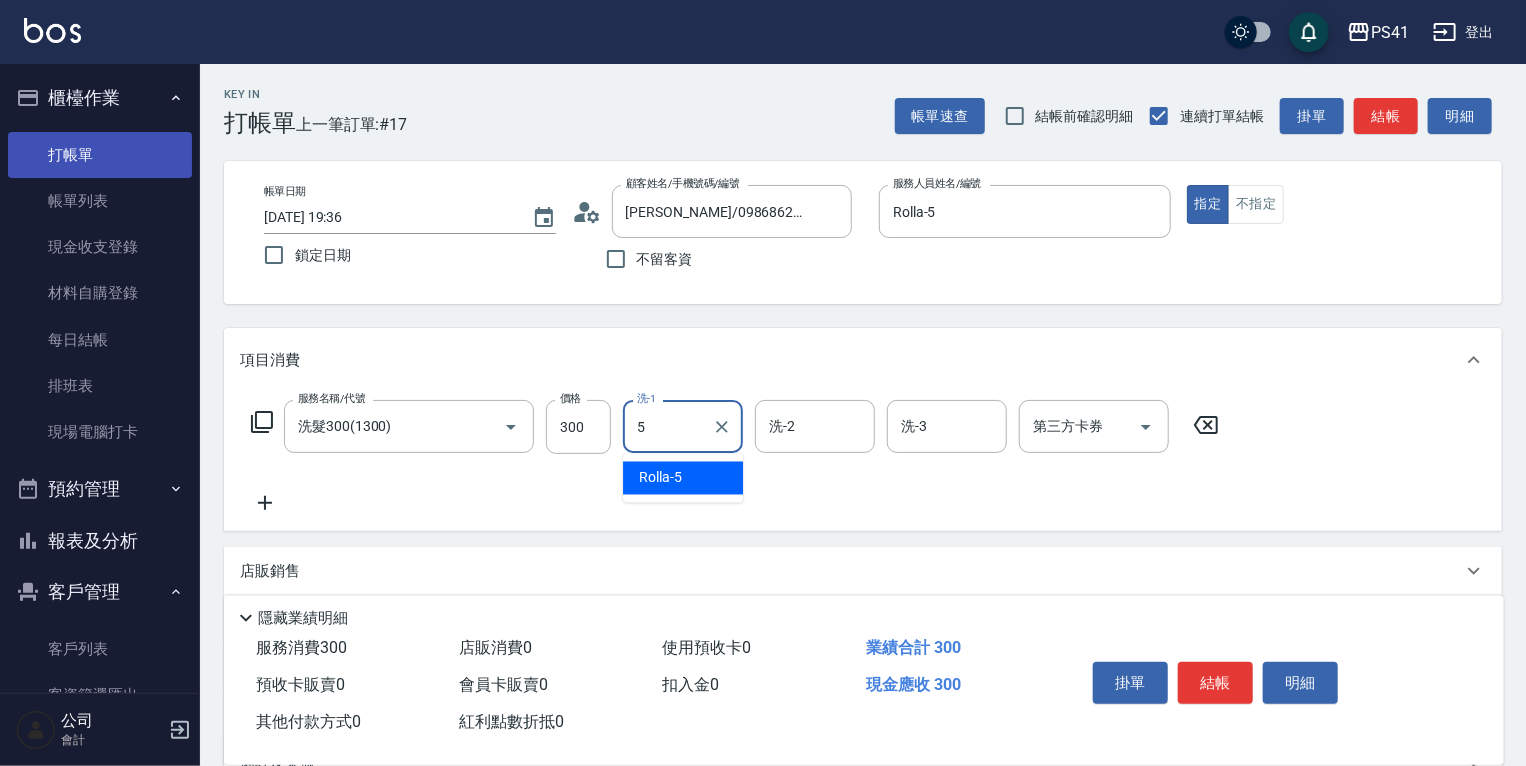 type on "Rolla-5" 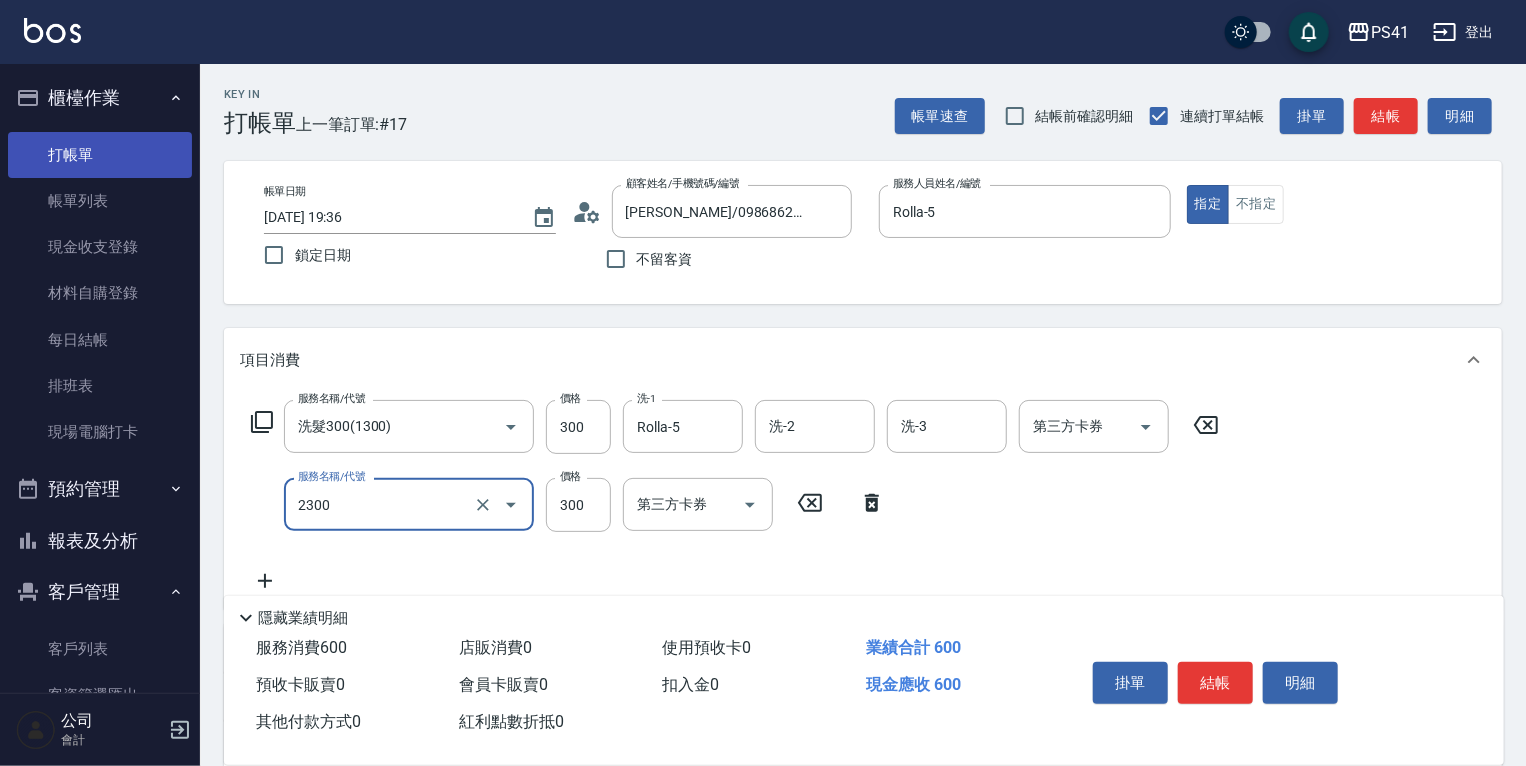type on "剪髮(2300)" 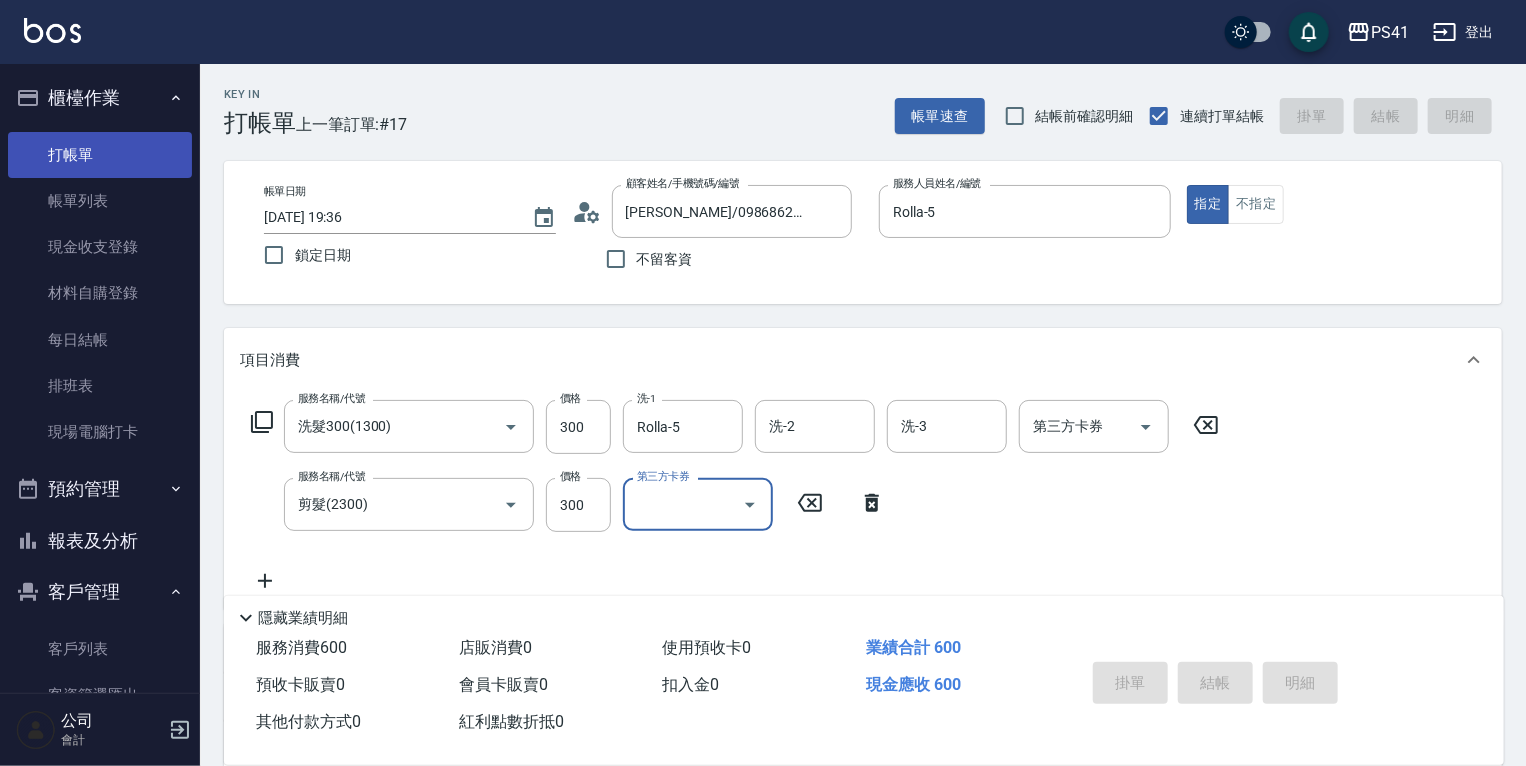 type 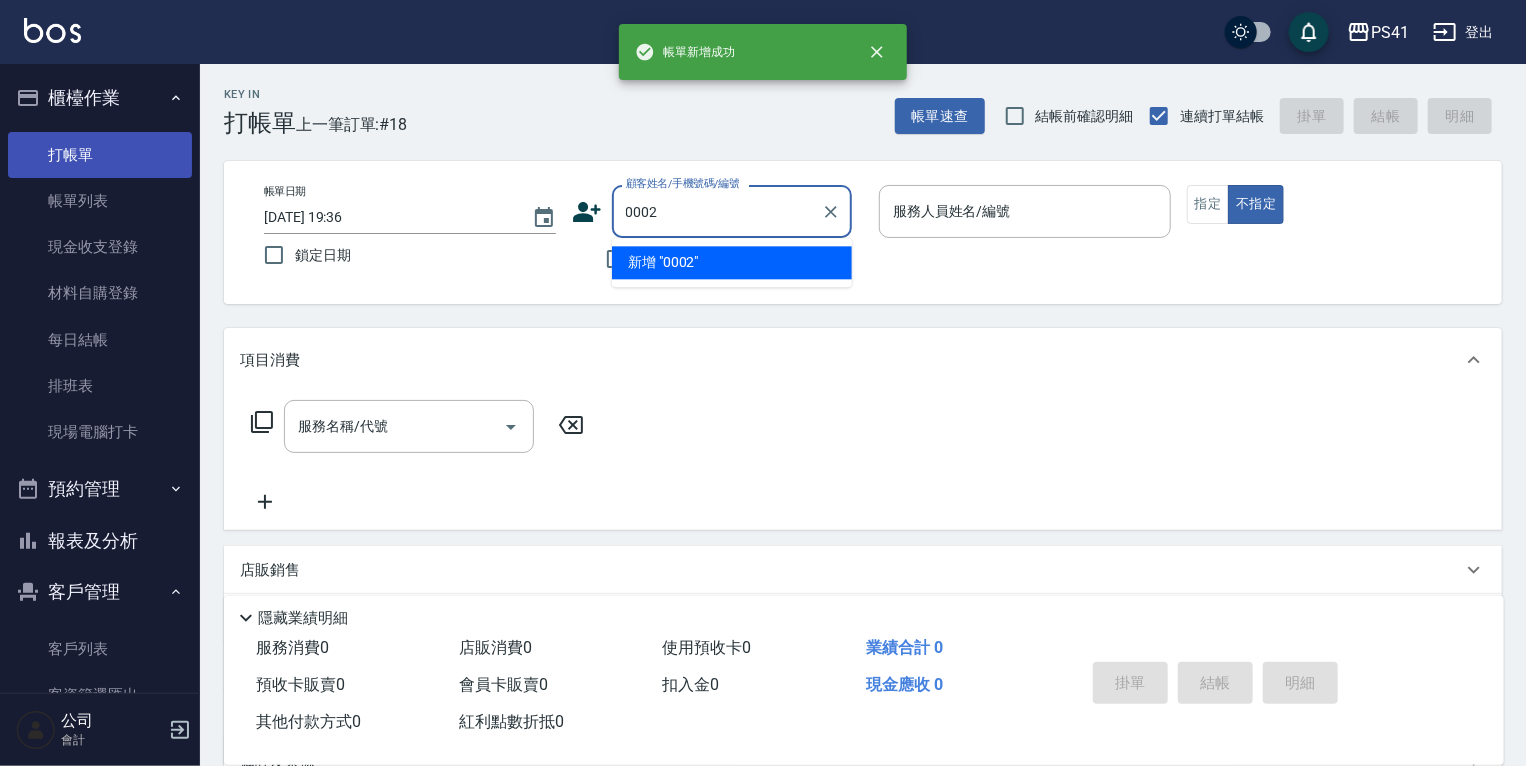type on "0002" 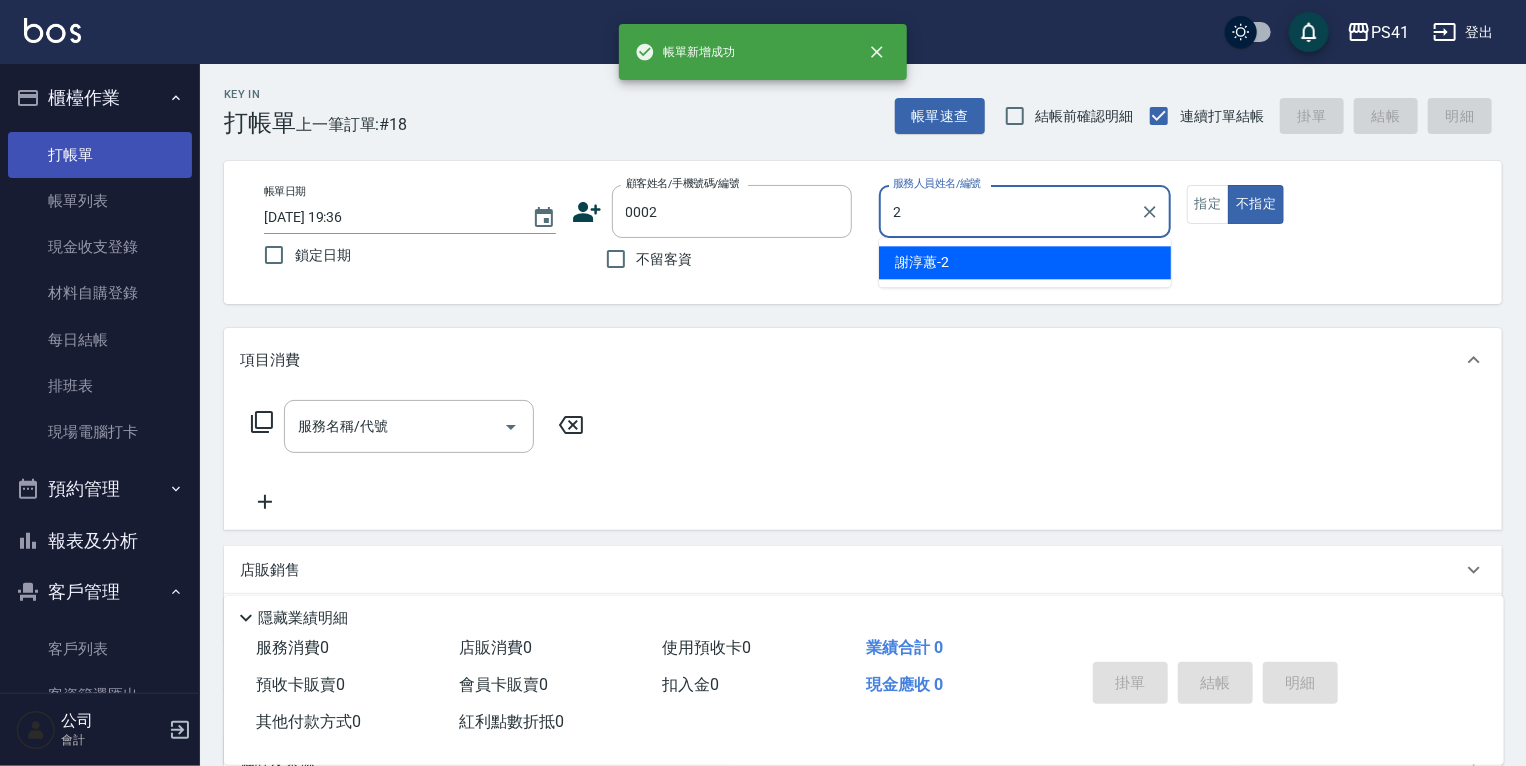 type on "謝淳蕙-2" 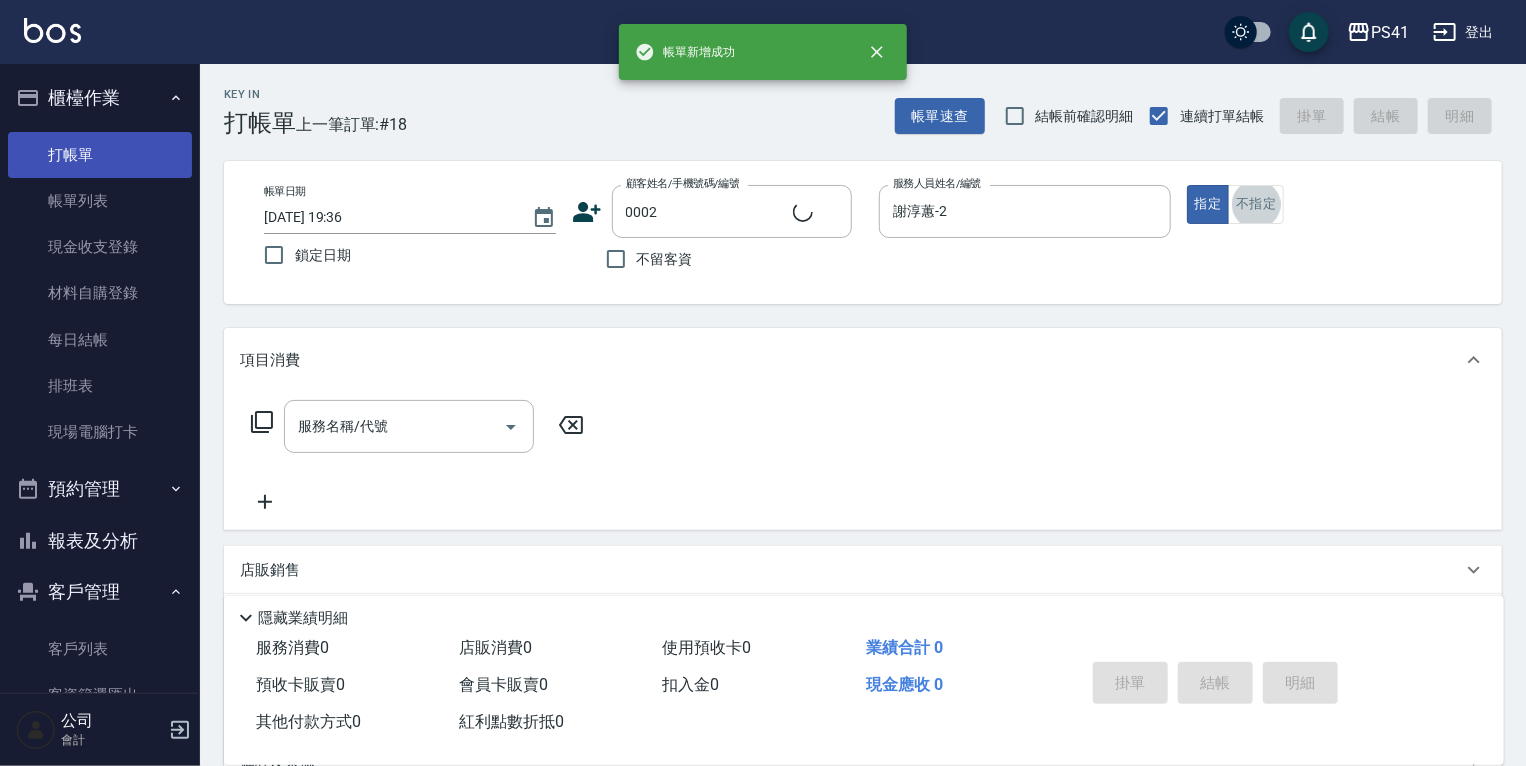 type on "[PERSON_NAME]/[PERSON_NAME]/0002" 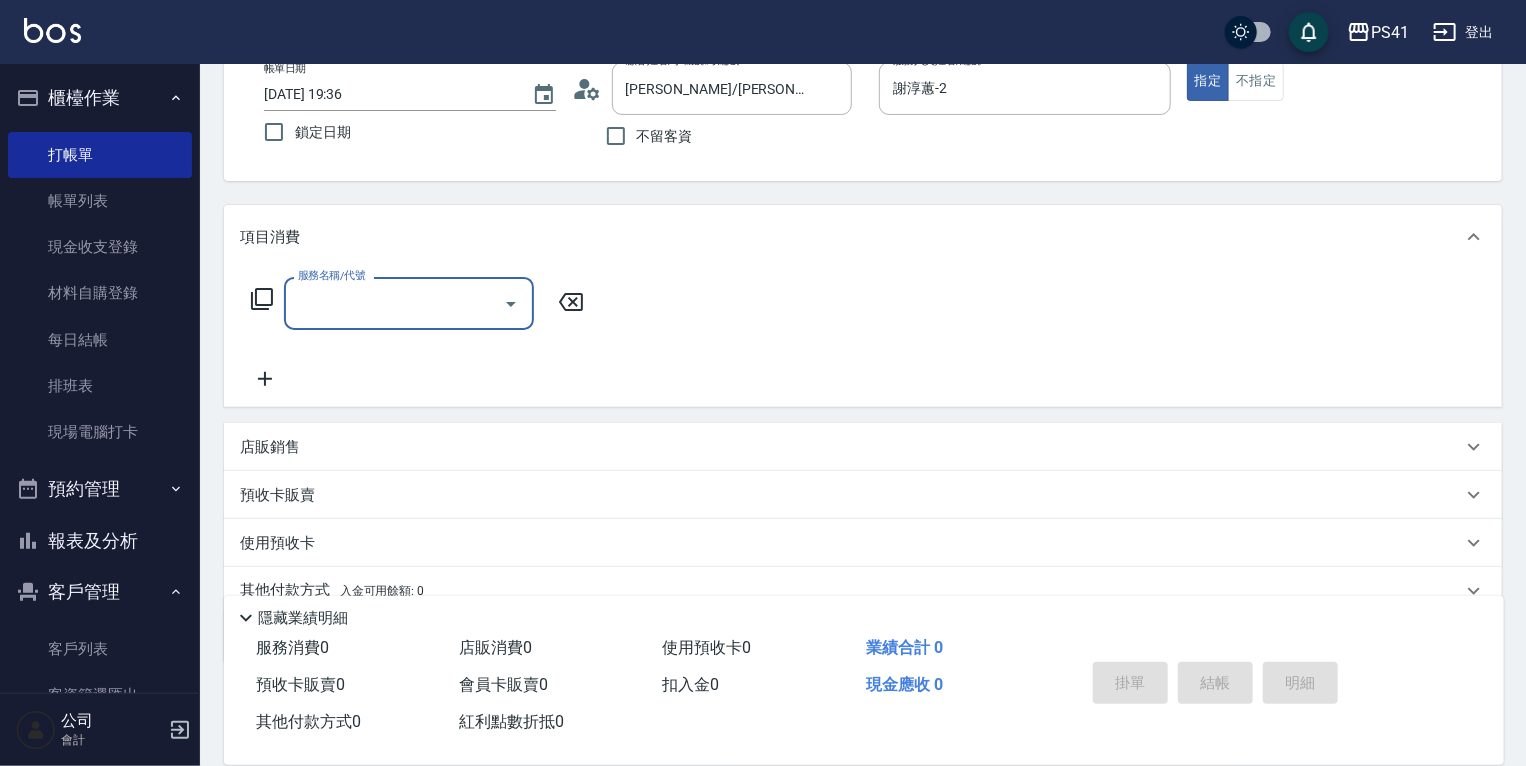 scroll, scrollTop: 209, scrollLeft: 0, axis: vertical 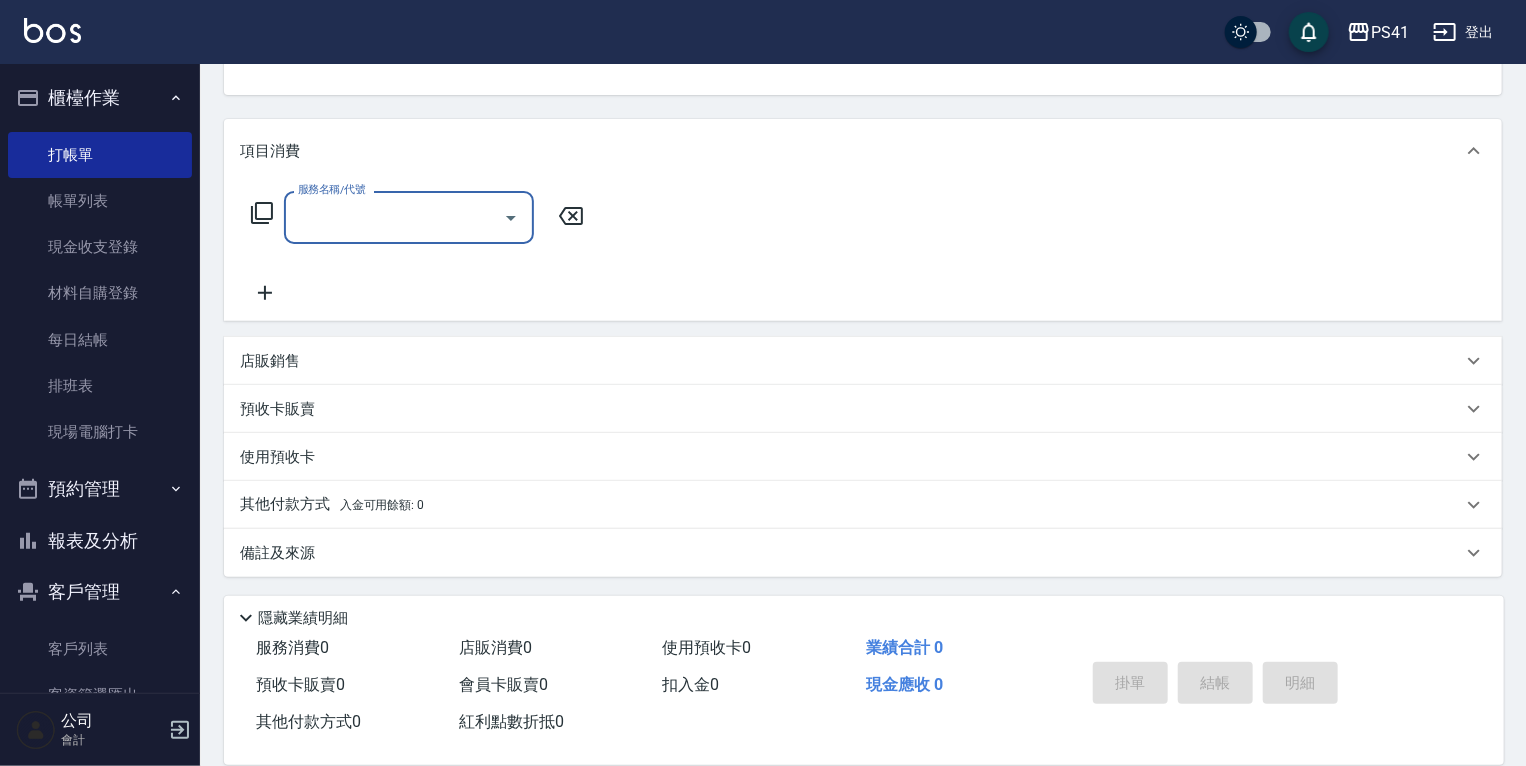 click on "店販銷售" at bounding box center (270, 361) 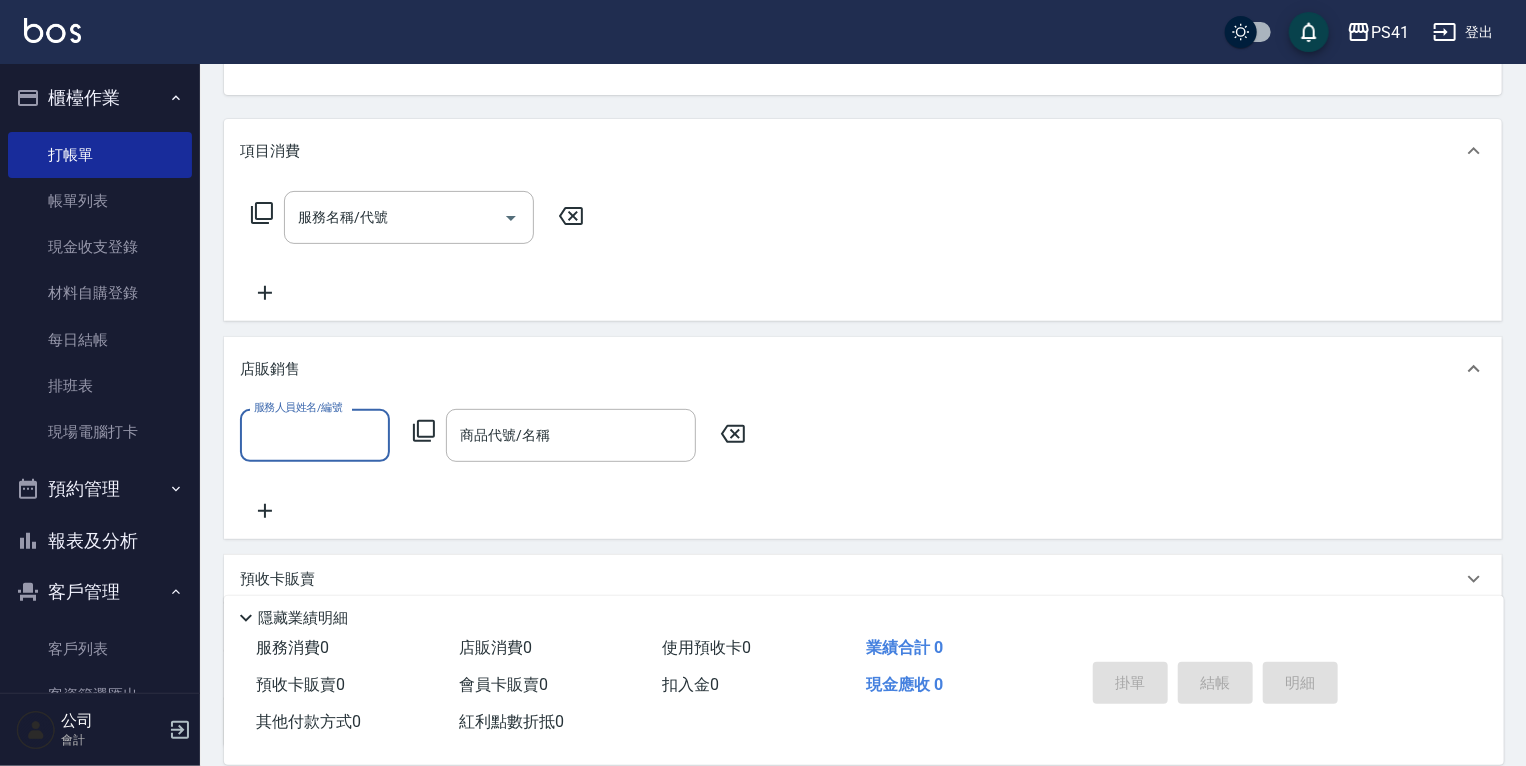 scroll, scrollTop: 0, scrollLeft: 0, axis: both 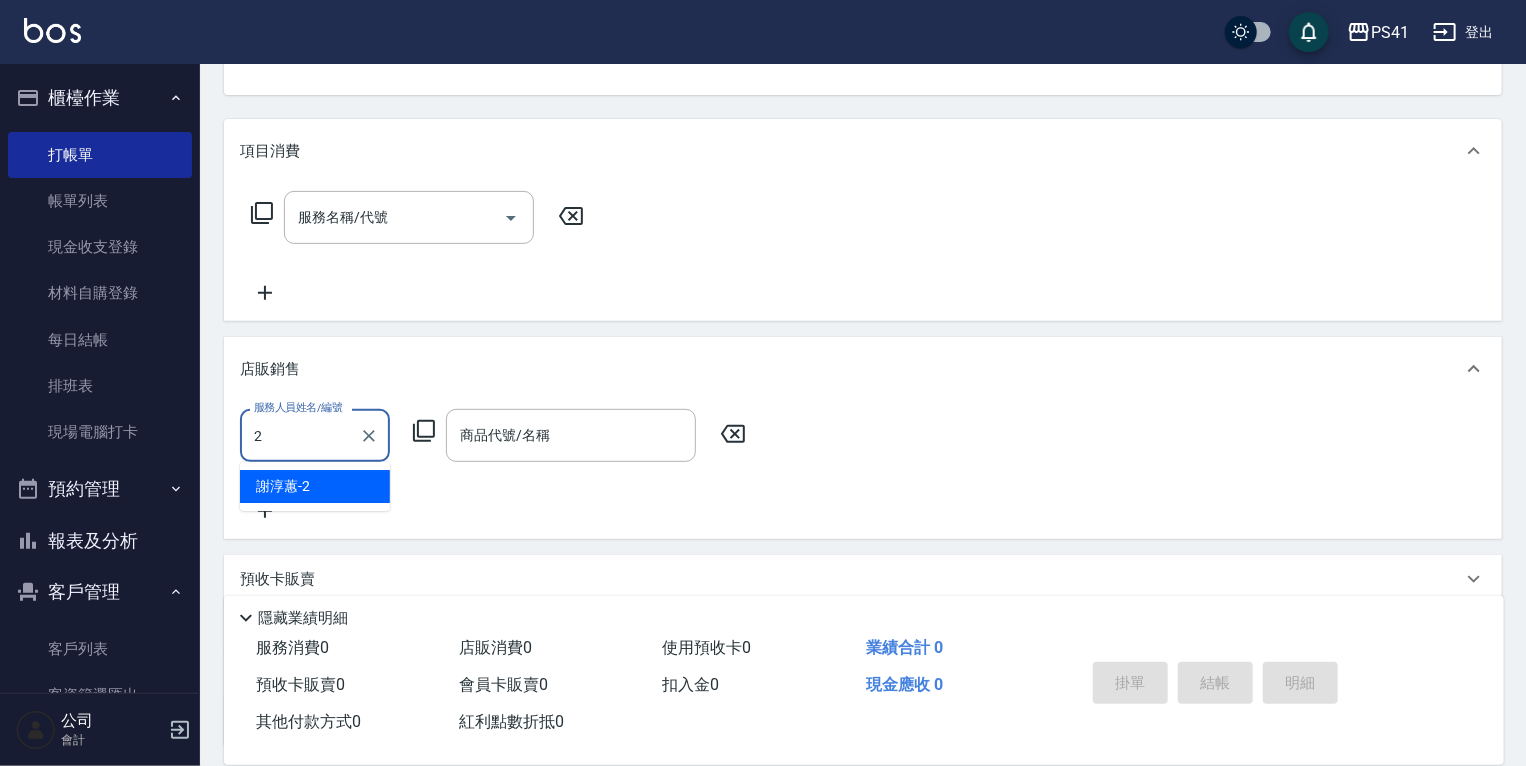 type on "謝淳蕙-2" 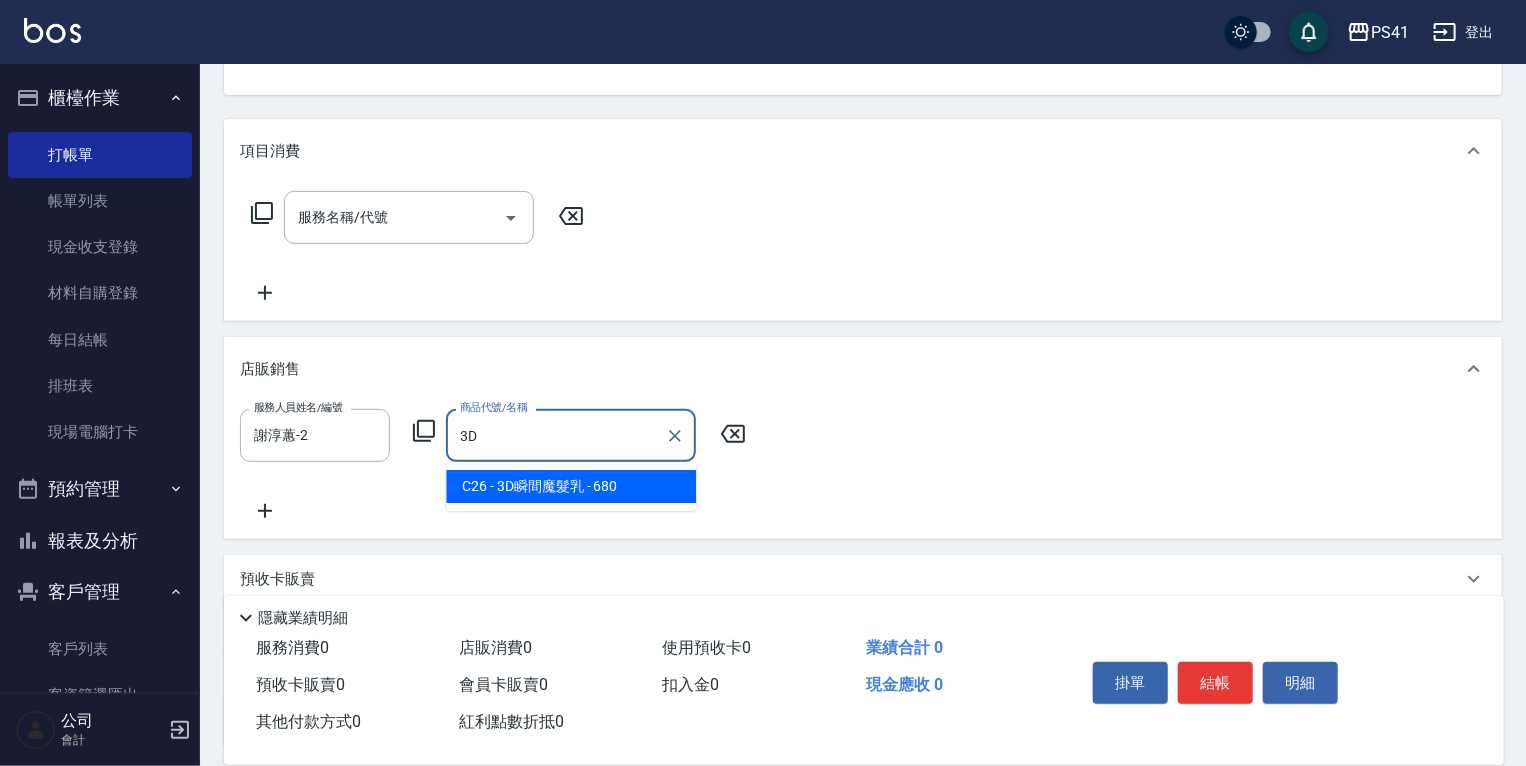 type on "3D瞬間魔髮乳" 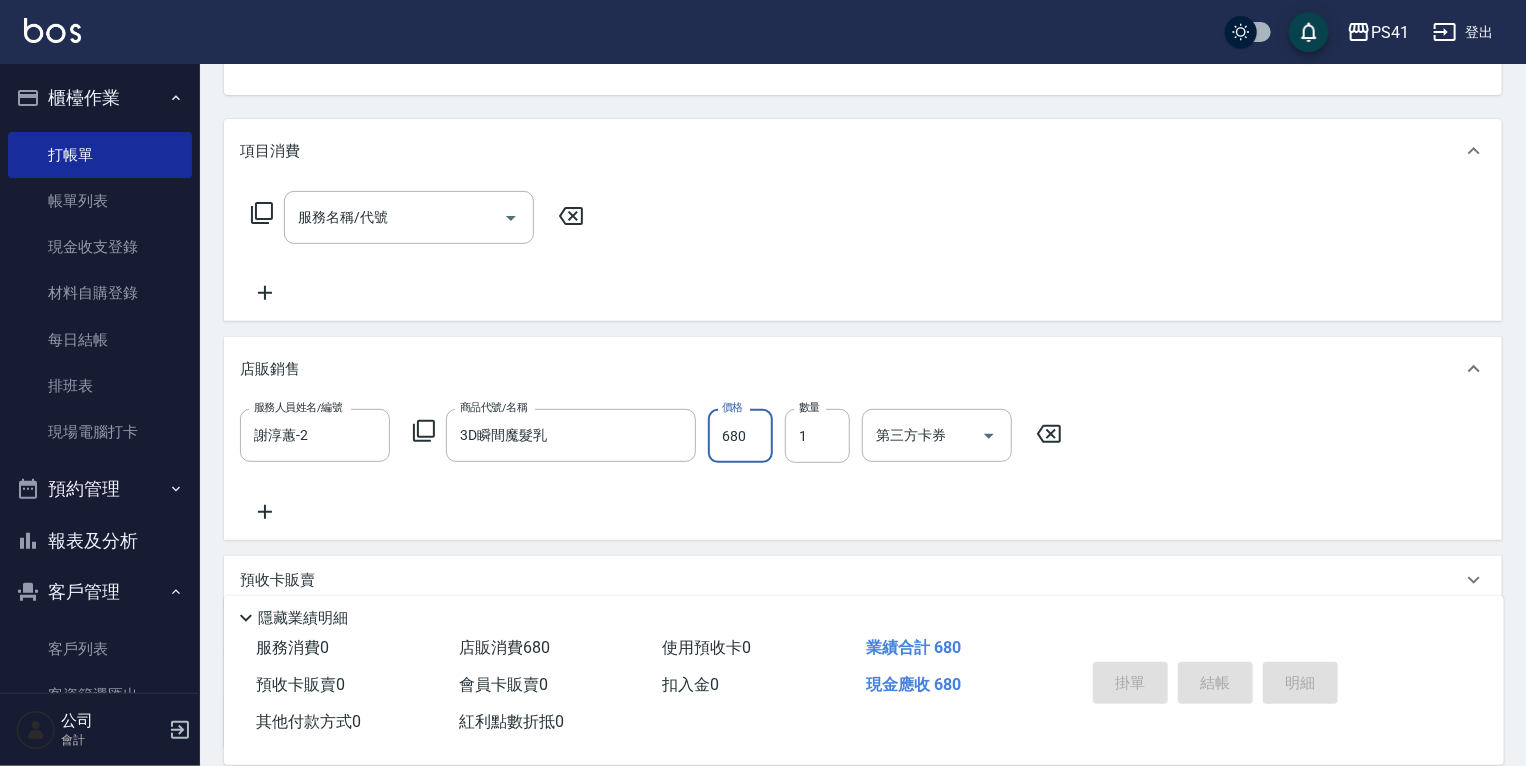 type 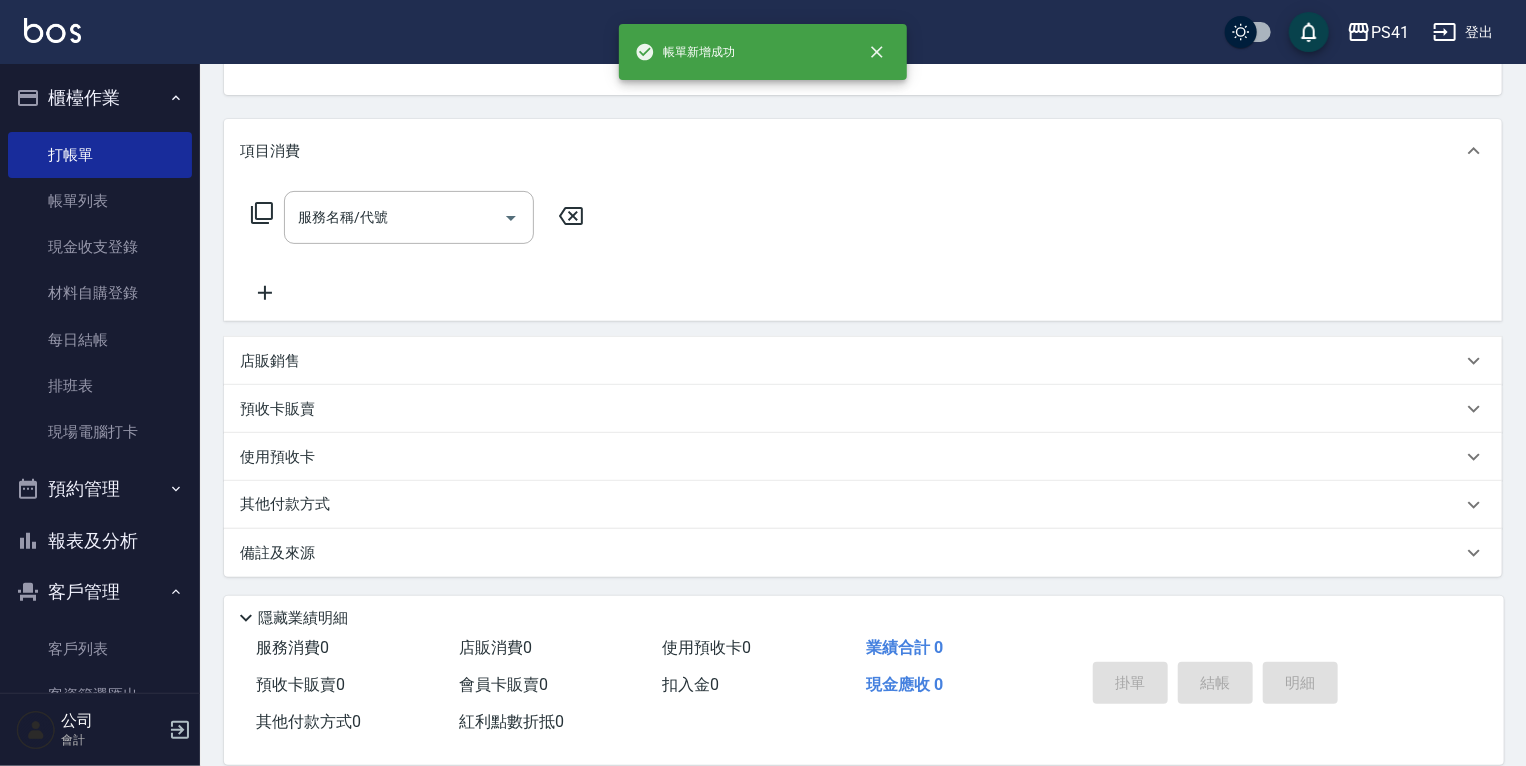 scroll, scrollTop: 194, scrollLeft: 0, axis: vertical 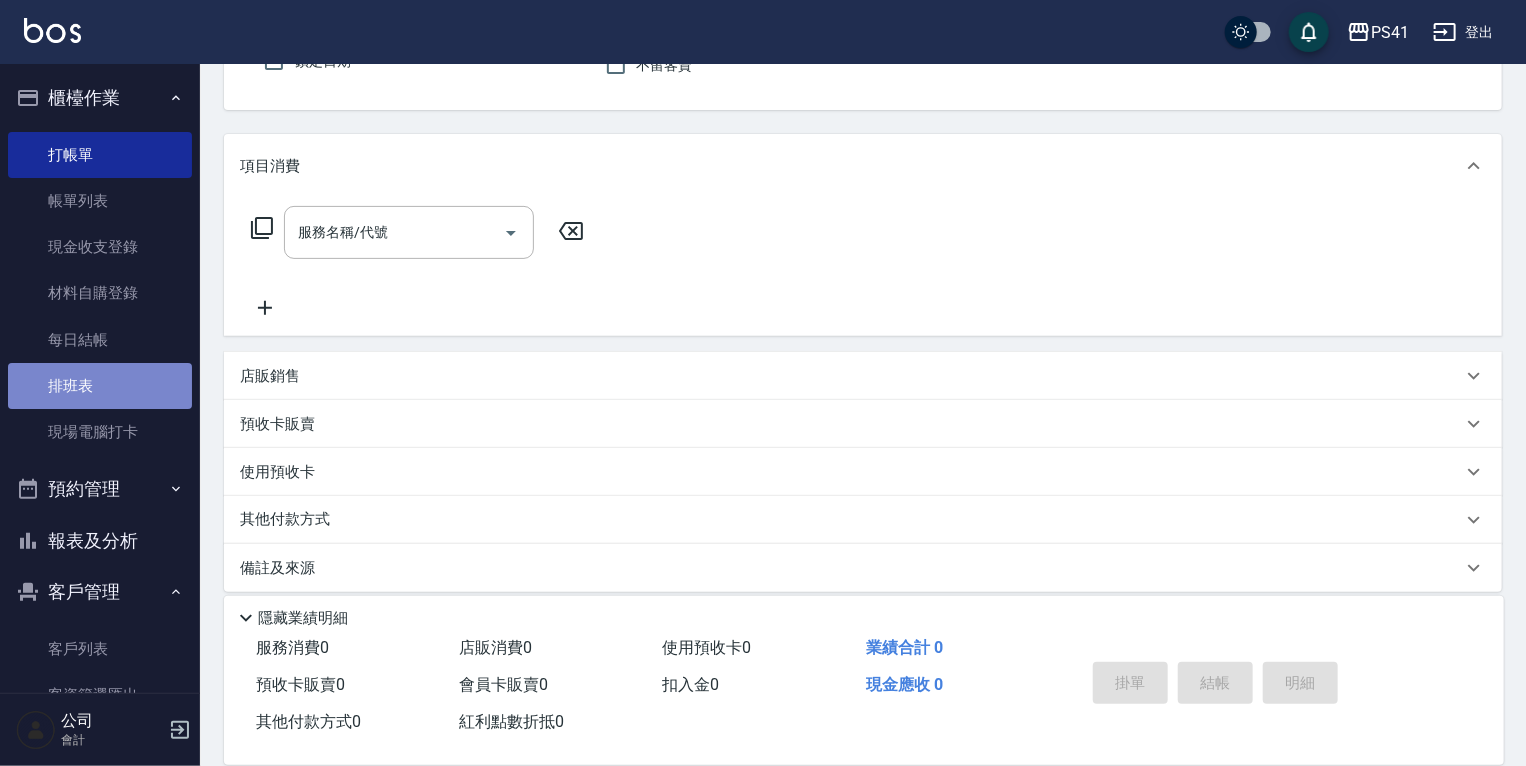 click on "排班表" at bounding box center (100, 386) 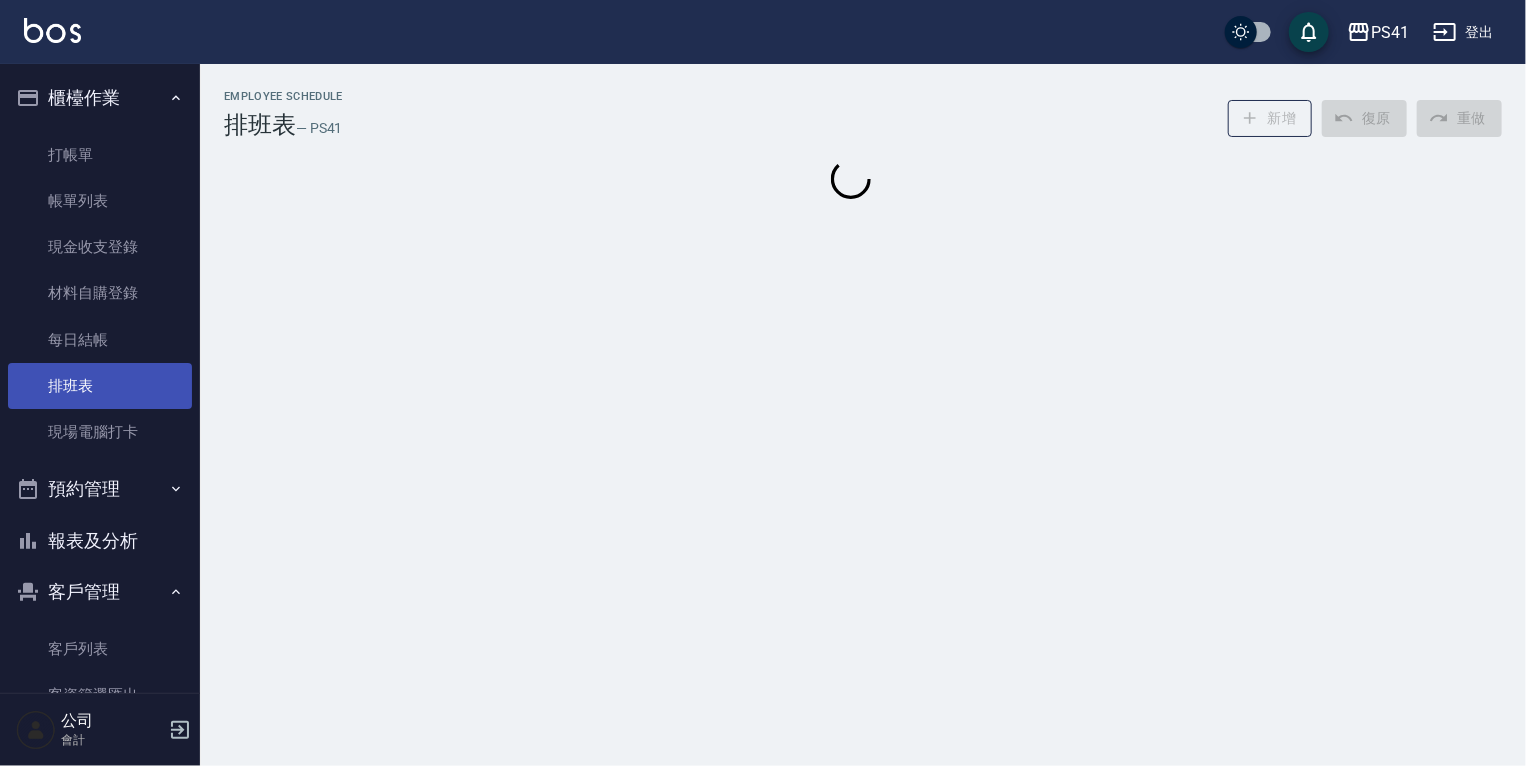 scroll, scrollTop: 0, scrollLeft: 0, axis: both 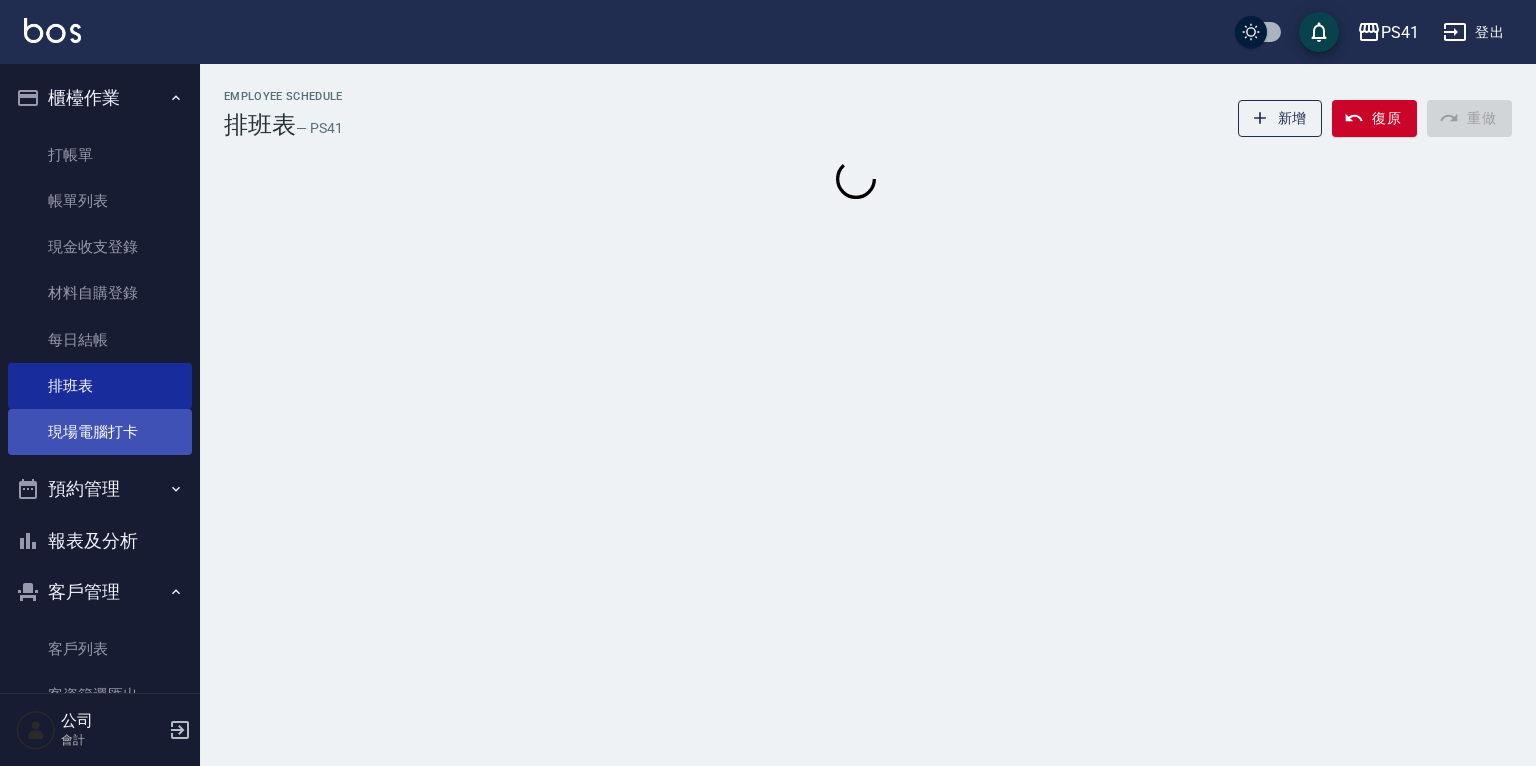 click on "現場電腦打卡" at bounding box center [100, 432] 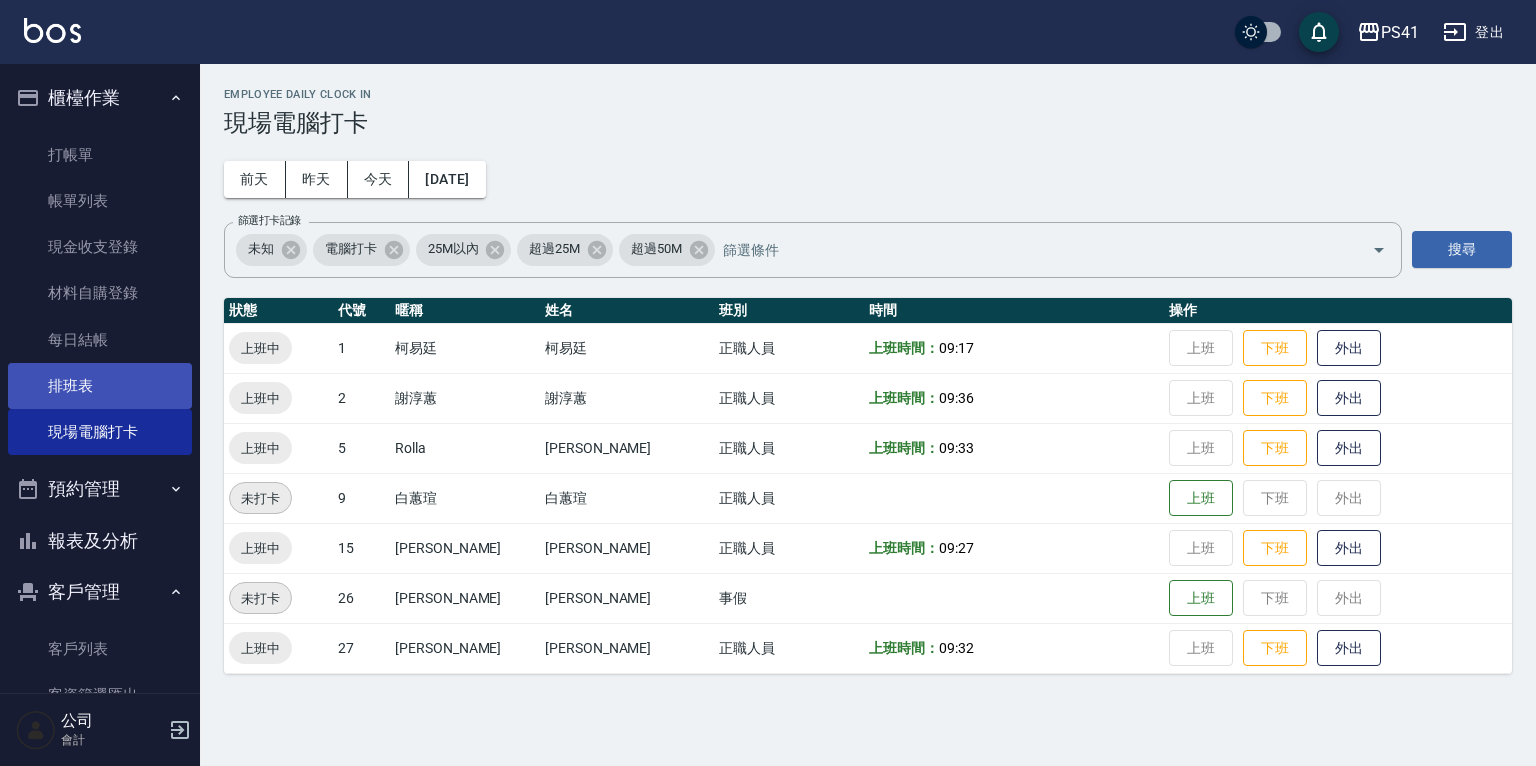 click on "排班表" at bounding box center (100, 386) 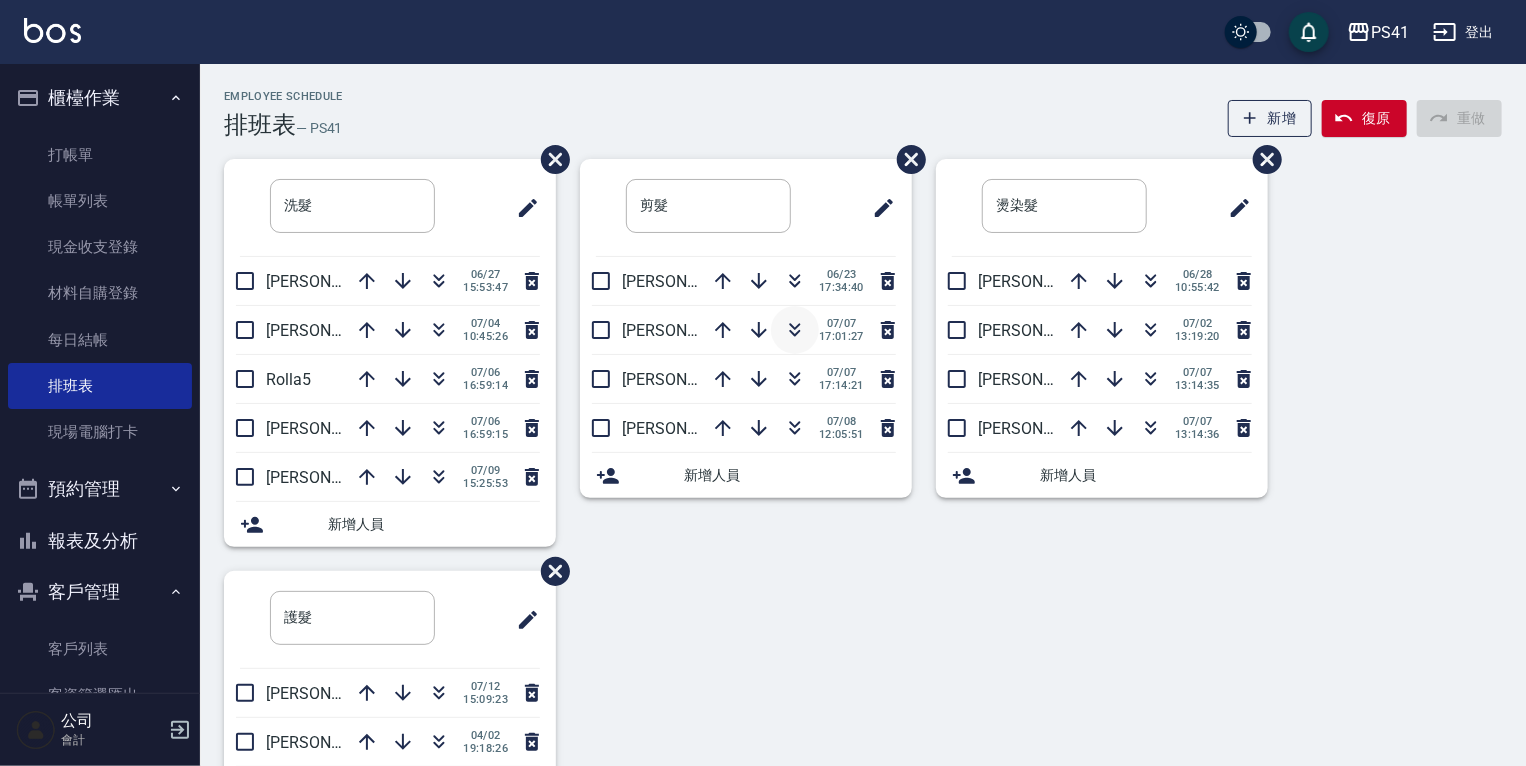 click 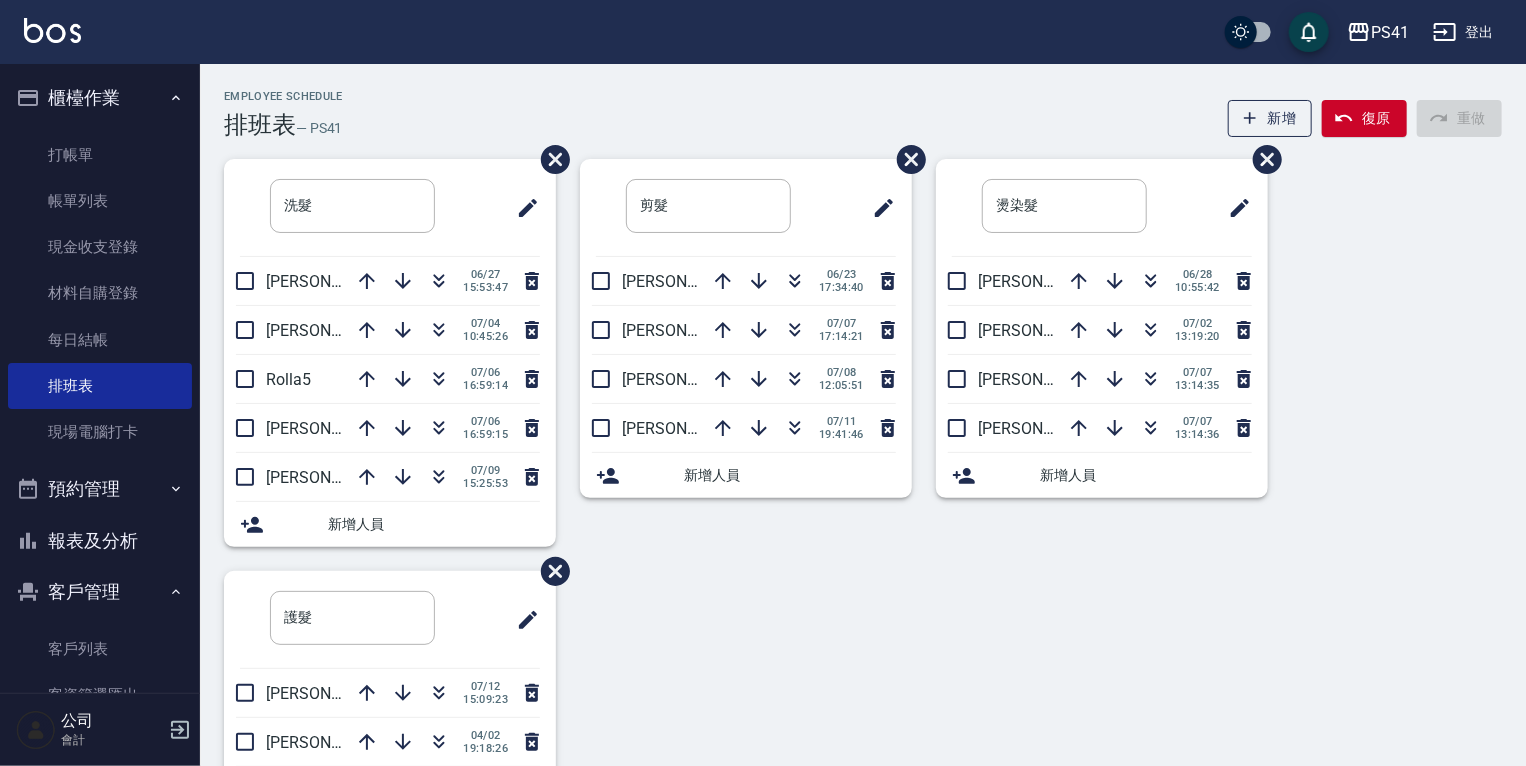 click on "打帳單 帳單列表 現金收支登錄 材料自購登錄 每日結帳 排班表 現場電腦打卡" at bounding box center (100, 294) 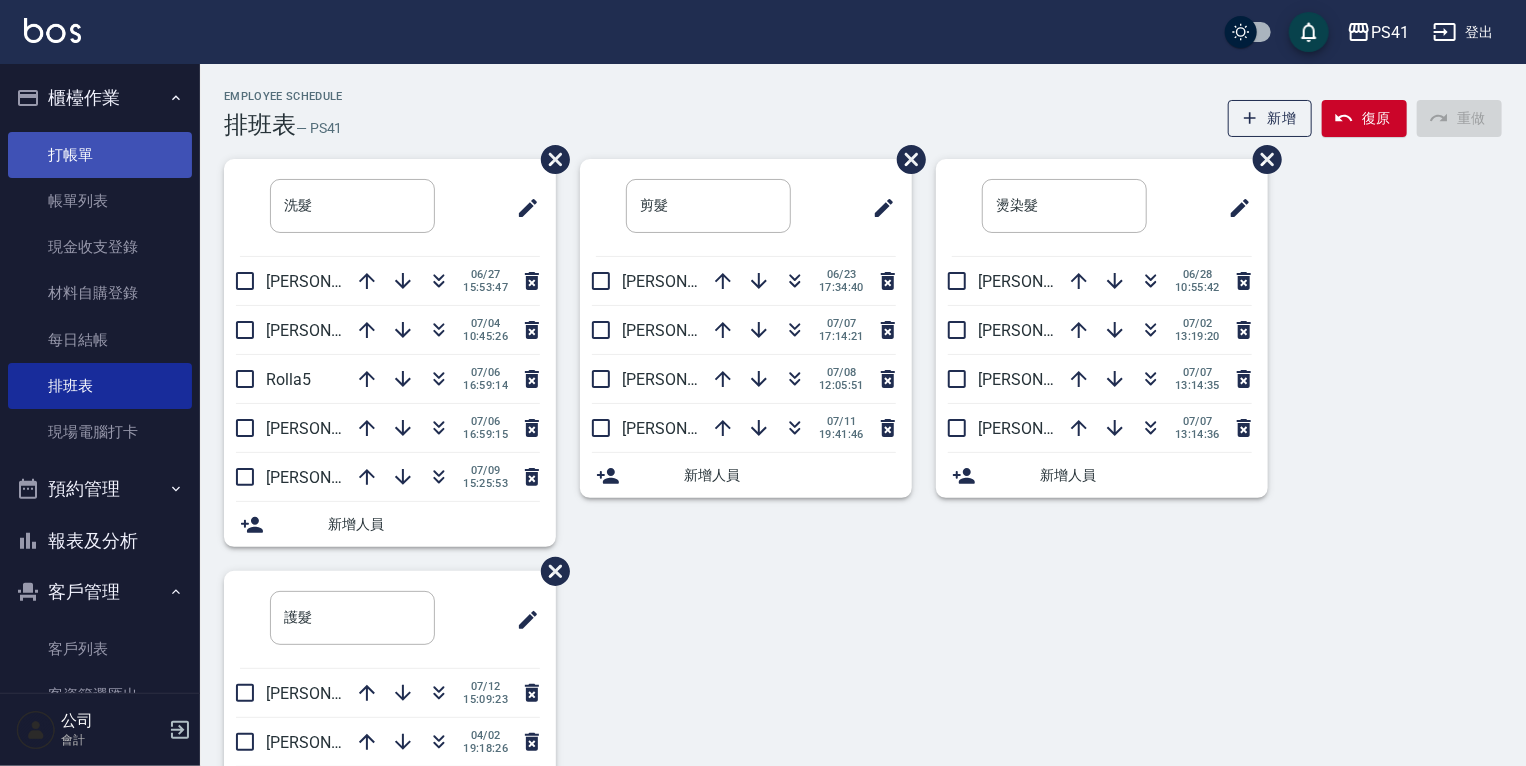 click on "打帳單" at bounding box center (100, 155) 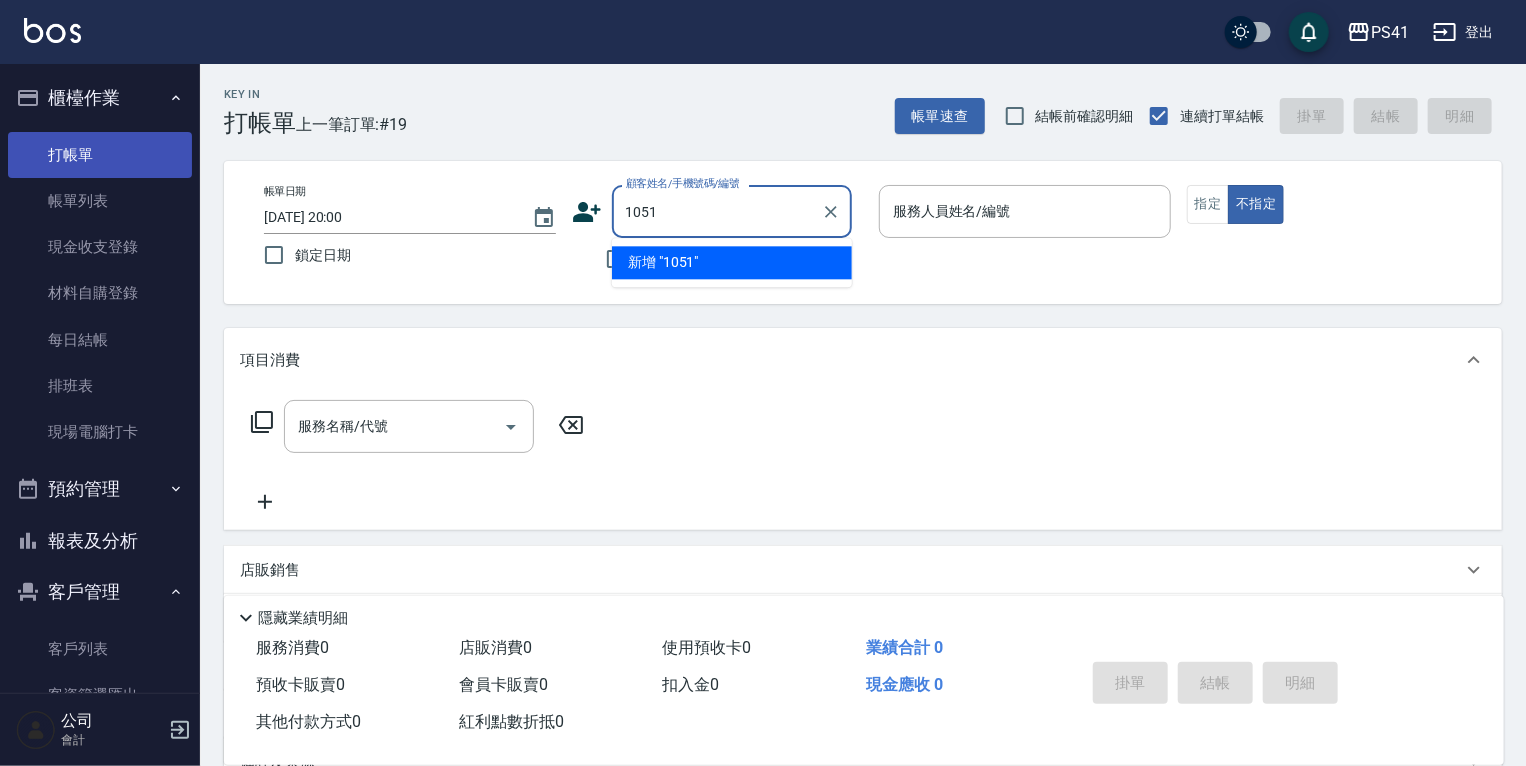 type on "1051" 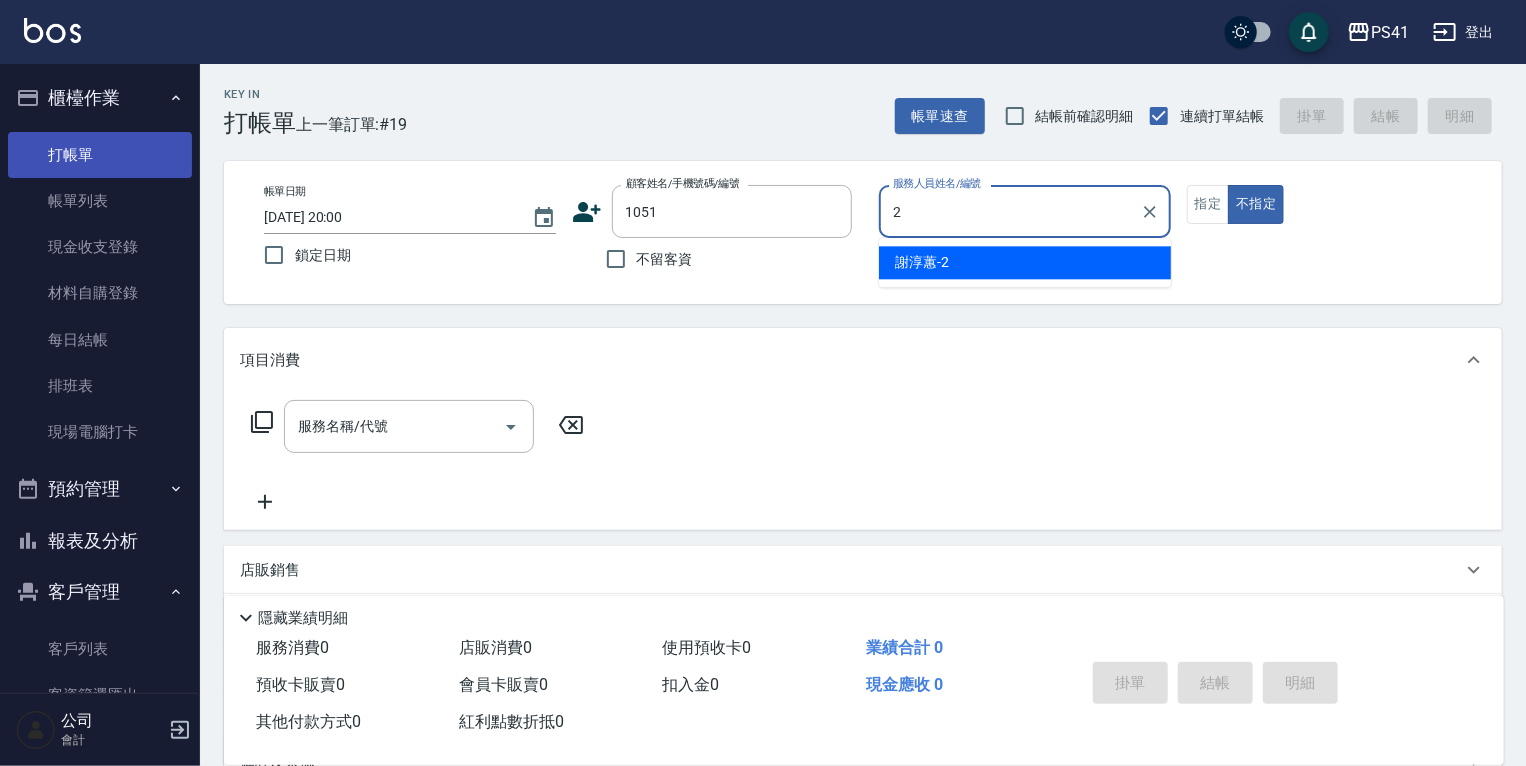 type on "謝淳蕙-2" 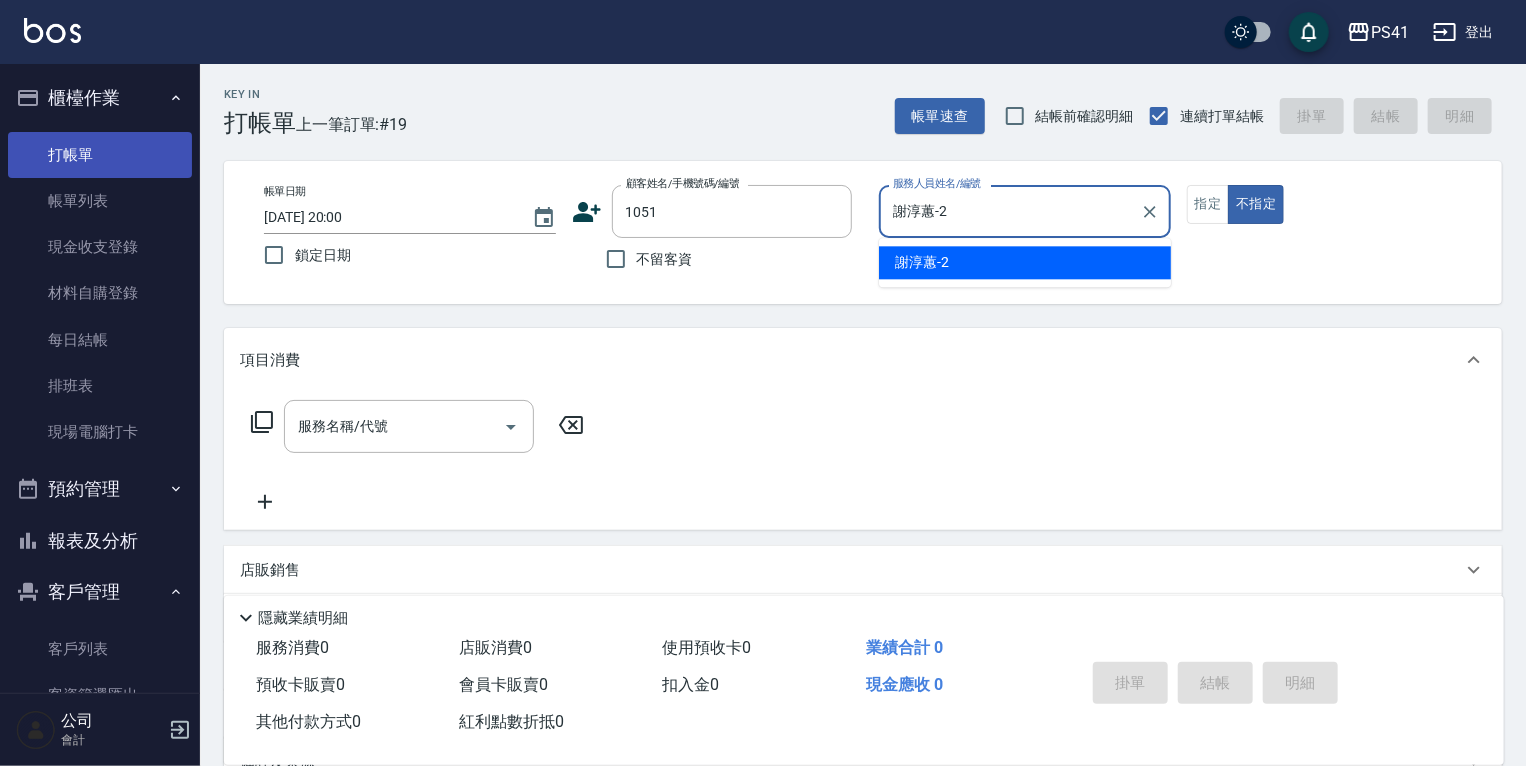 type on "false" 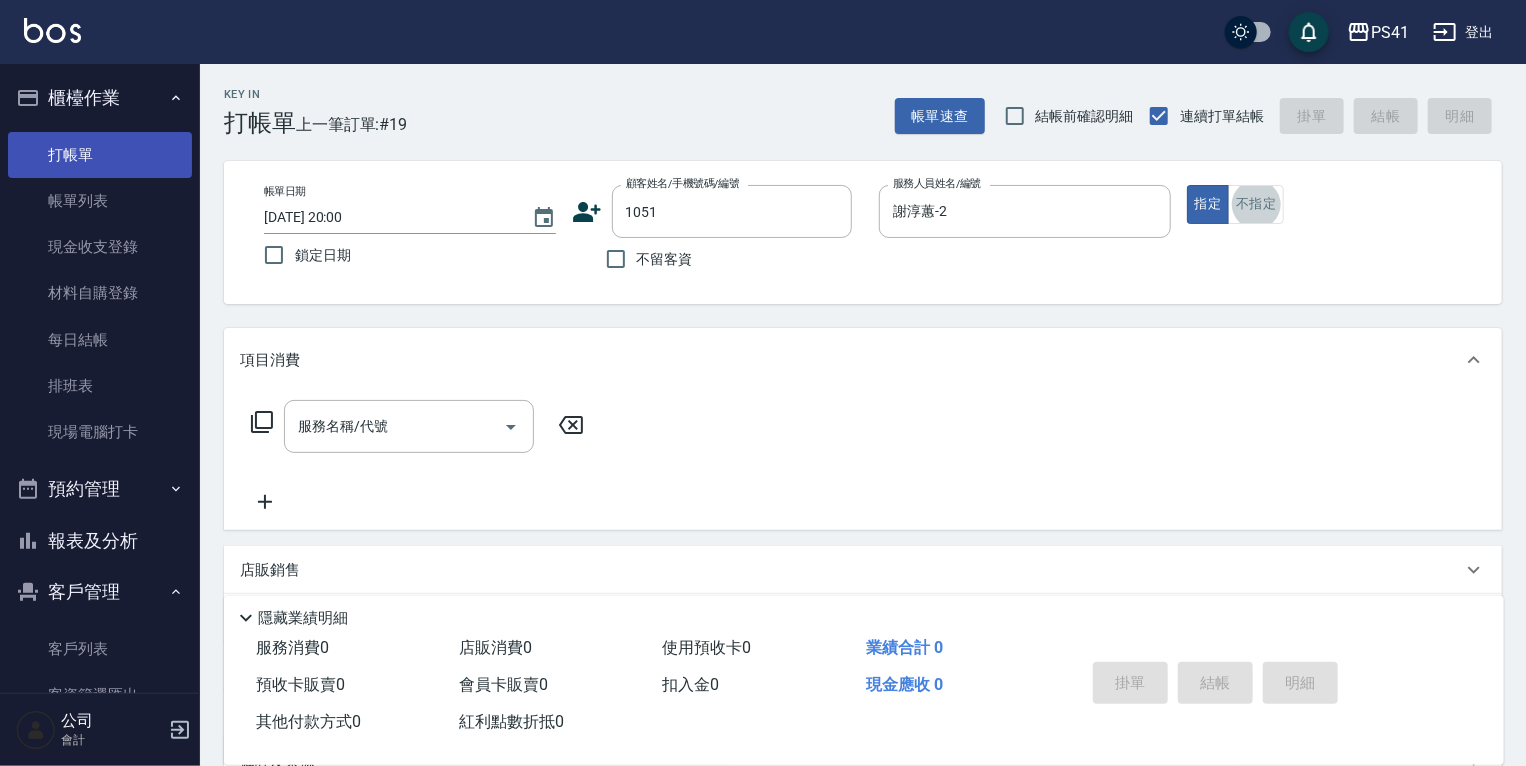 type on "[PERSON_NAME]/0963017540/1051" 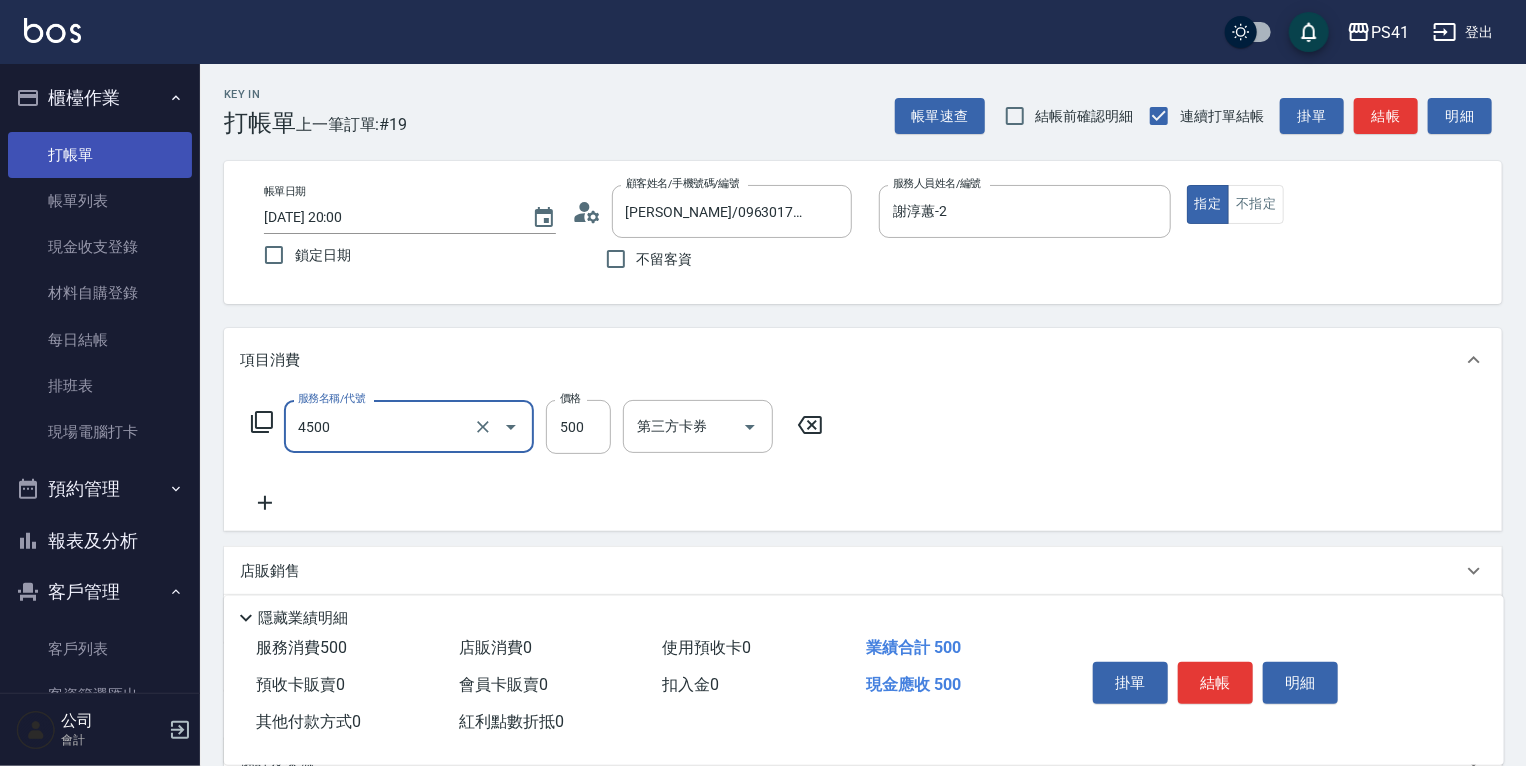 type on "補染(4500)" 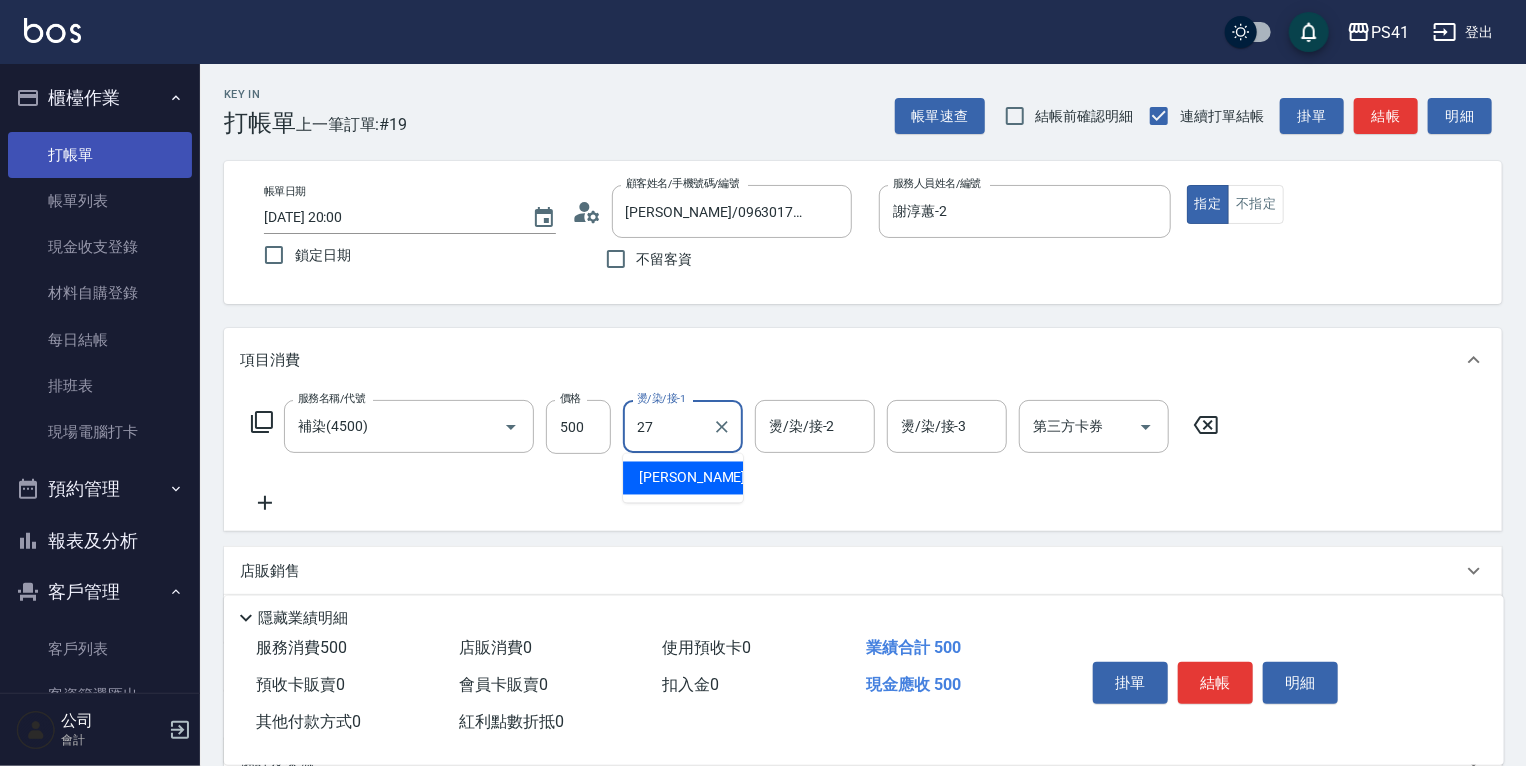 type on "佳佳-27" 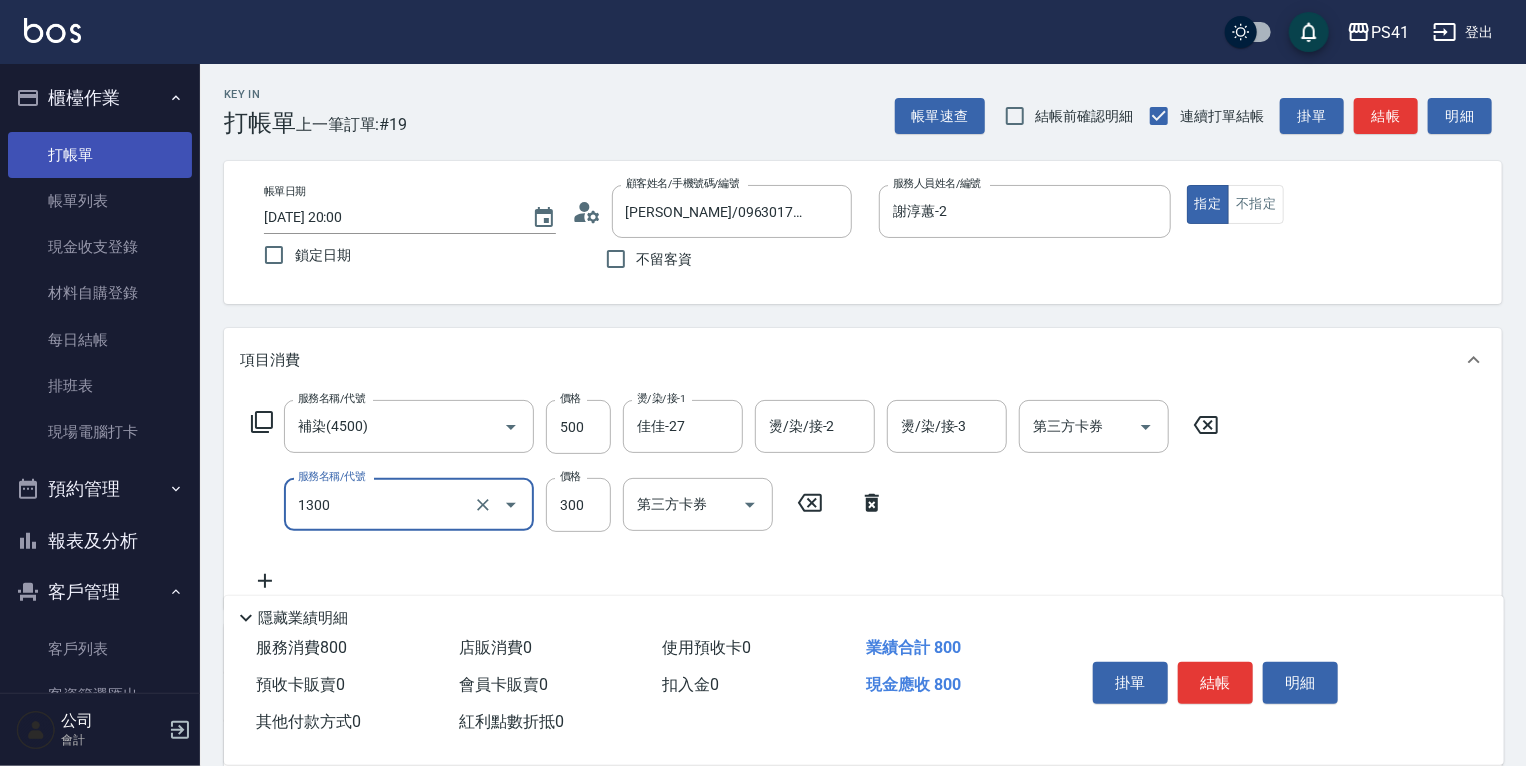 type on "洗髮300(1300)" 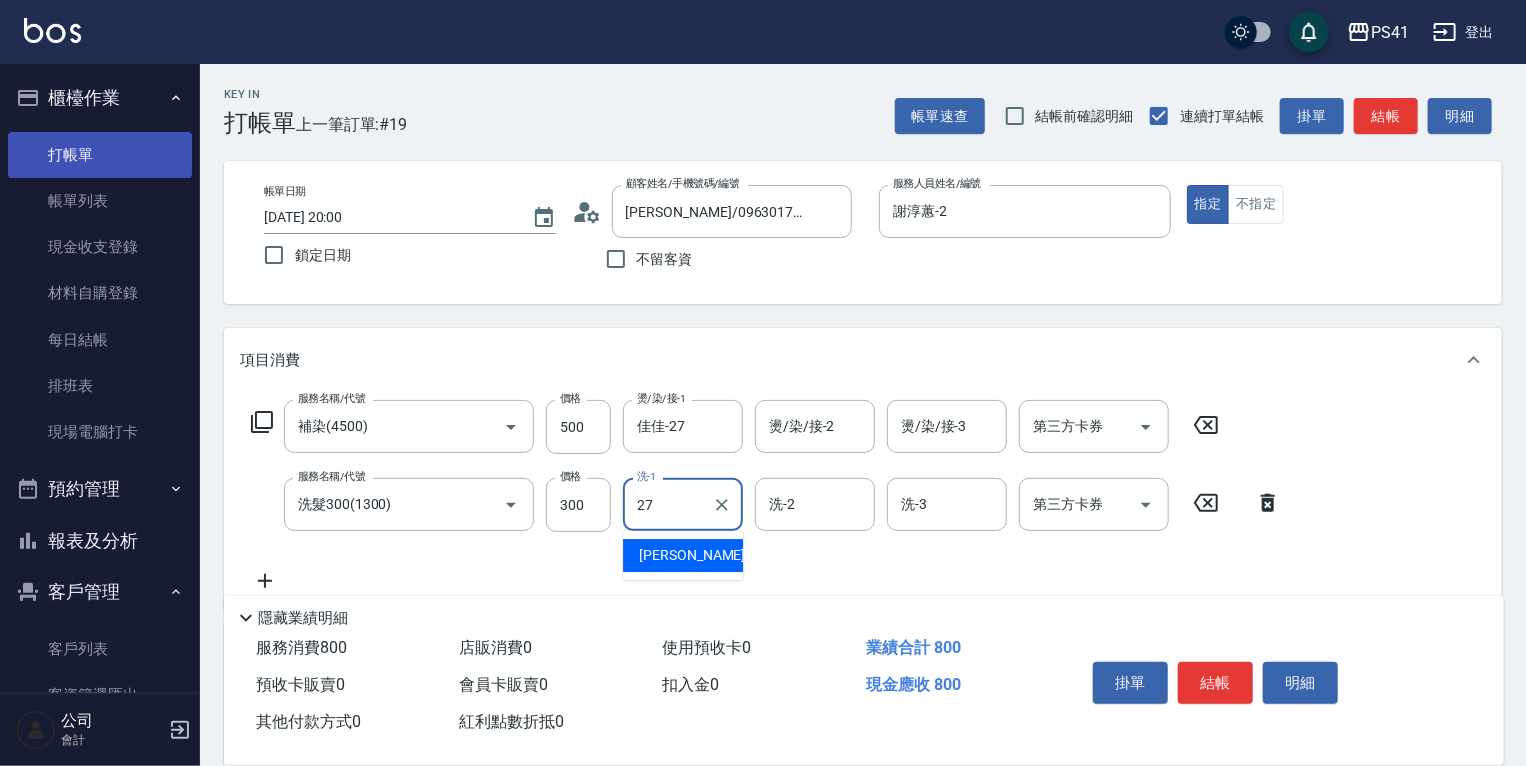 type on "佳佳-27" 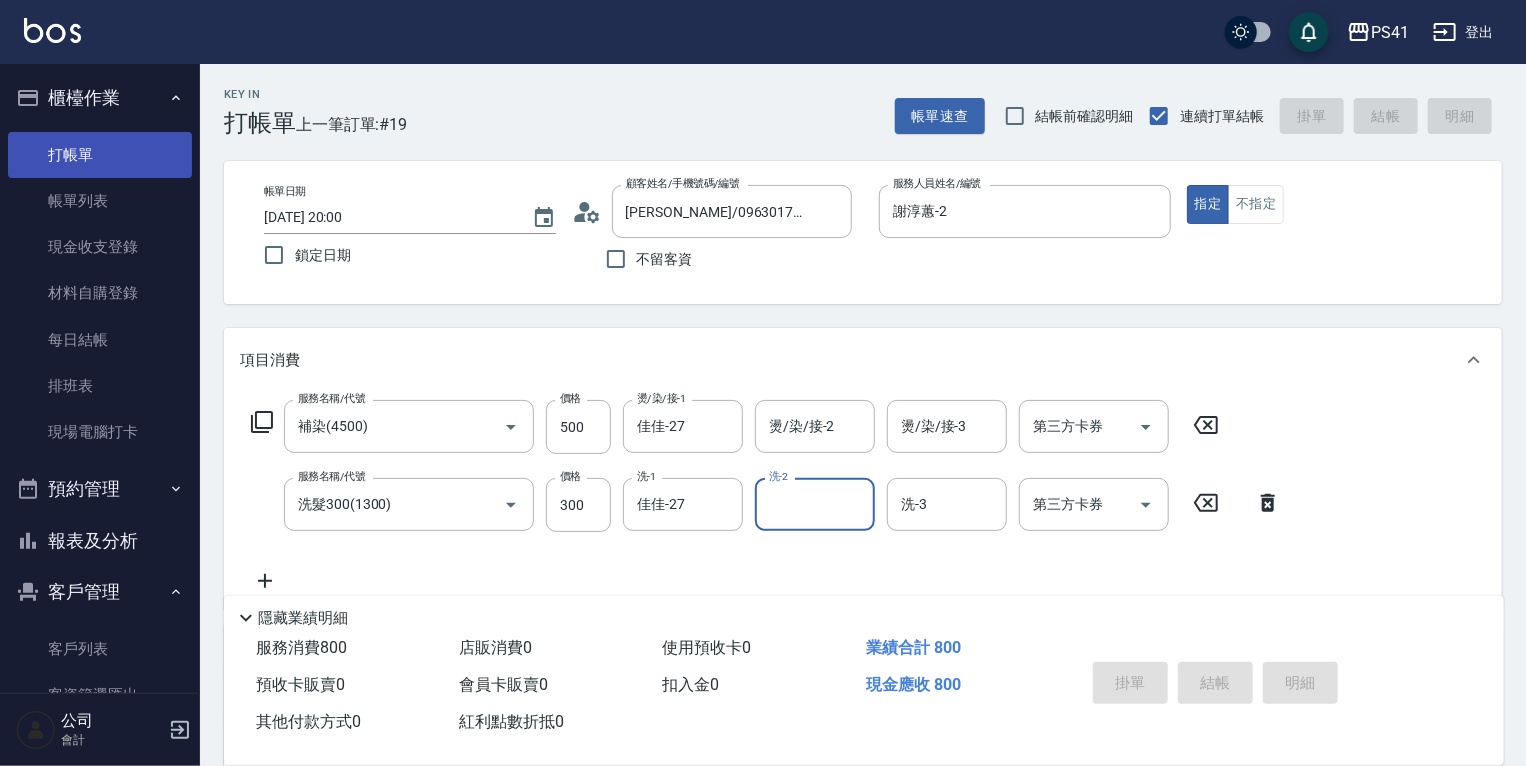 type 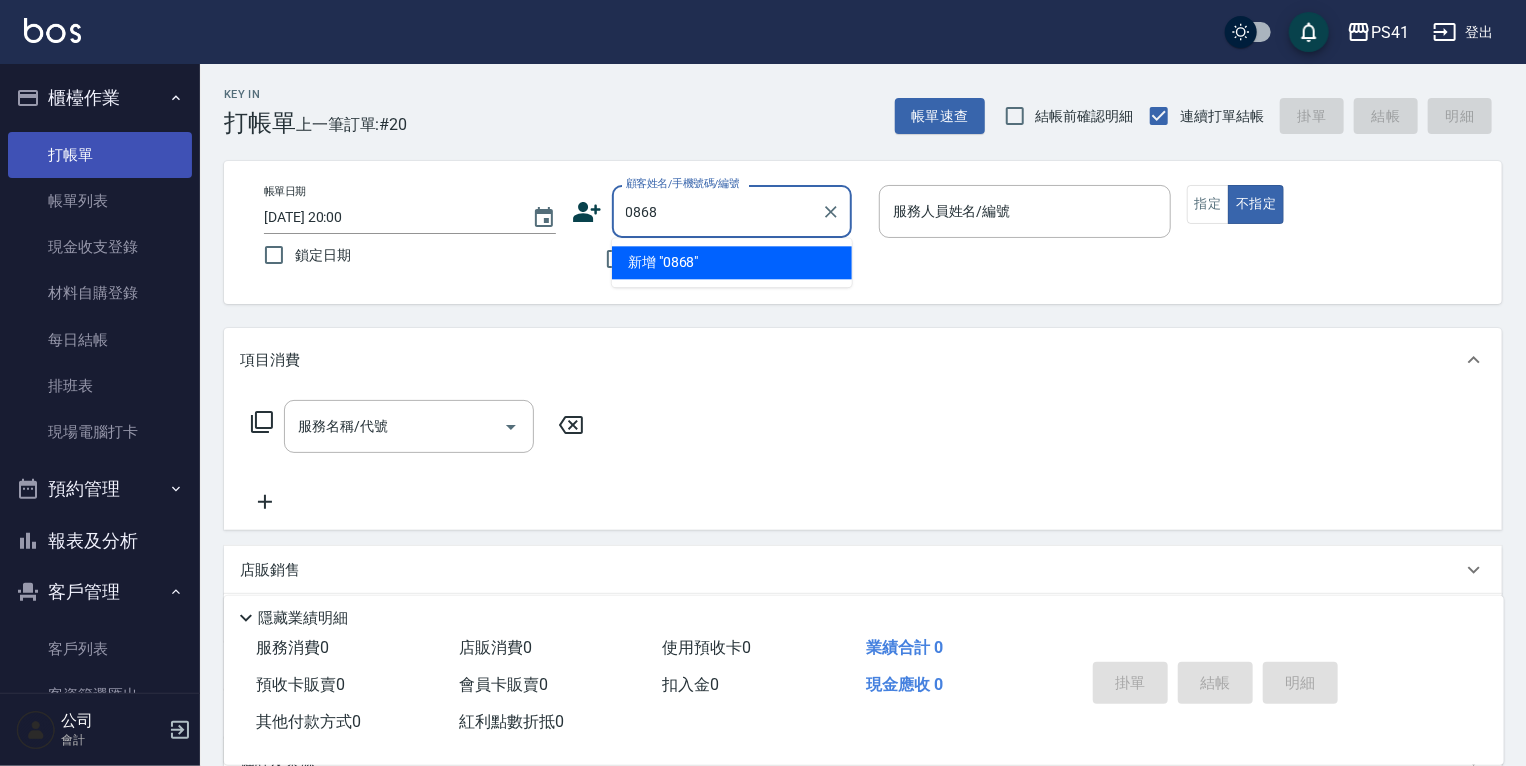type on "0868" 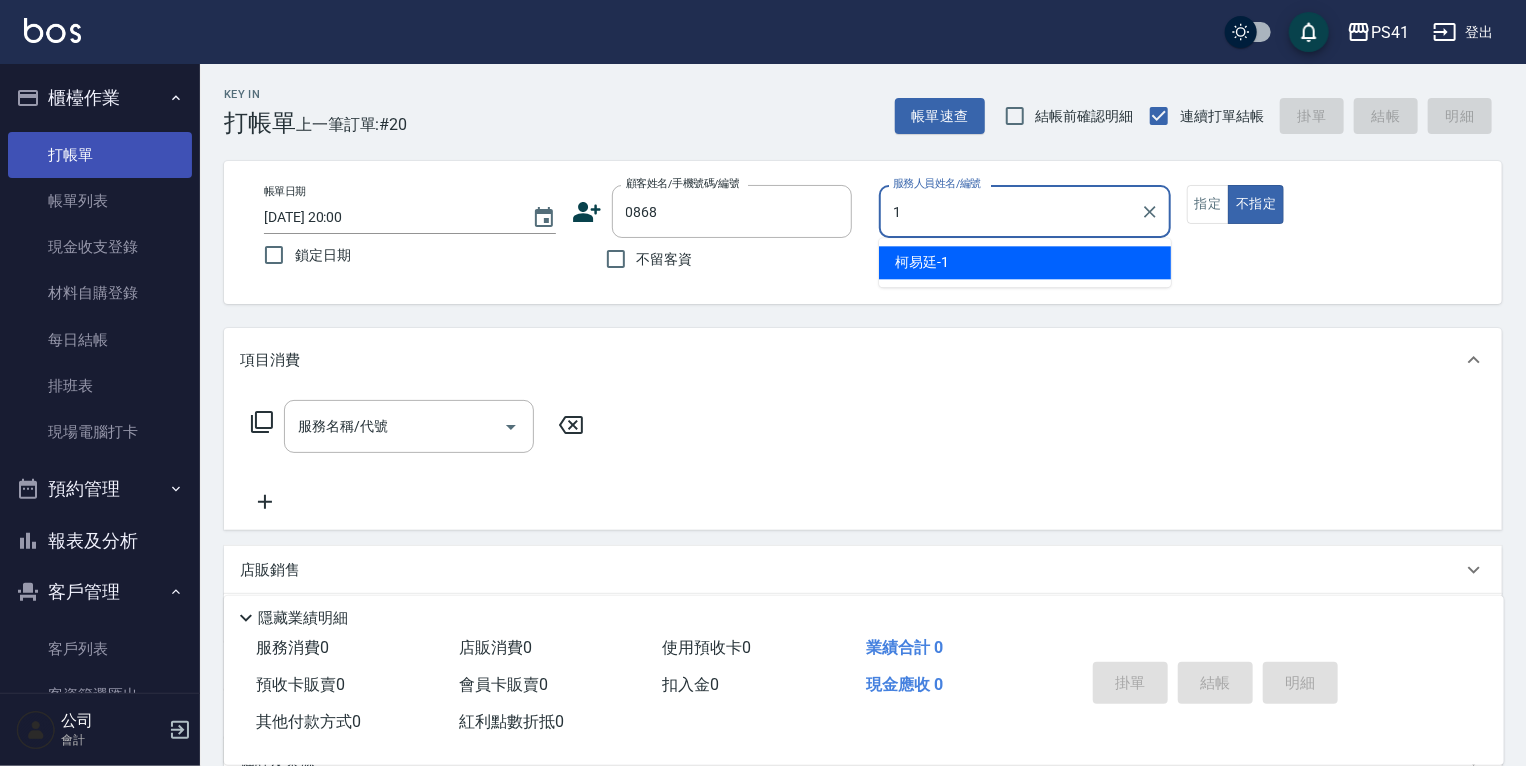 type on "[PERSON_NAME]-1" 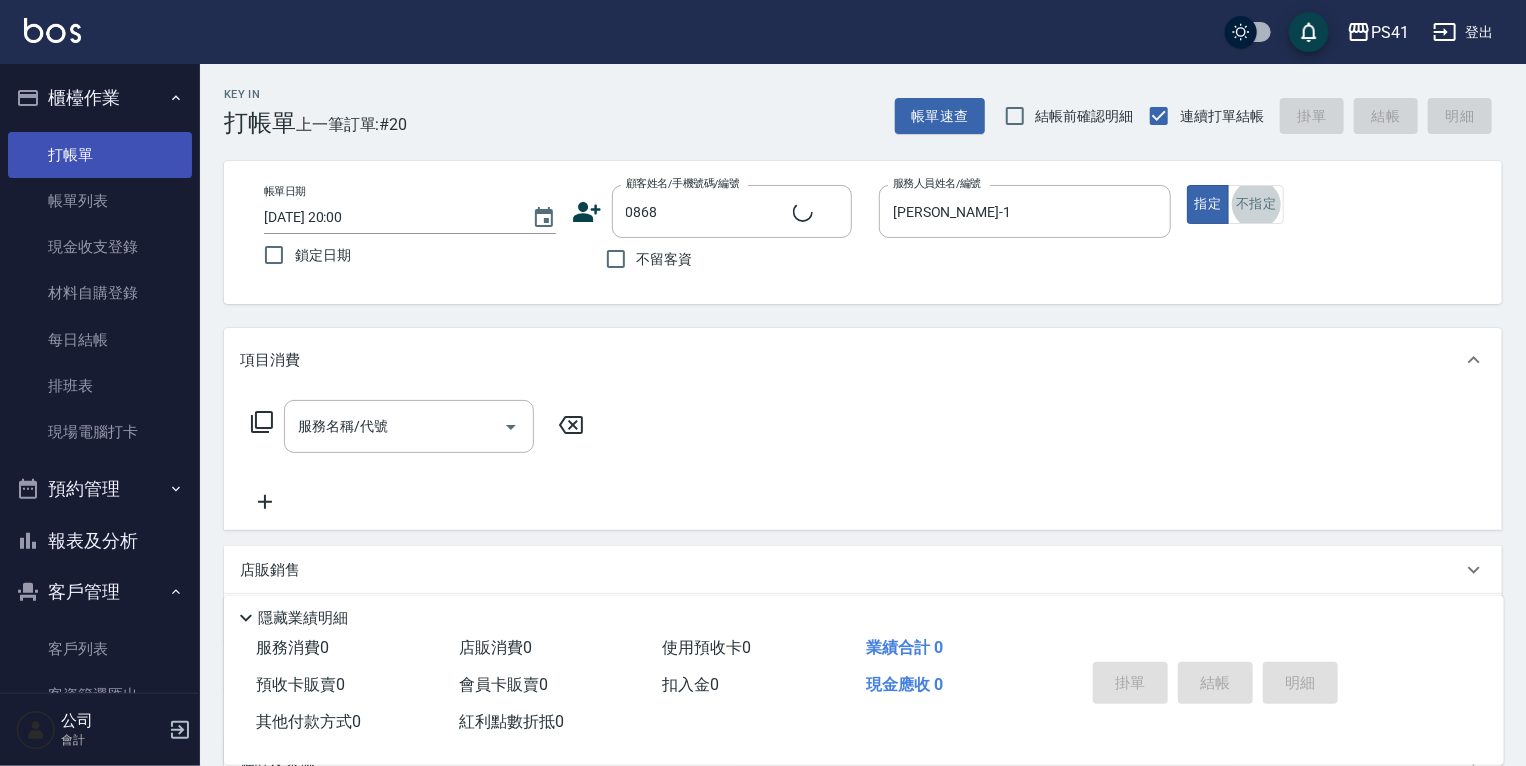 type on "[PERSON_NAME]/0978506779/0868" 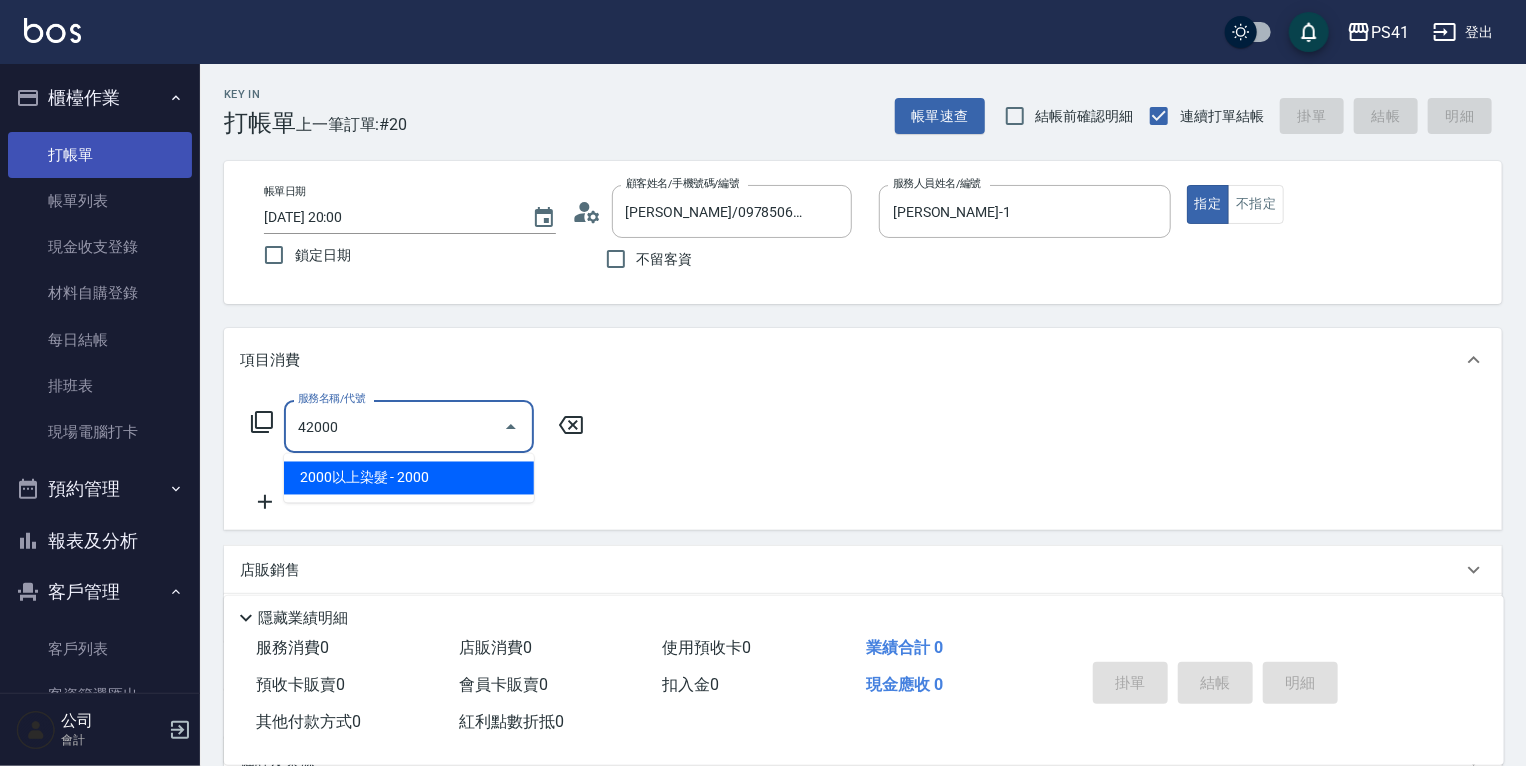 type on "2000以上染髮(42000)" 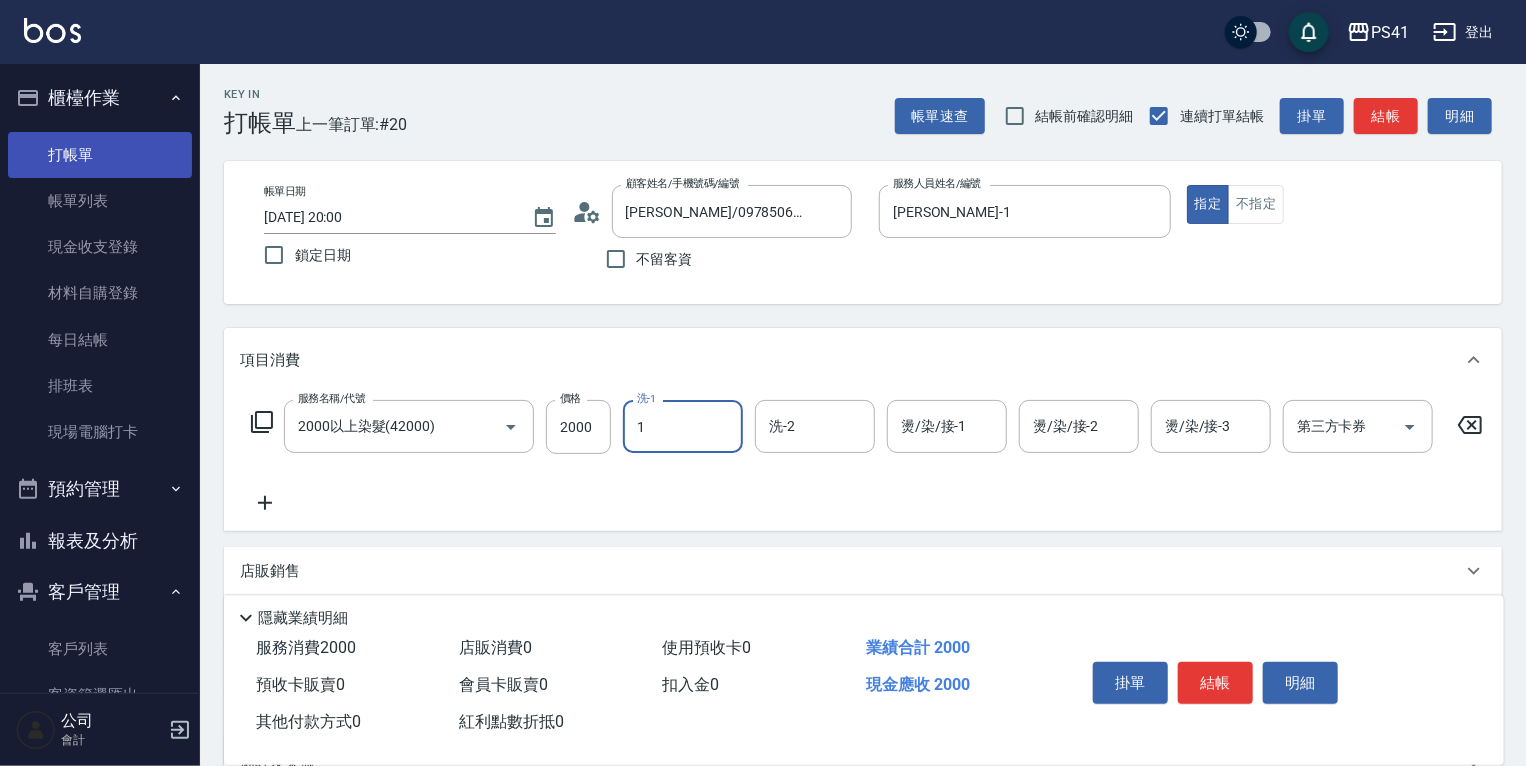 type on "[PERSON_NAME]-1" 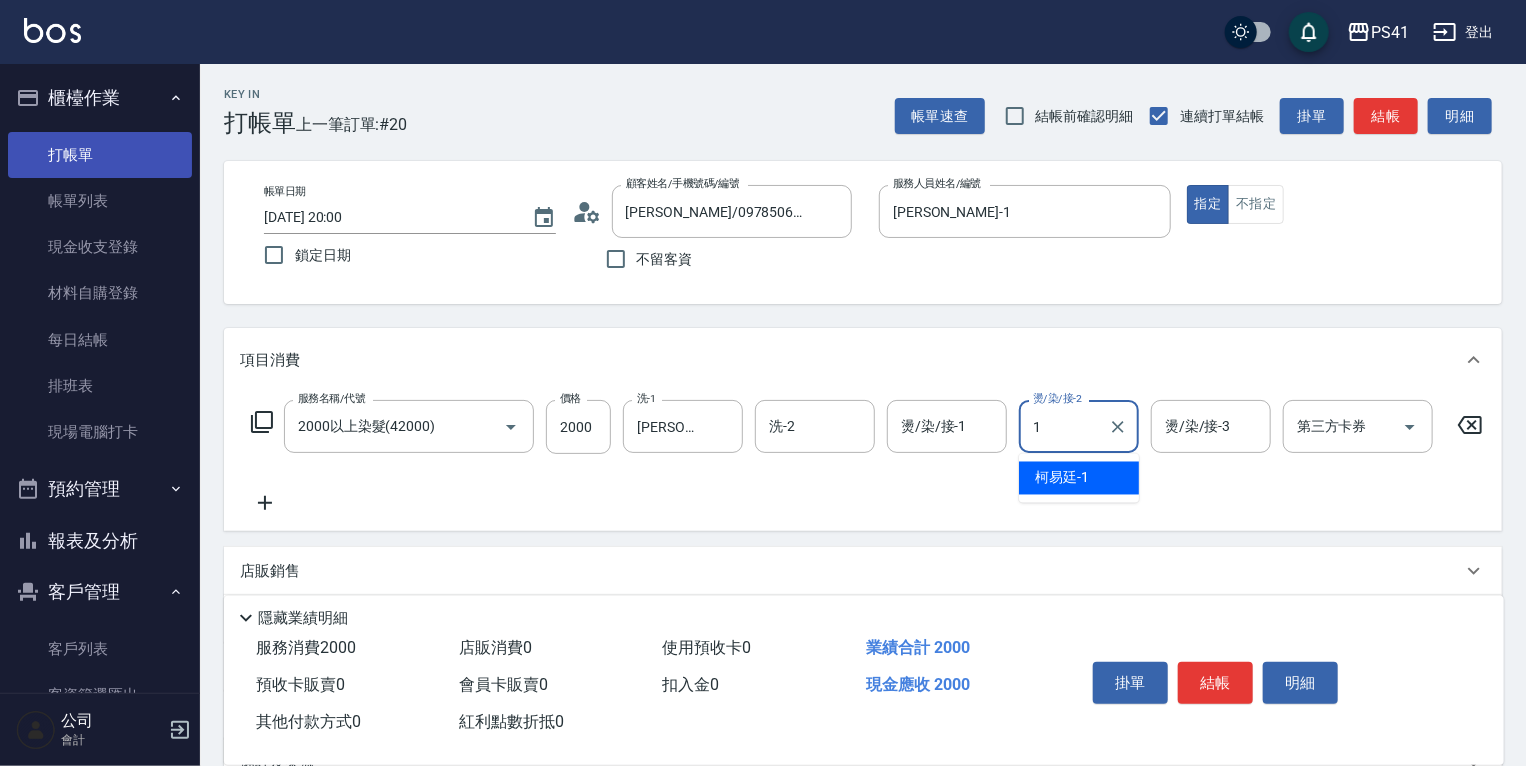 type on "[PERSON_NAME]-1" 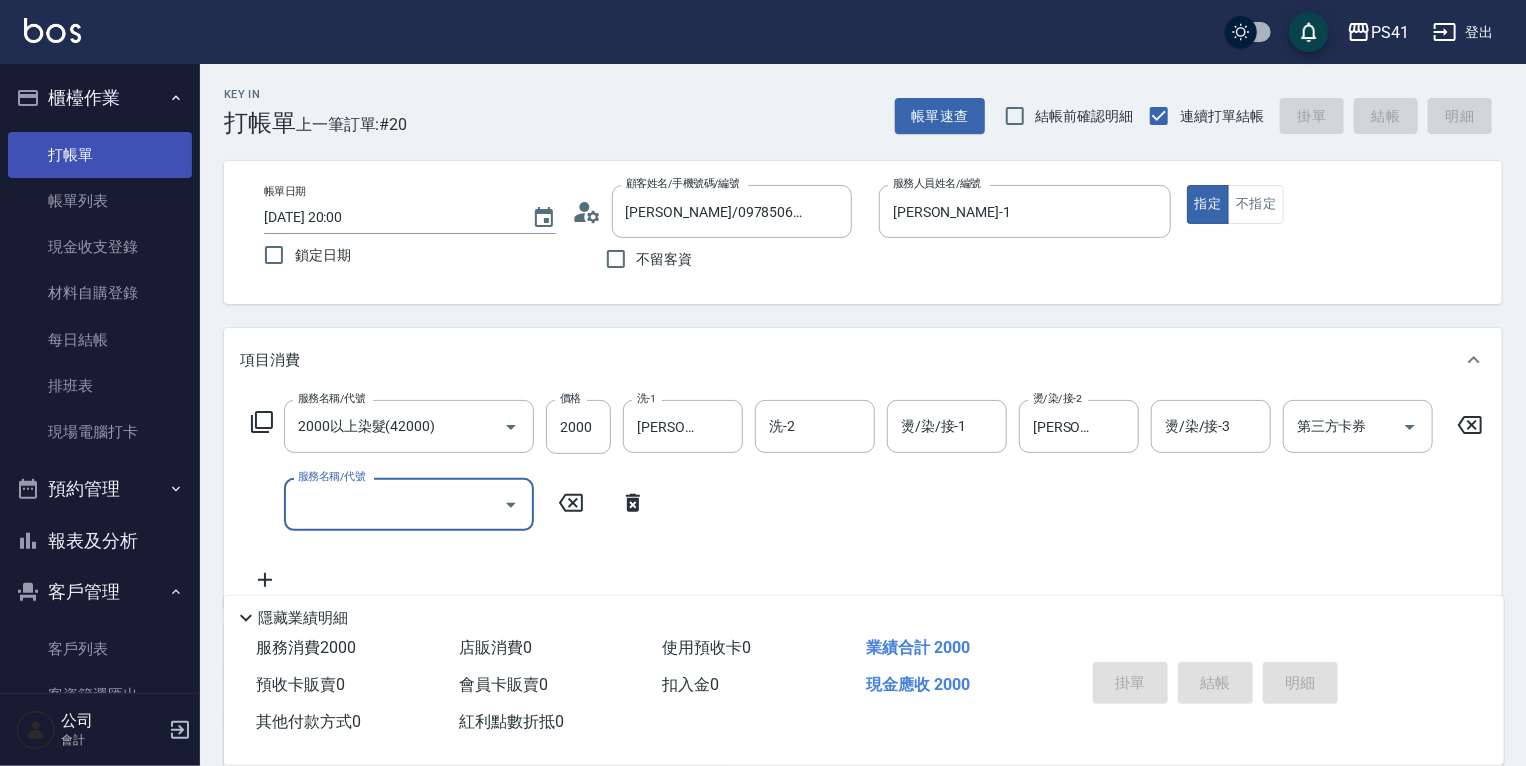type 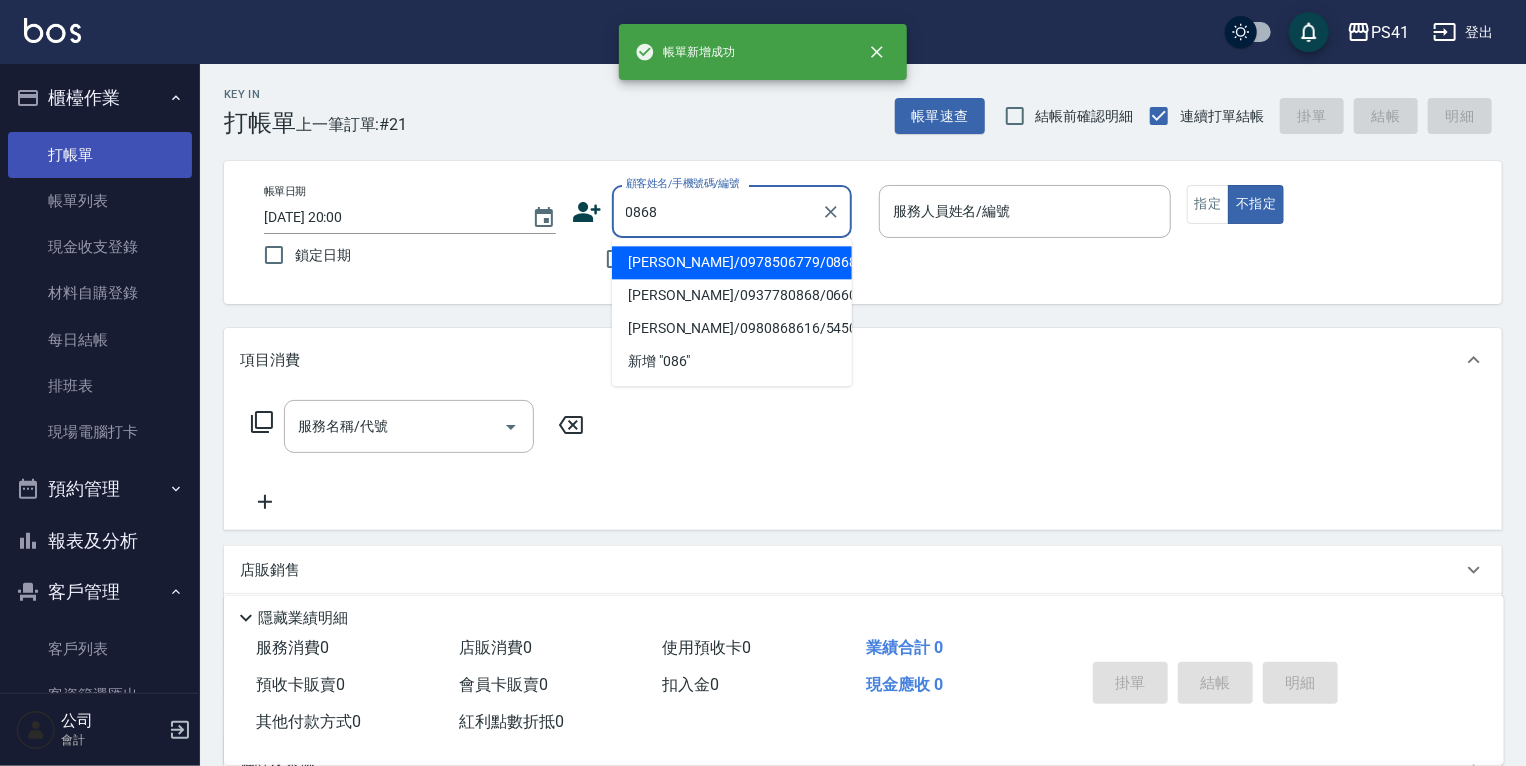type on "[PERSON_NAME]/0978506779/0868" 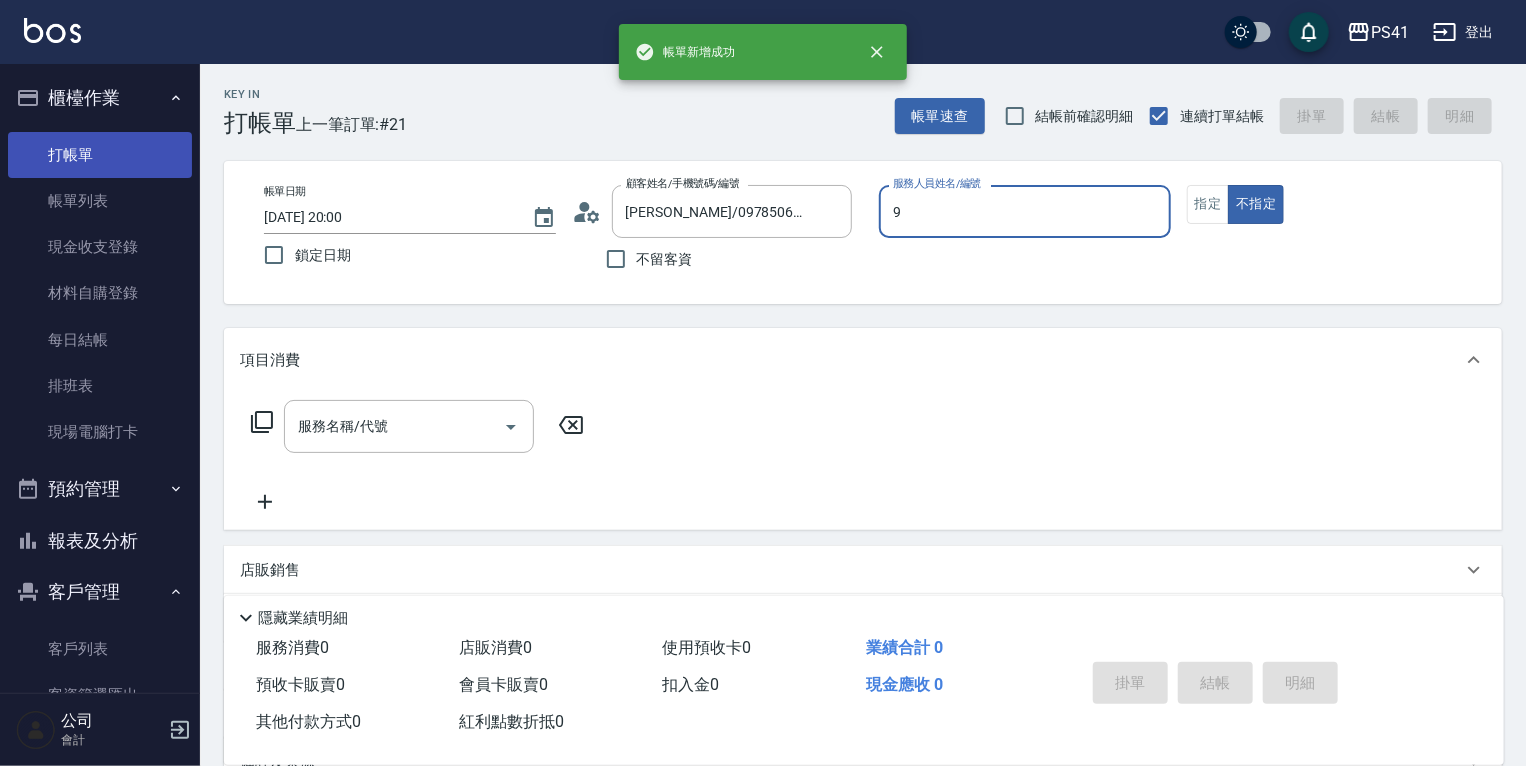 type on "[PERSON_NAME]-9" 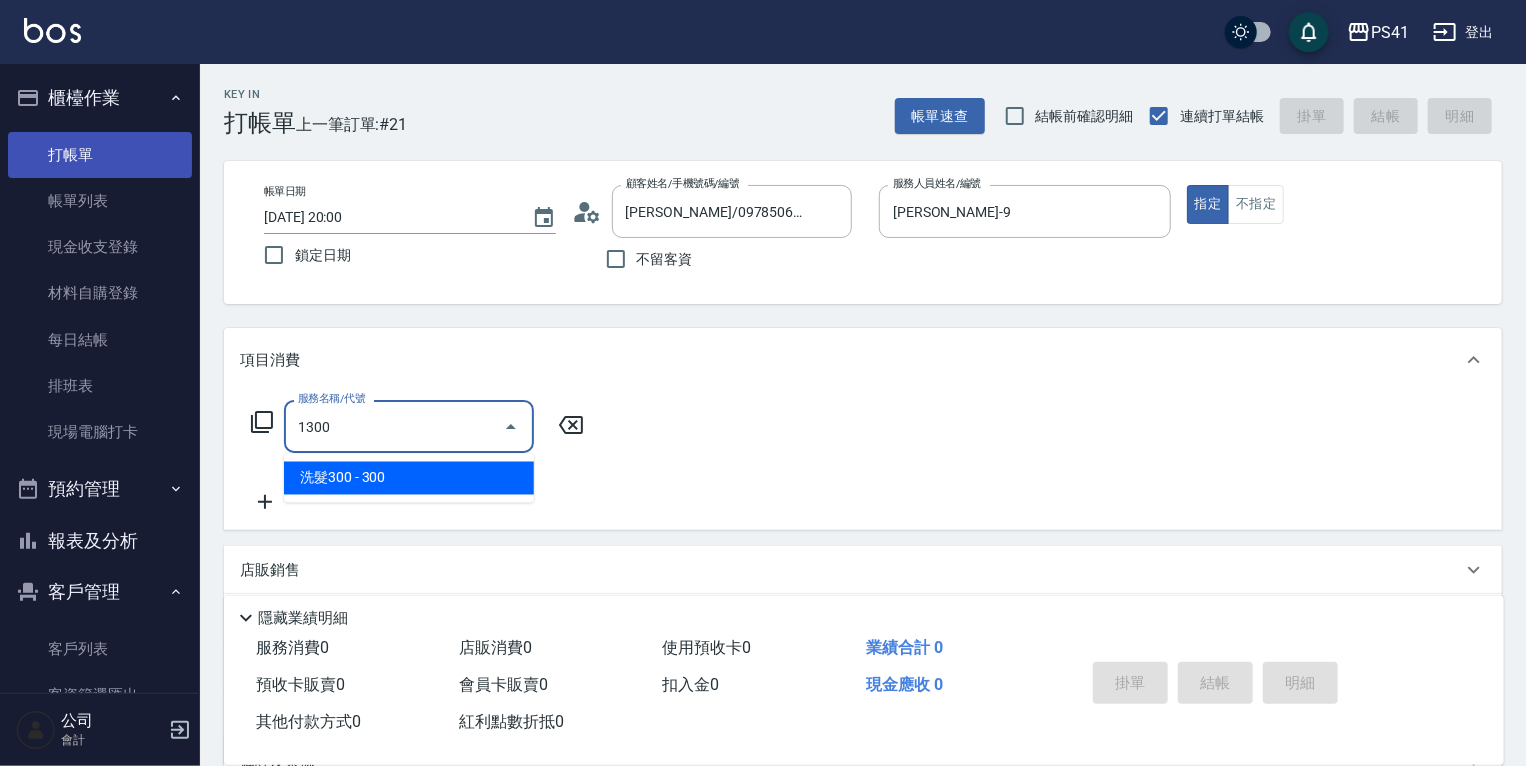 type on "洗髮300(1300)" 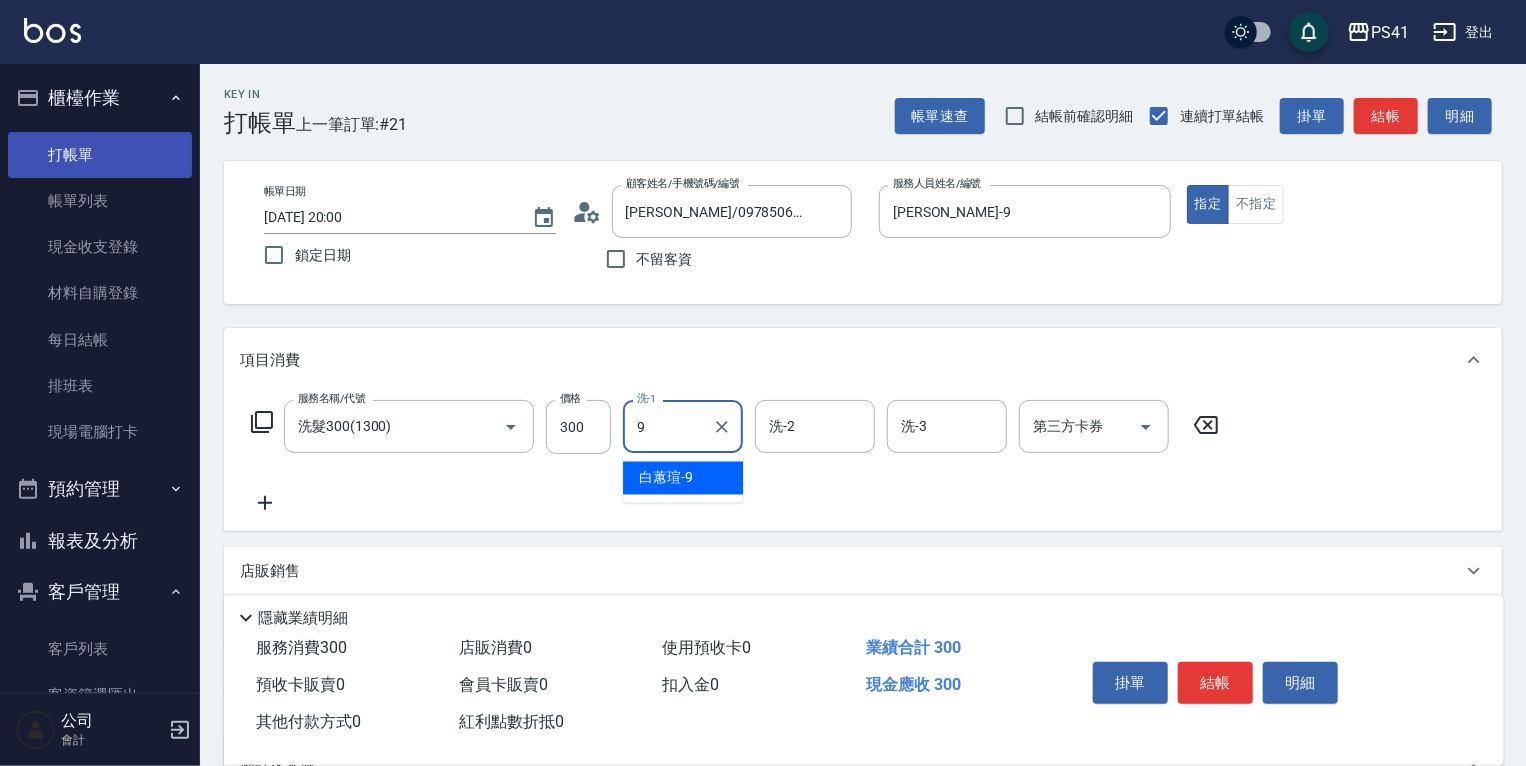type on "[PERSON_NAME]-9" 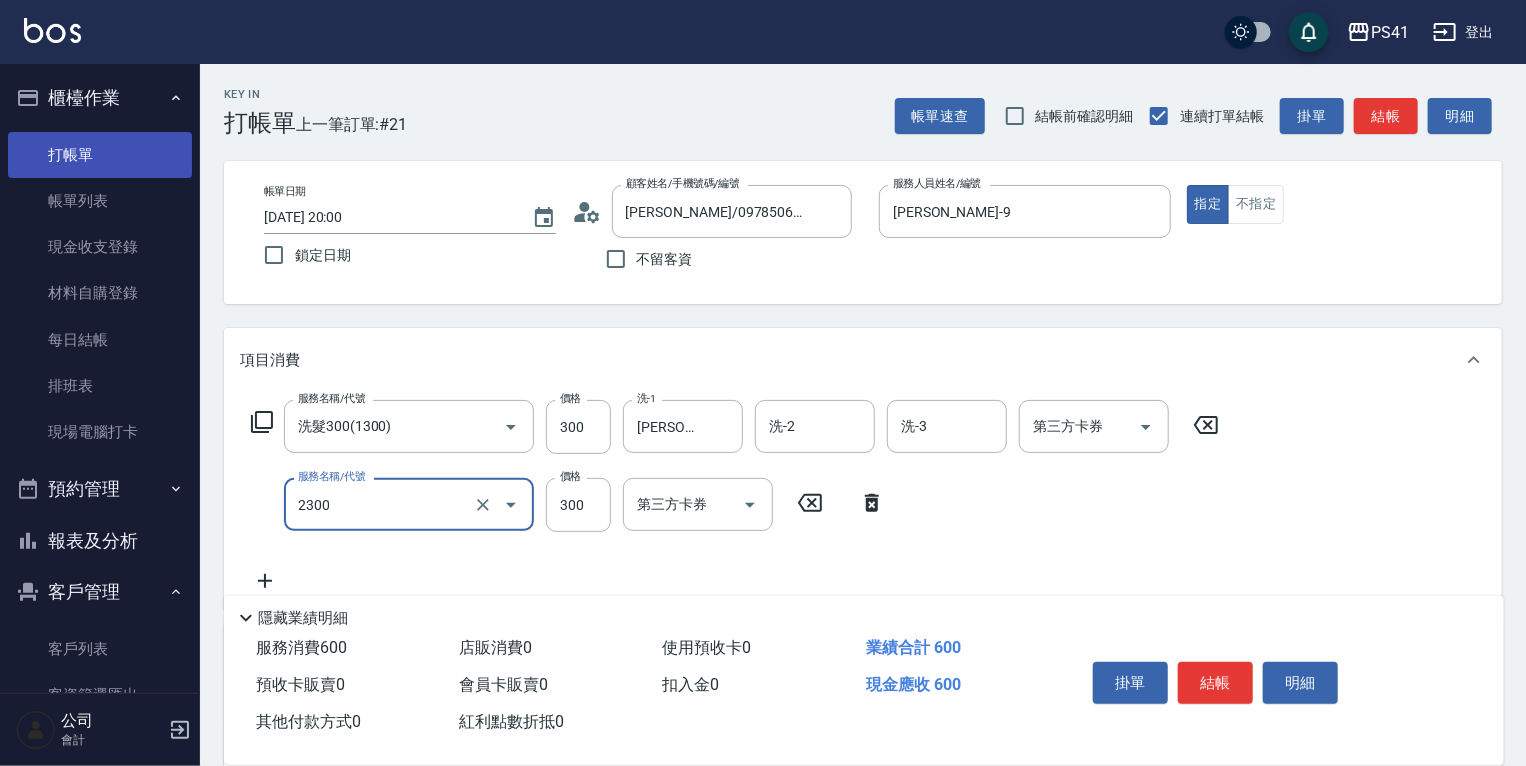 type on "剪髮(2300)" 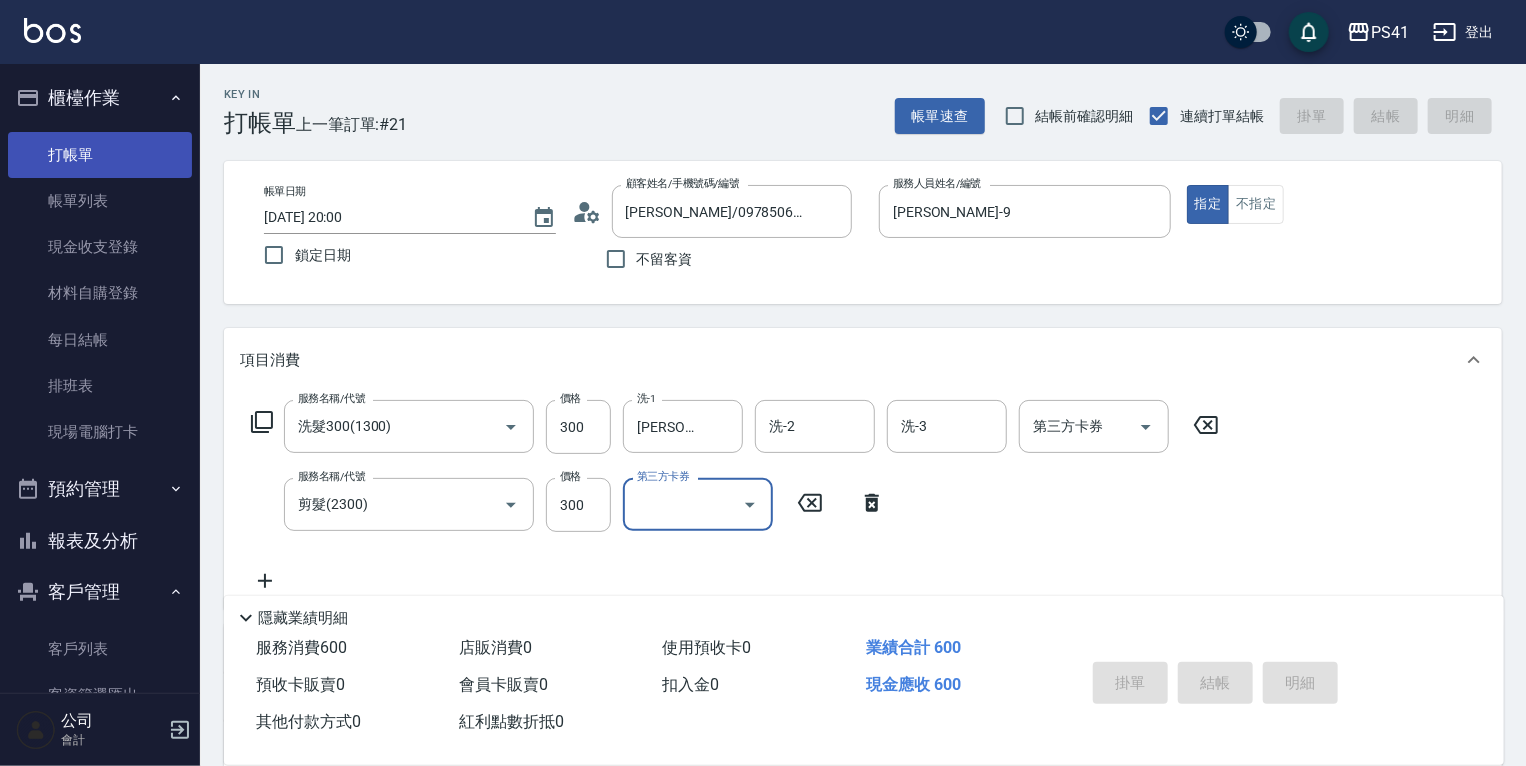 type 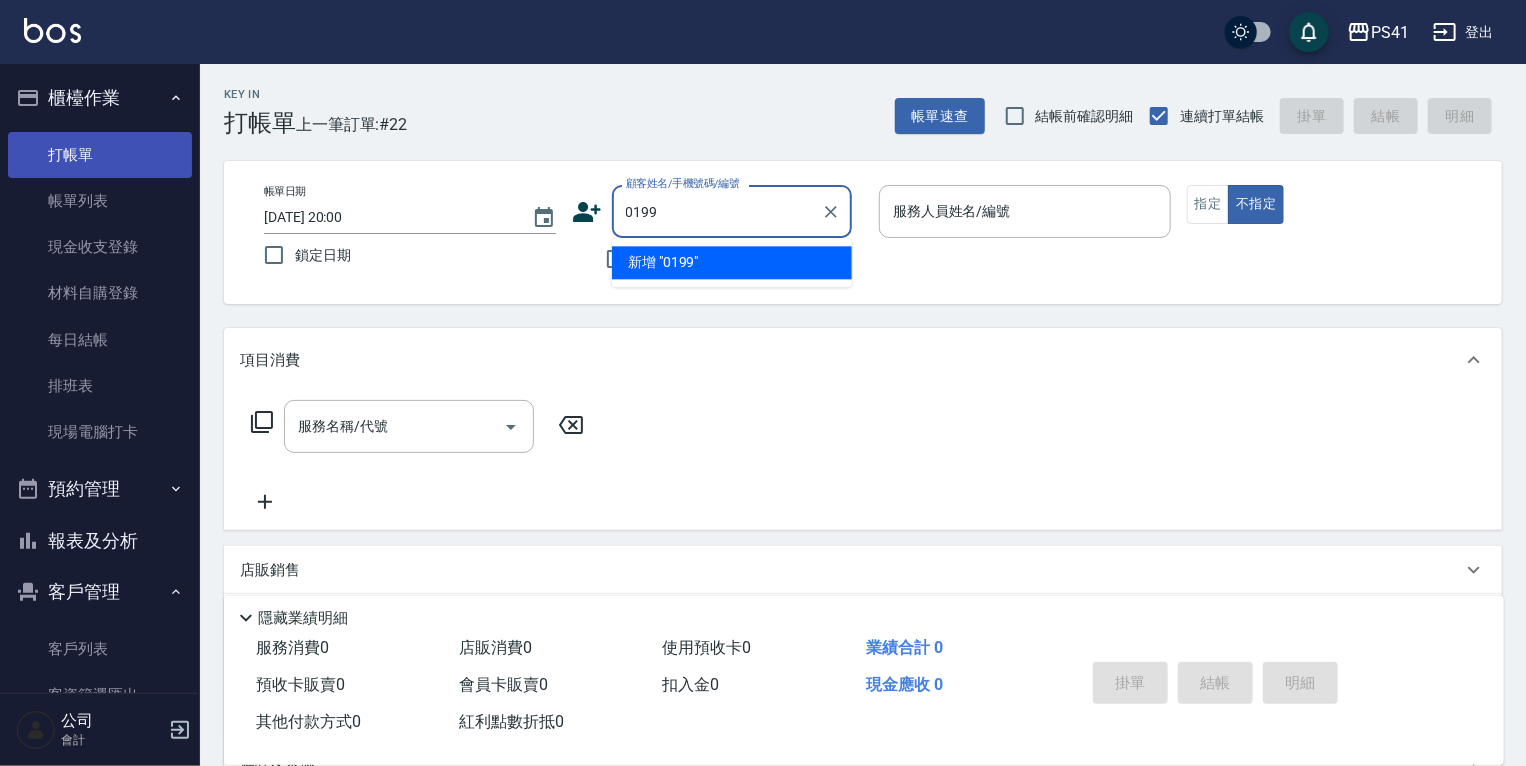 type on "0199" 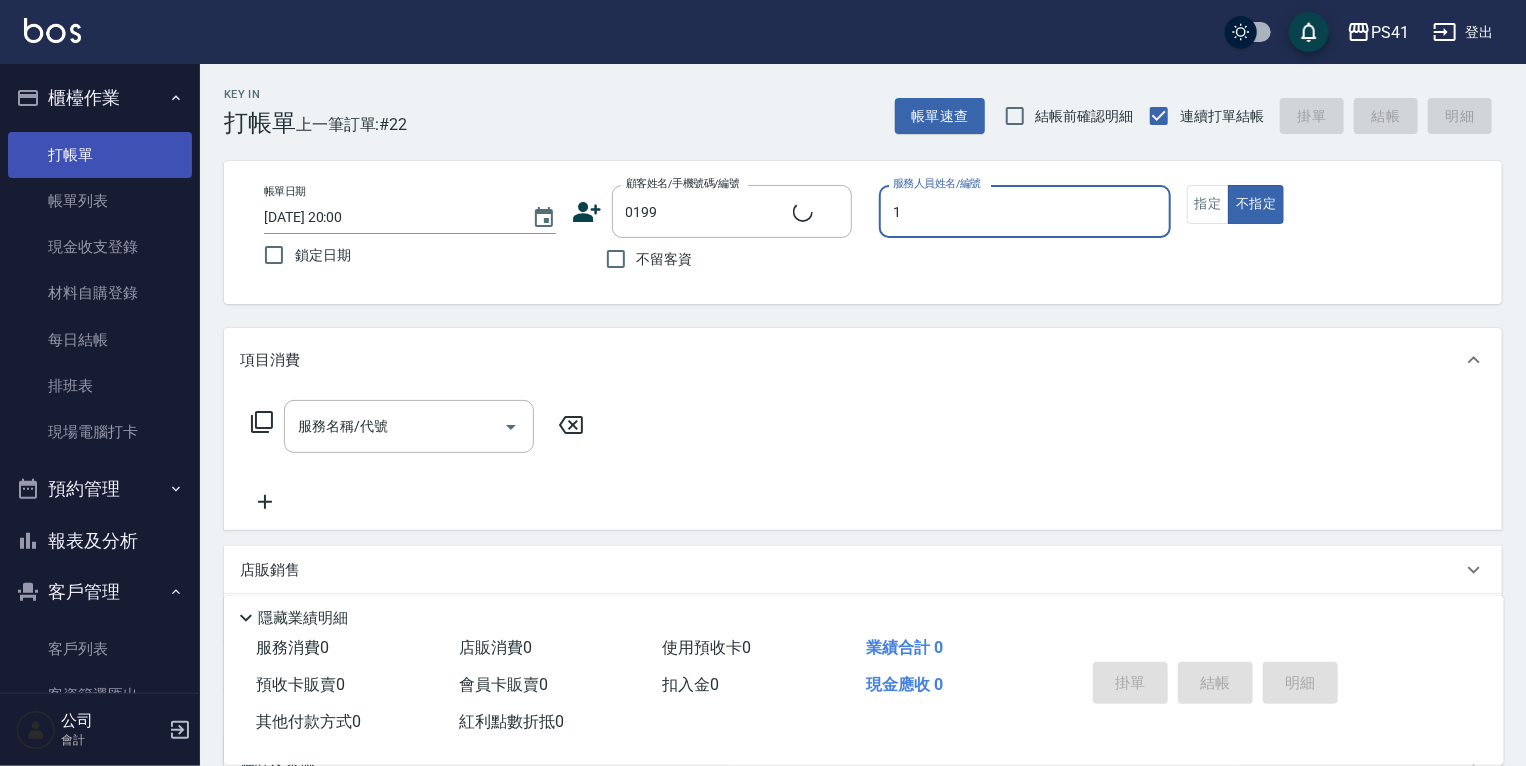 type on "15" 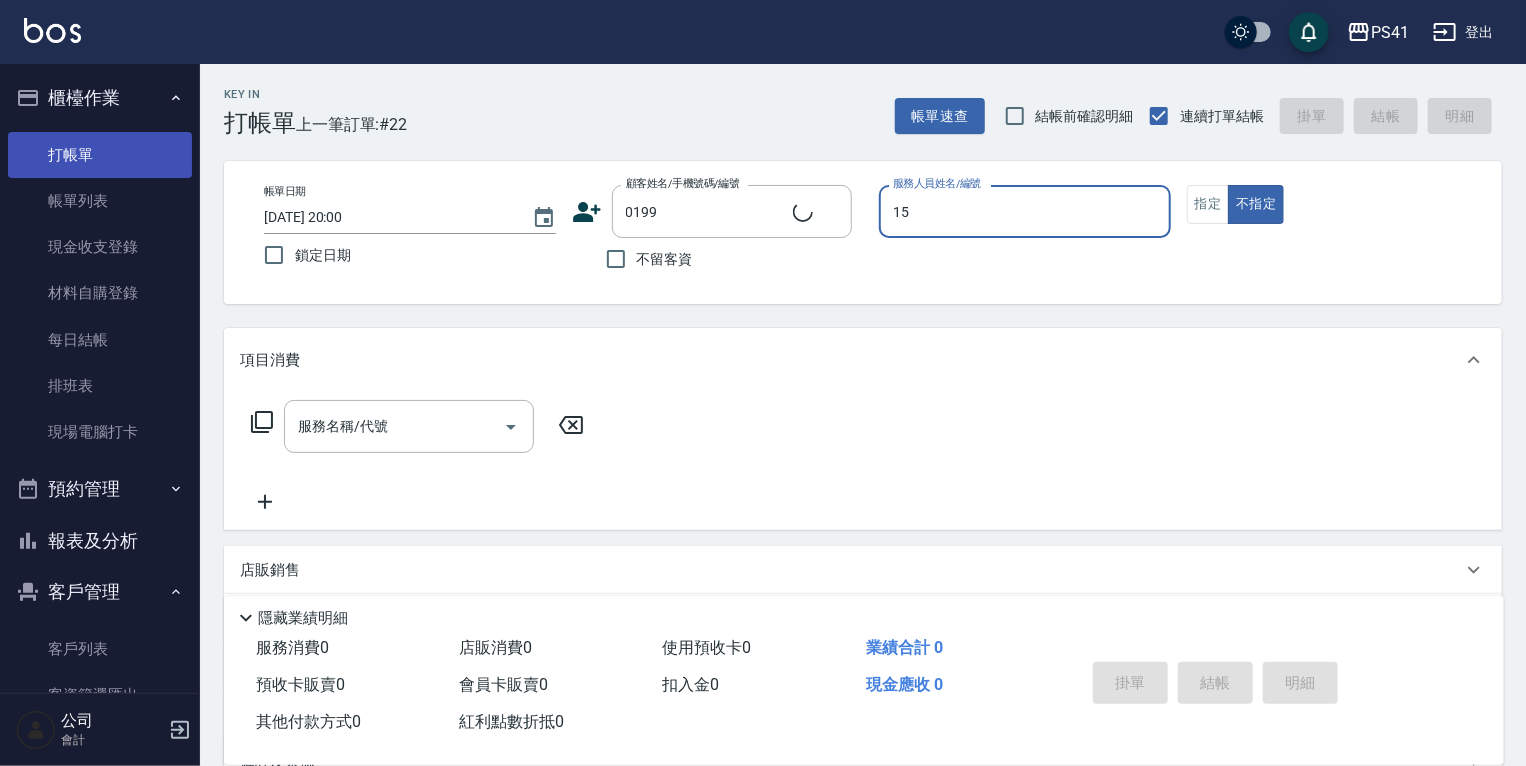 type on "[PERSON_NAME]/0981126527/0199" 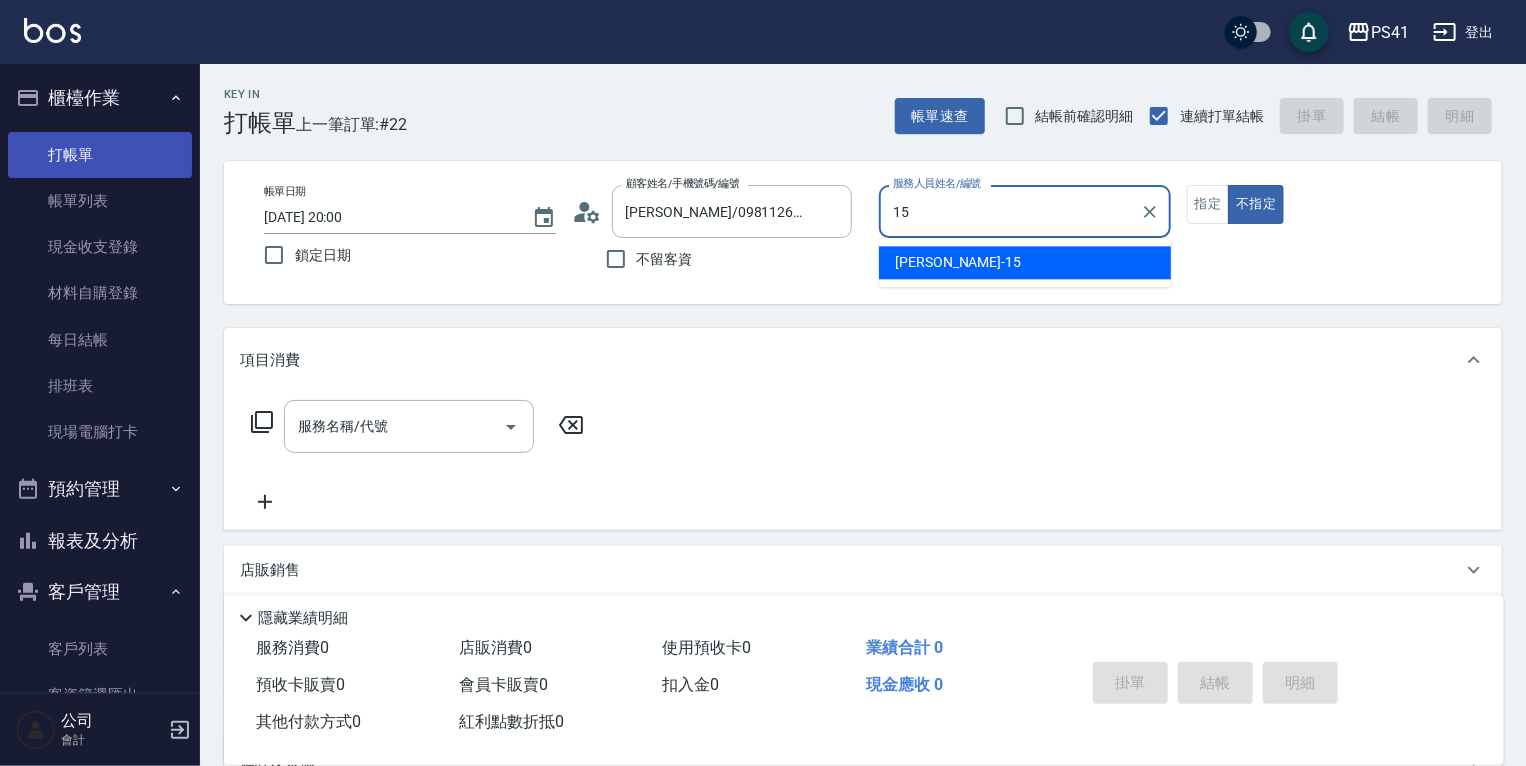 type on "[PERSON_NAME]-15" 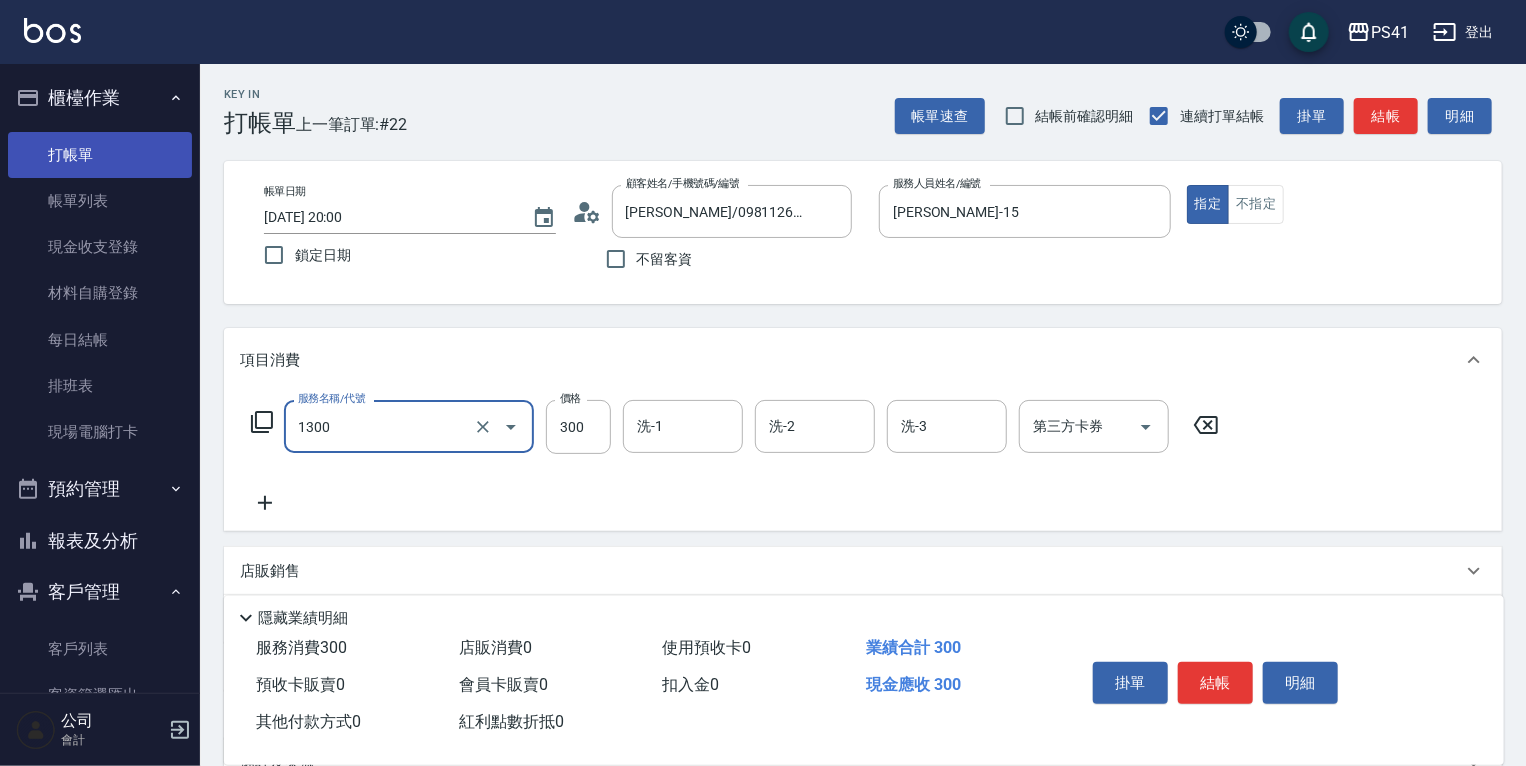 type on "洗髮300(1300)" 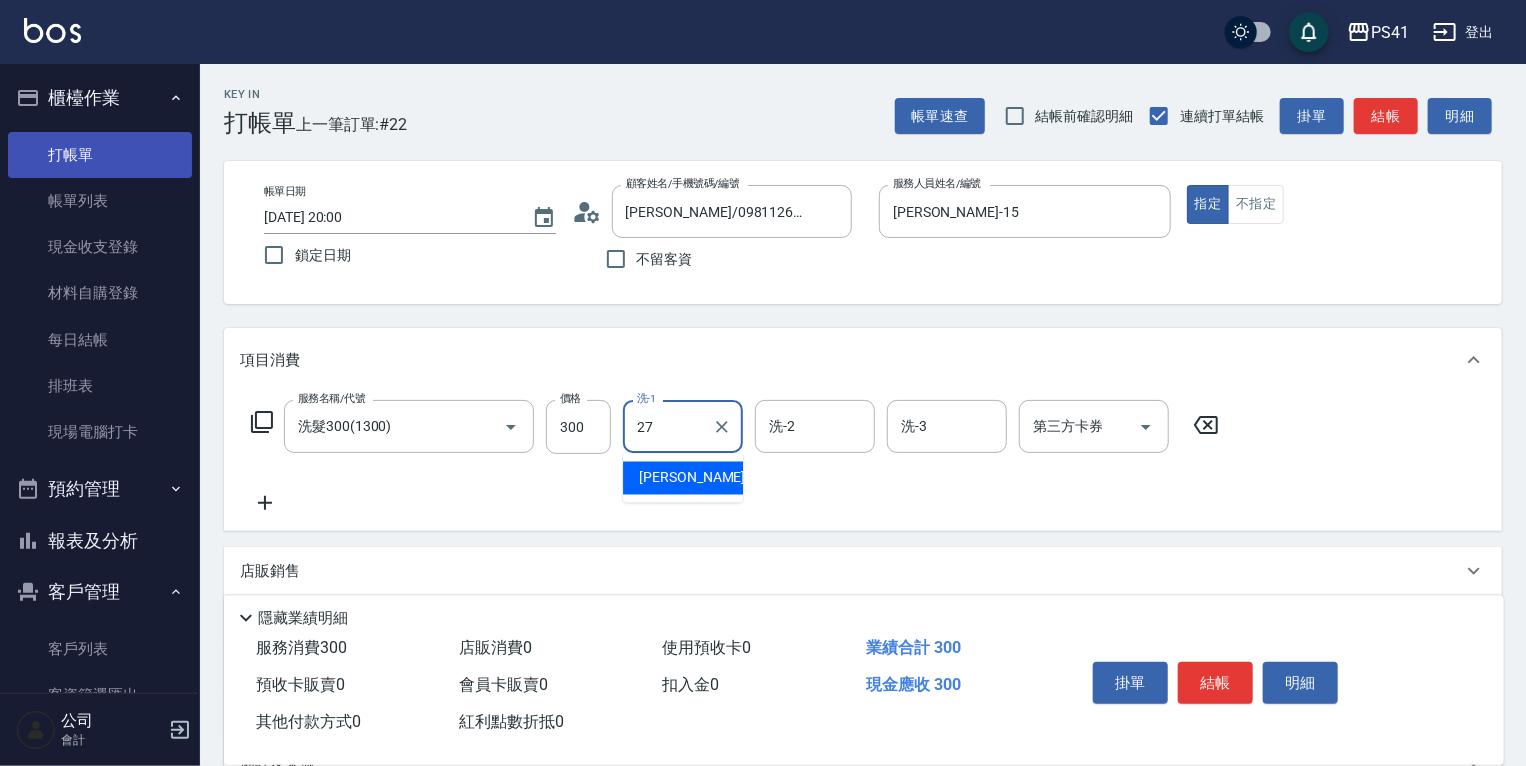 type on "佳佳-27" 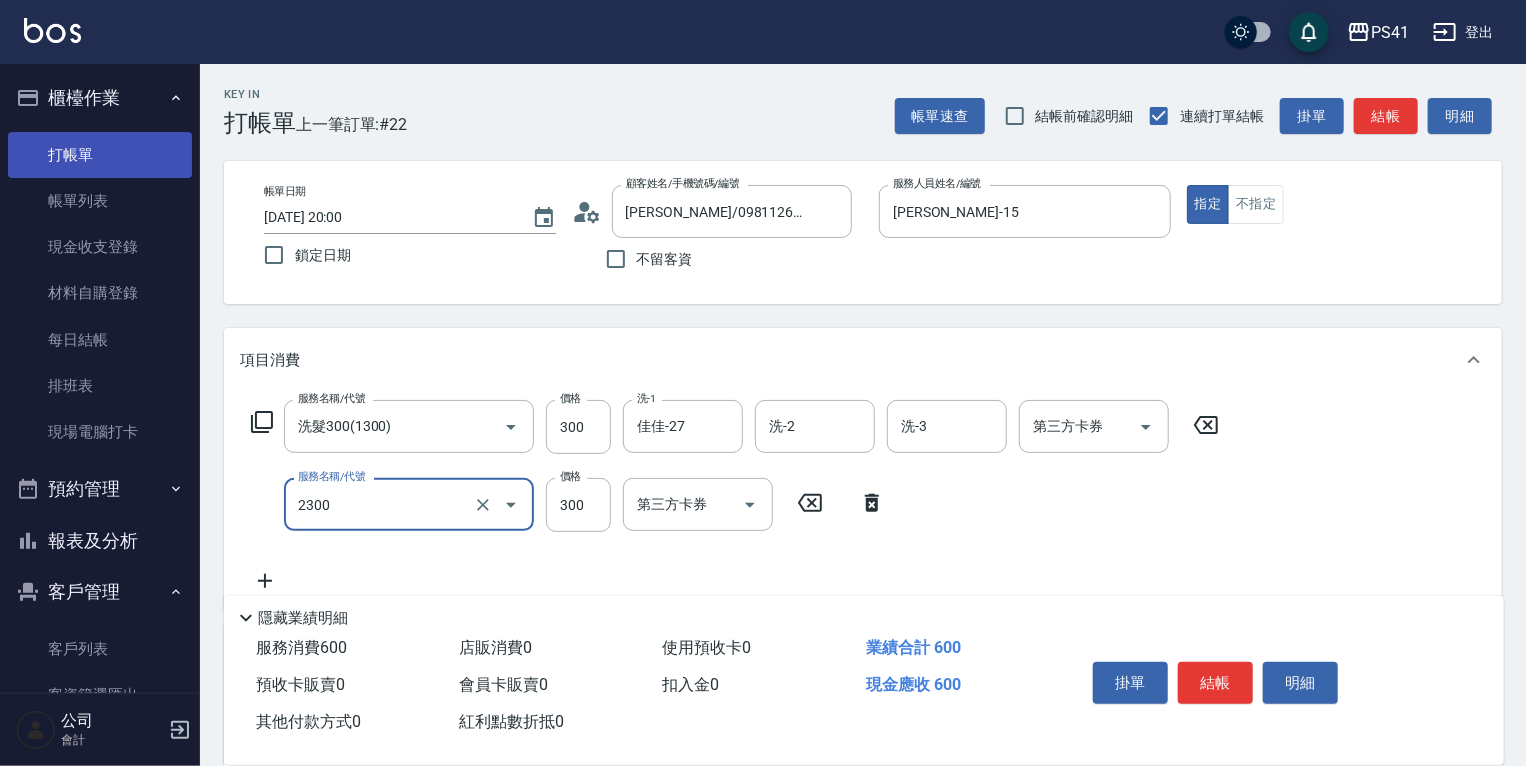 type on "剪髮(2300)" 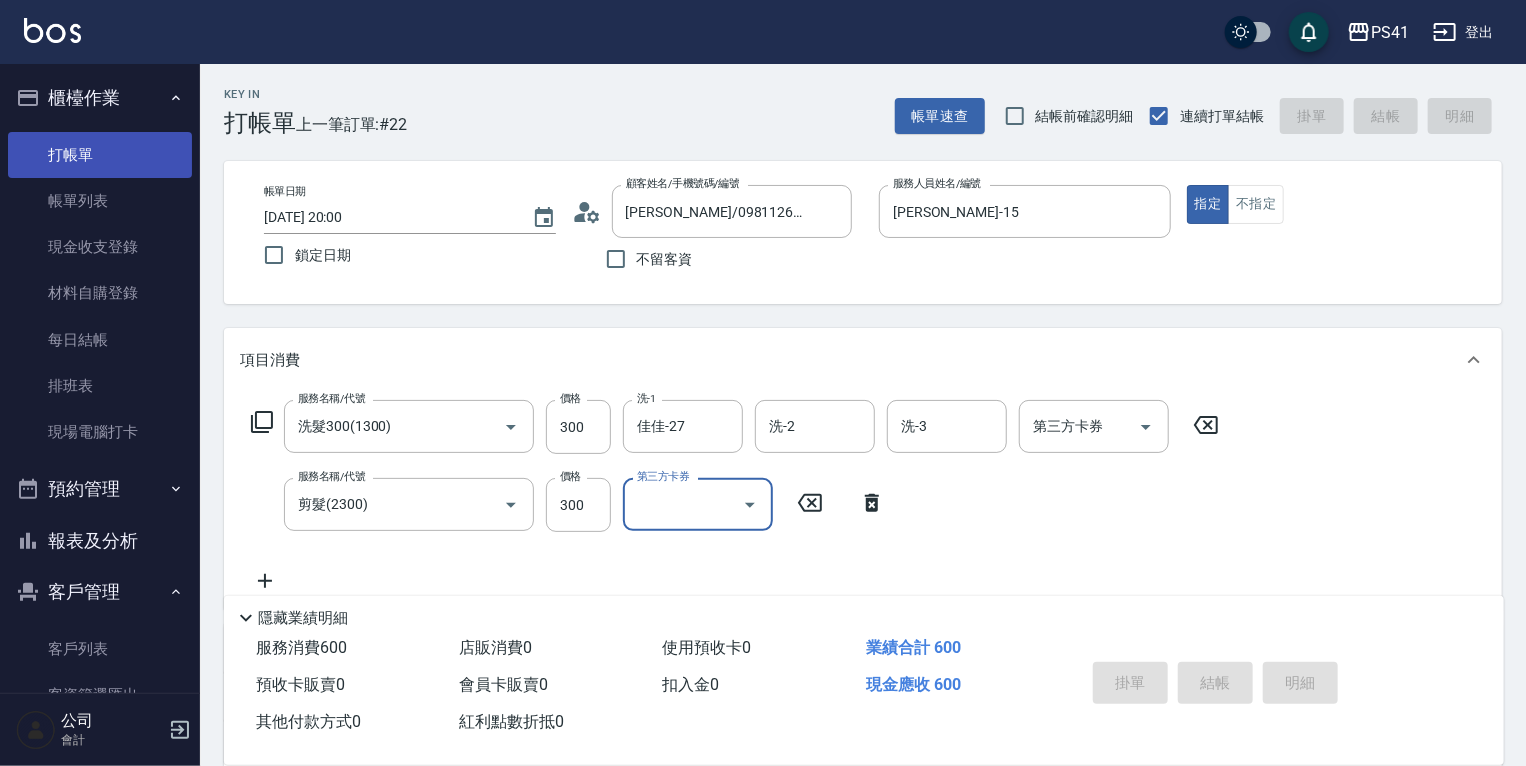 type on "[DATE] 20:04" 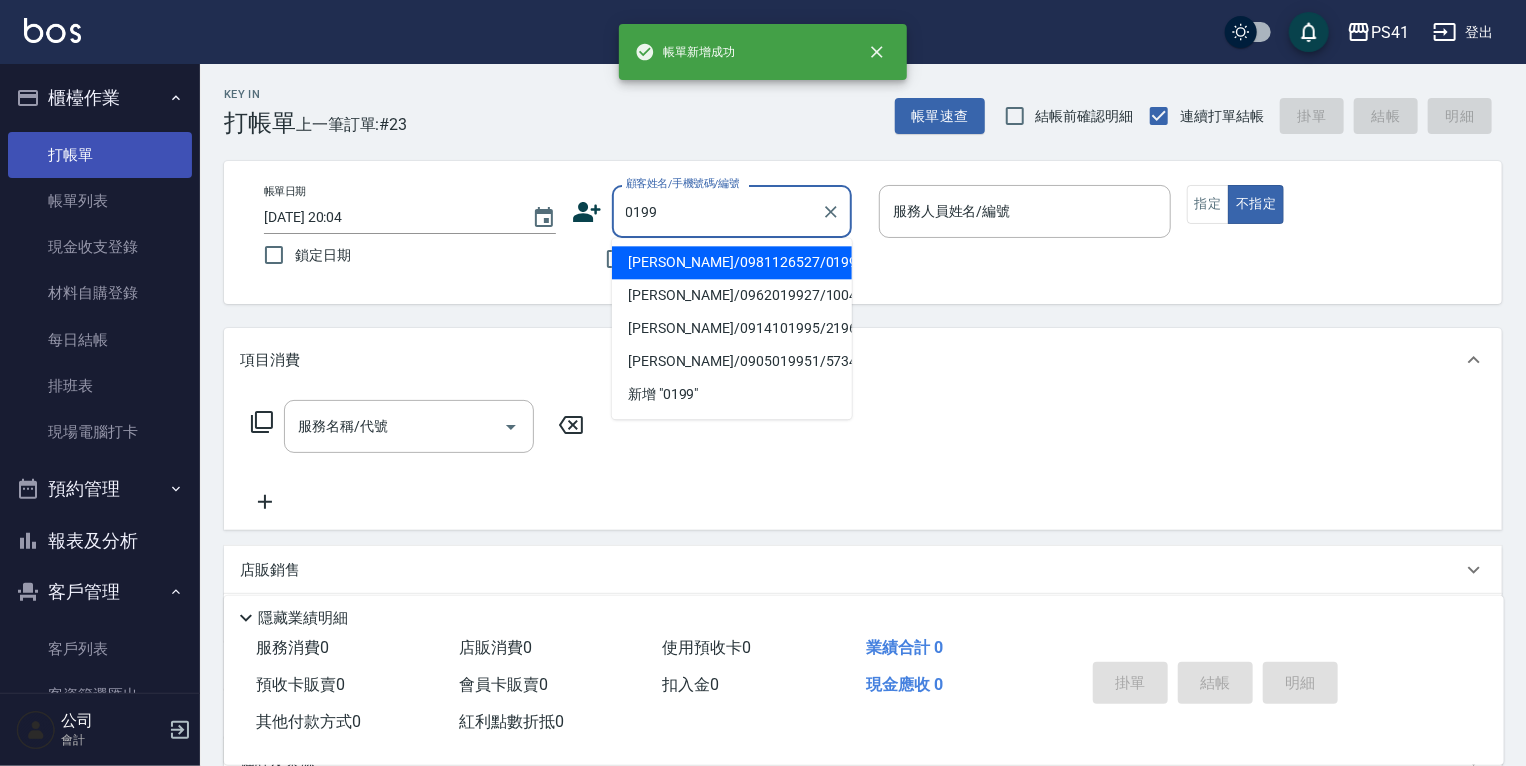 type on "[PERSON_NAME]/0981126527/0199" 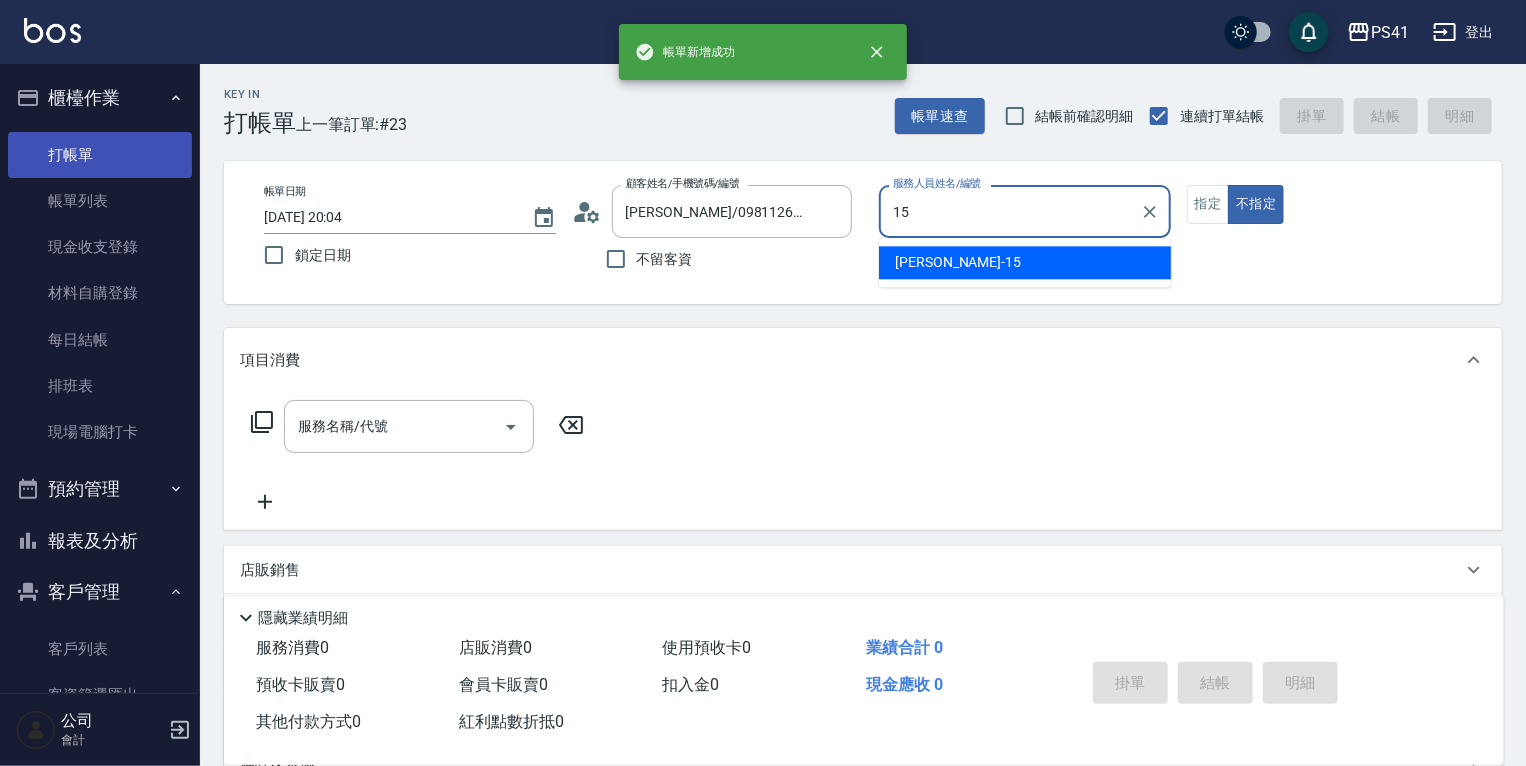 type on "[PERSON_NAME]-15" 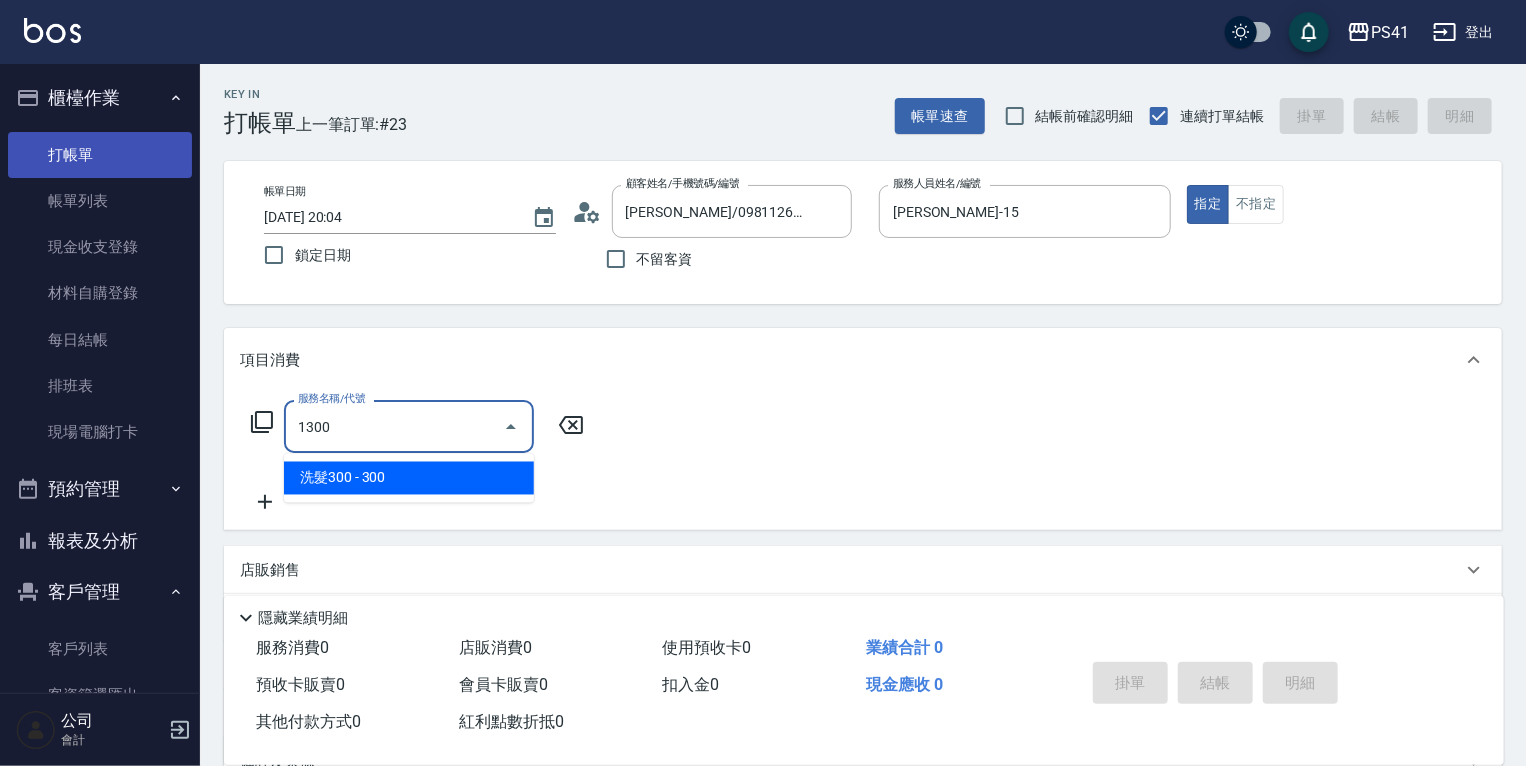 type on "洗髮300(1300)" 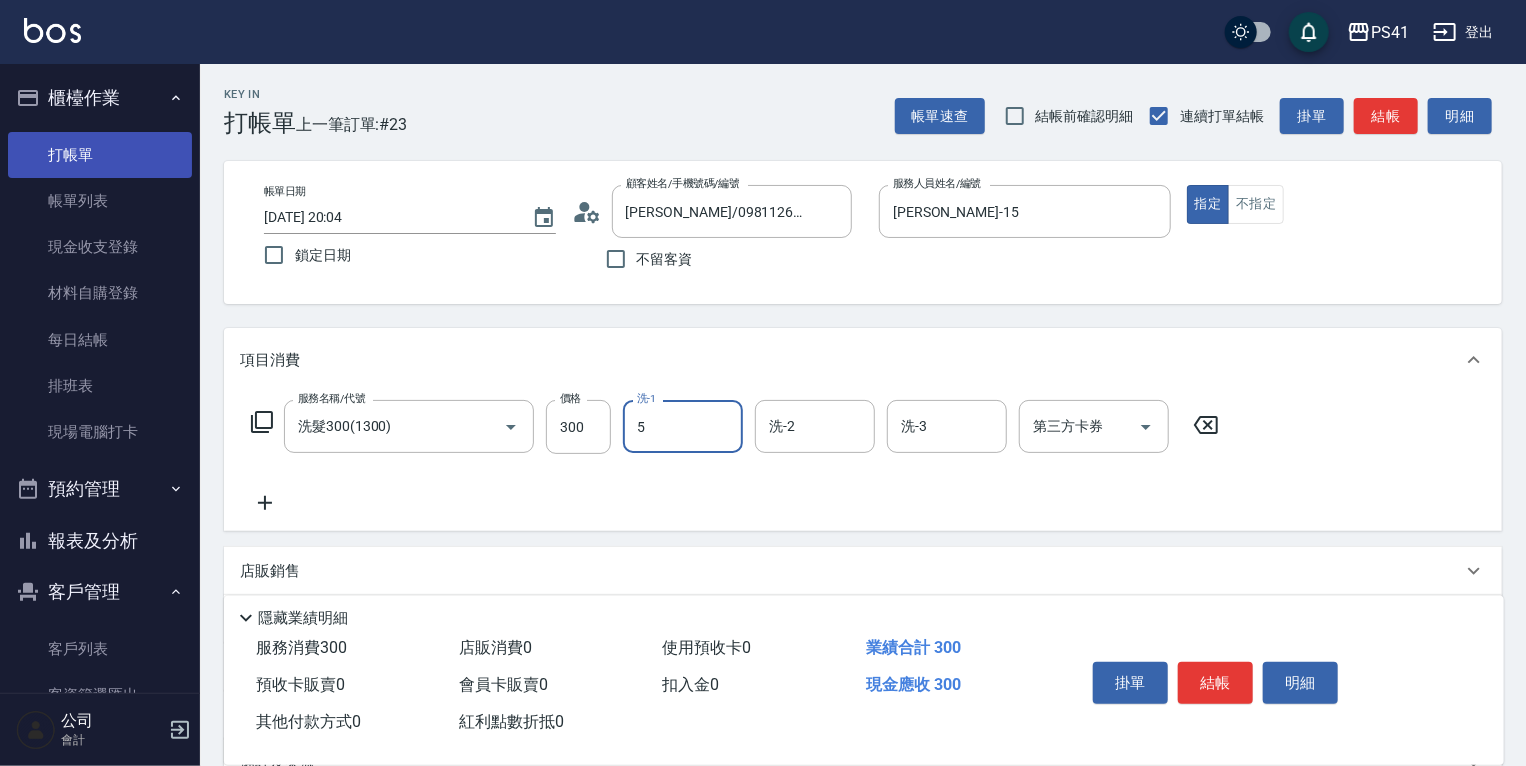 type on "Rolla-5" 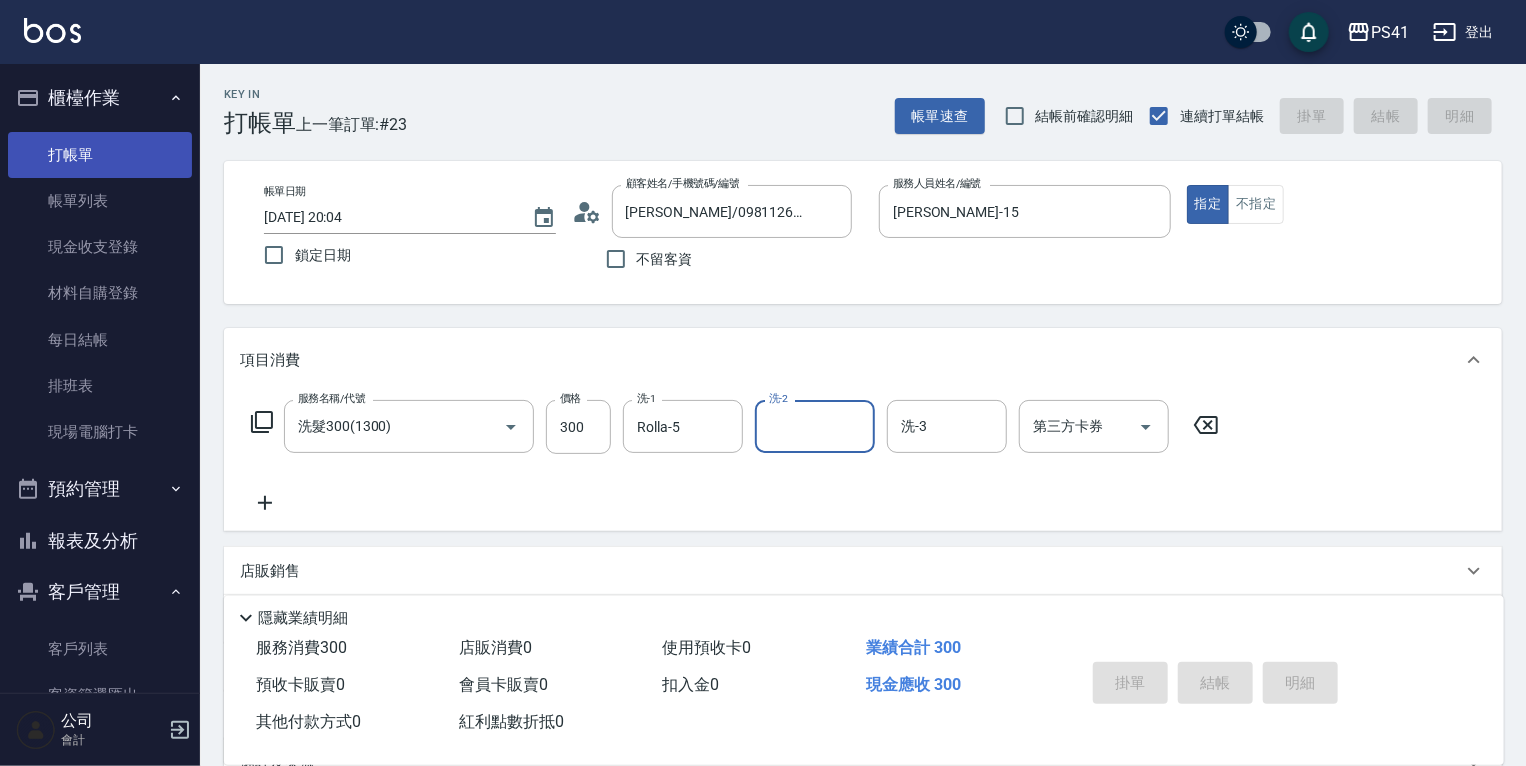 type 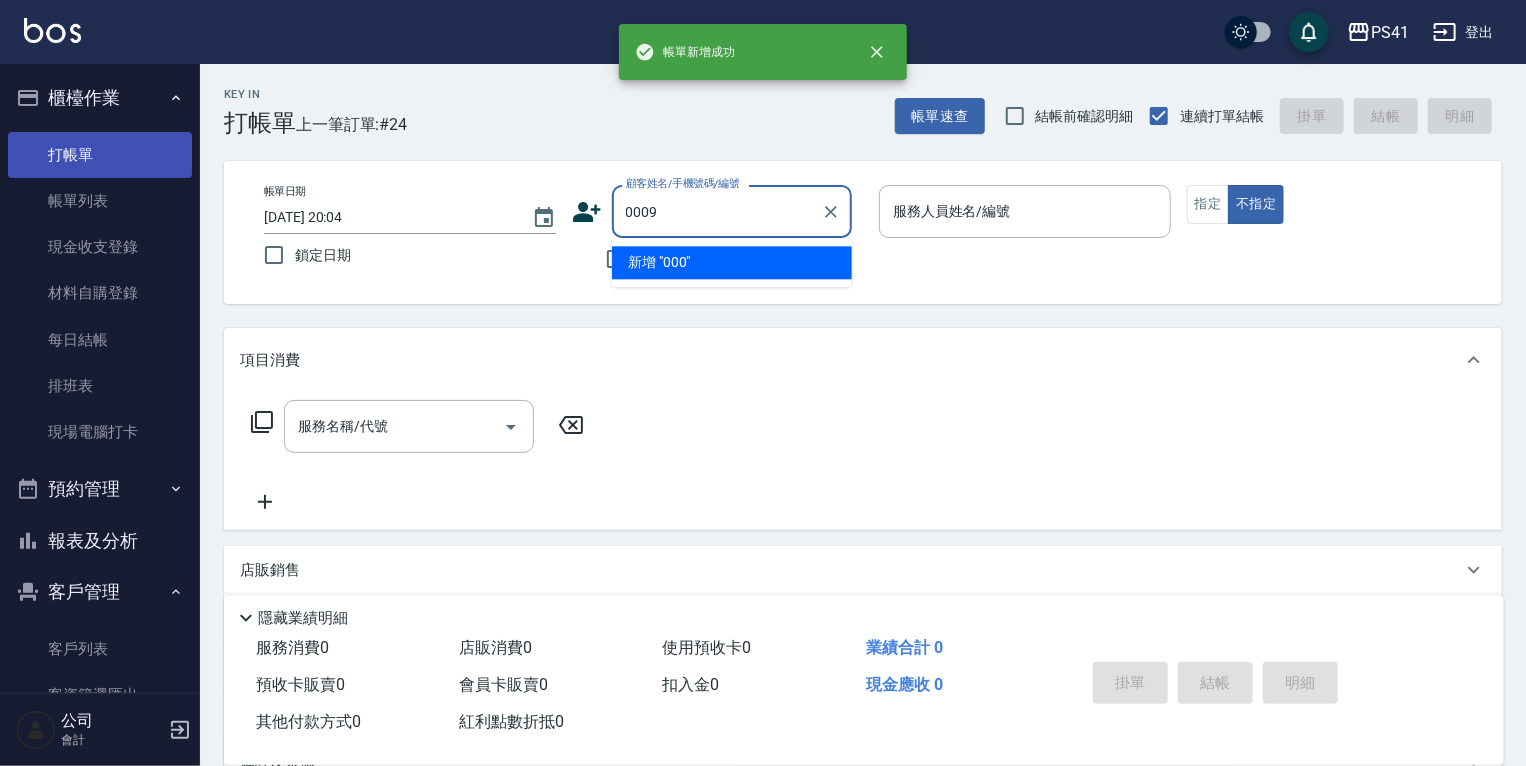 type on "0009" 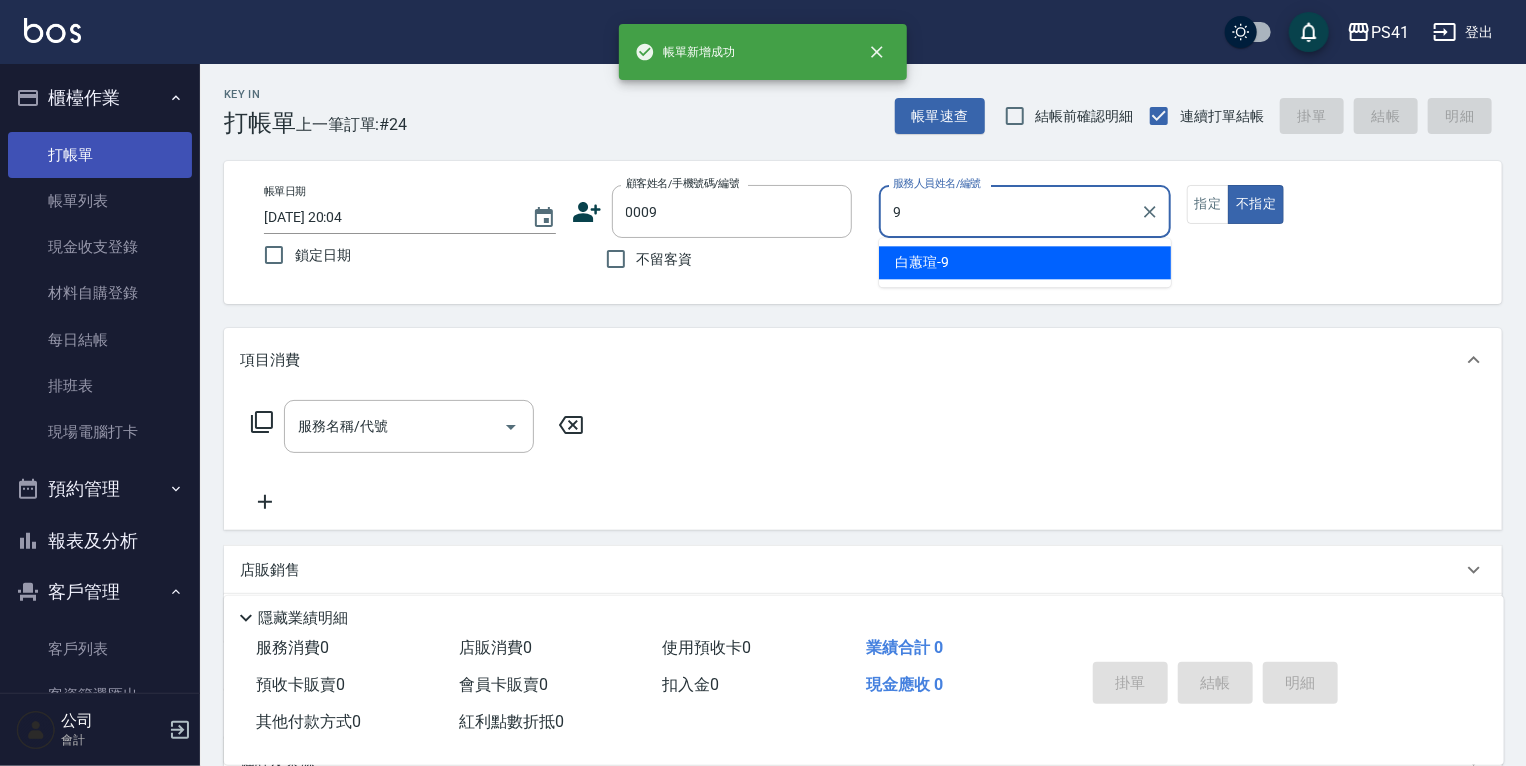 type on "[PERSON_NAME]-9" 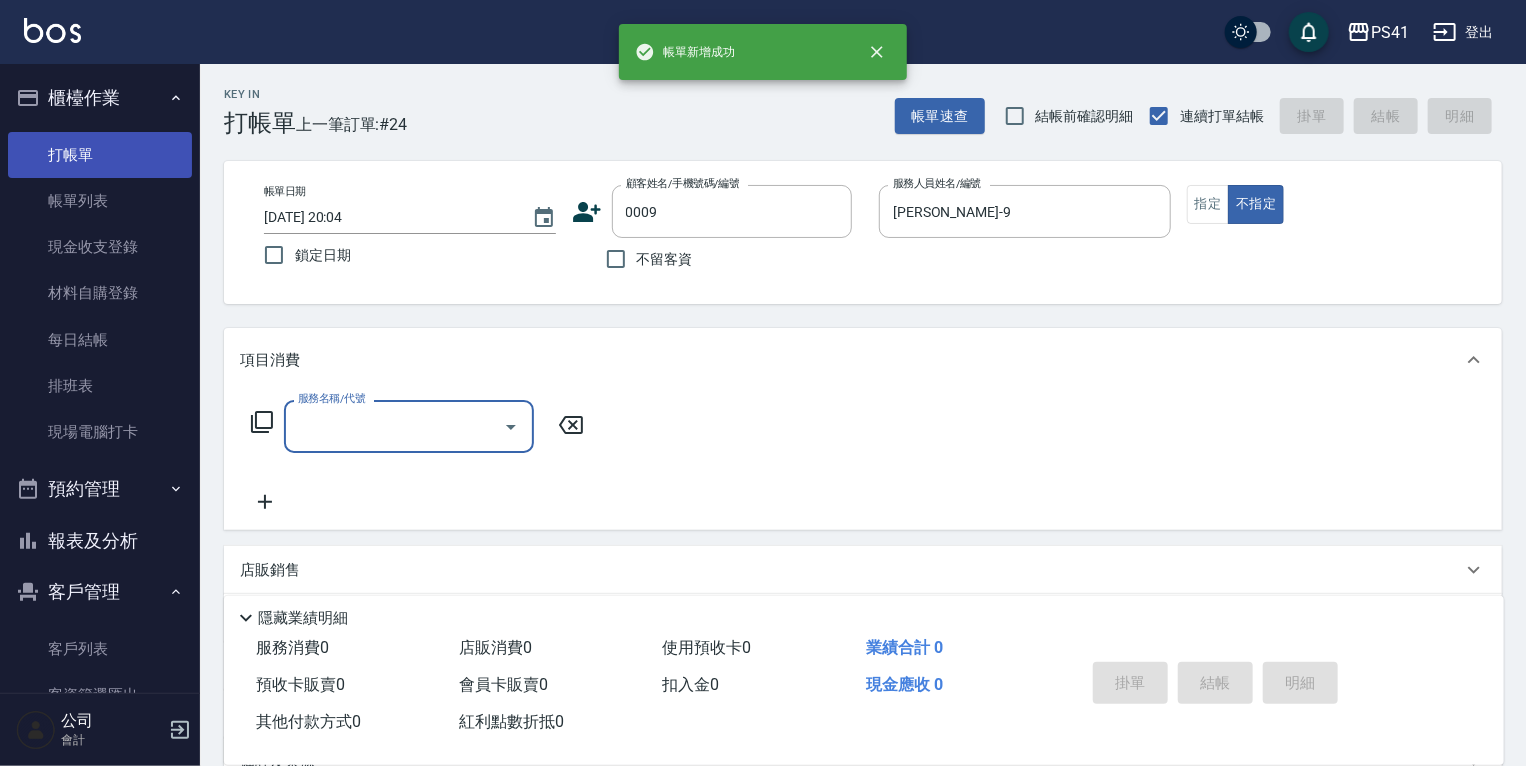 type on "白白/9_白白/0009" 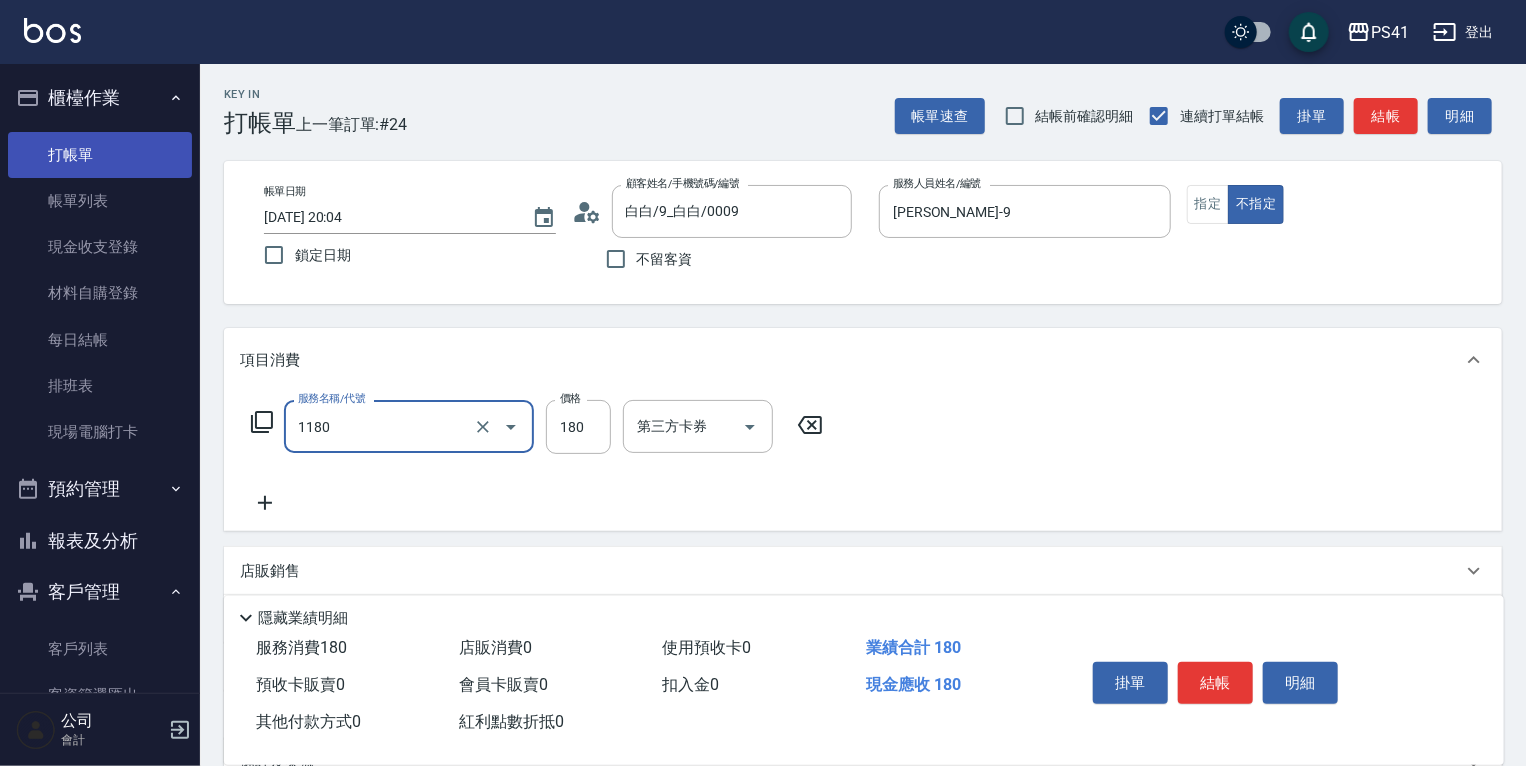 type on "洗髮(洗+剪不指定活動)(1180)" 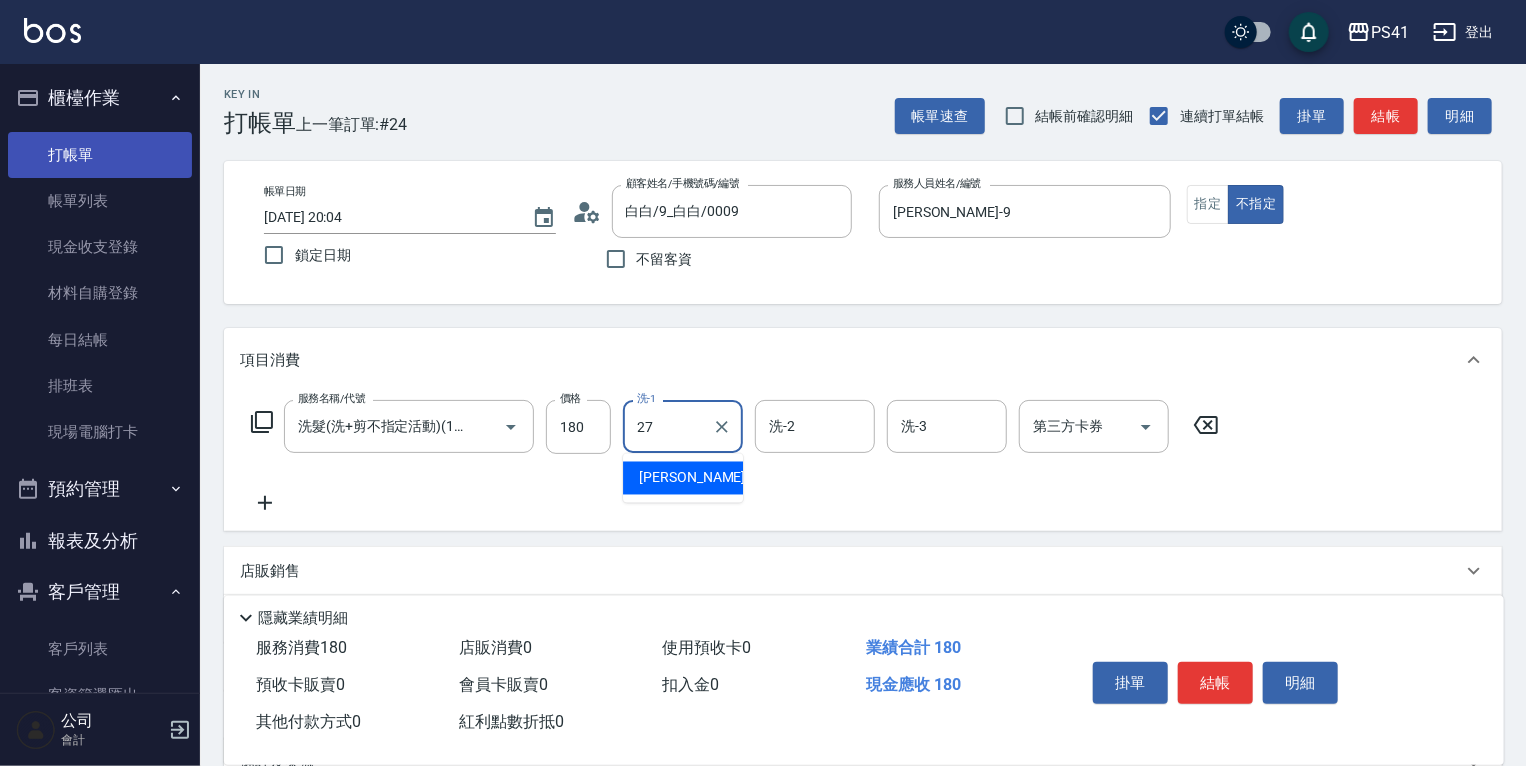 type on "佳佳-27" 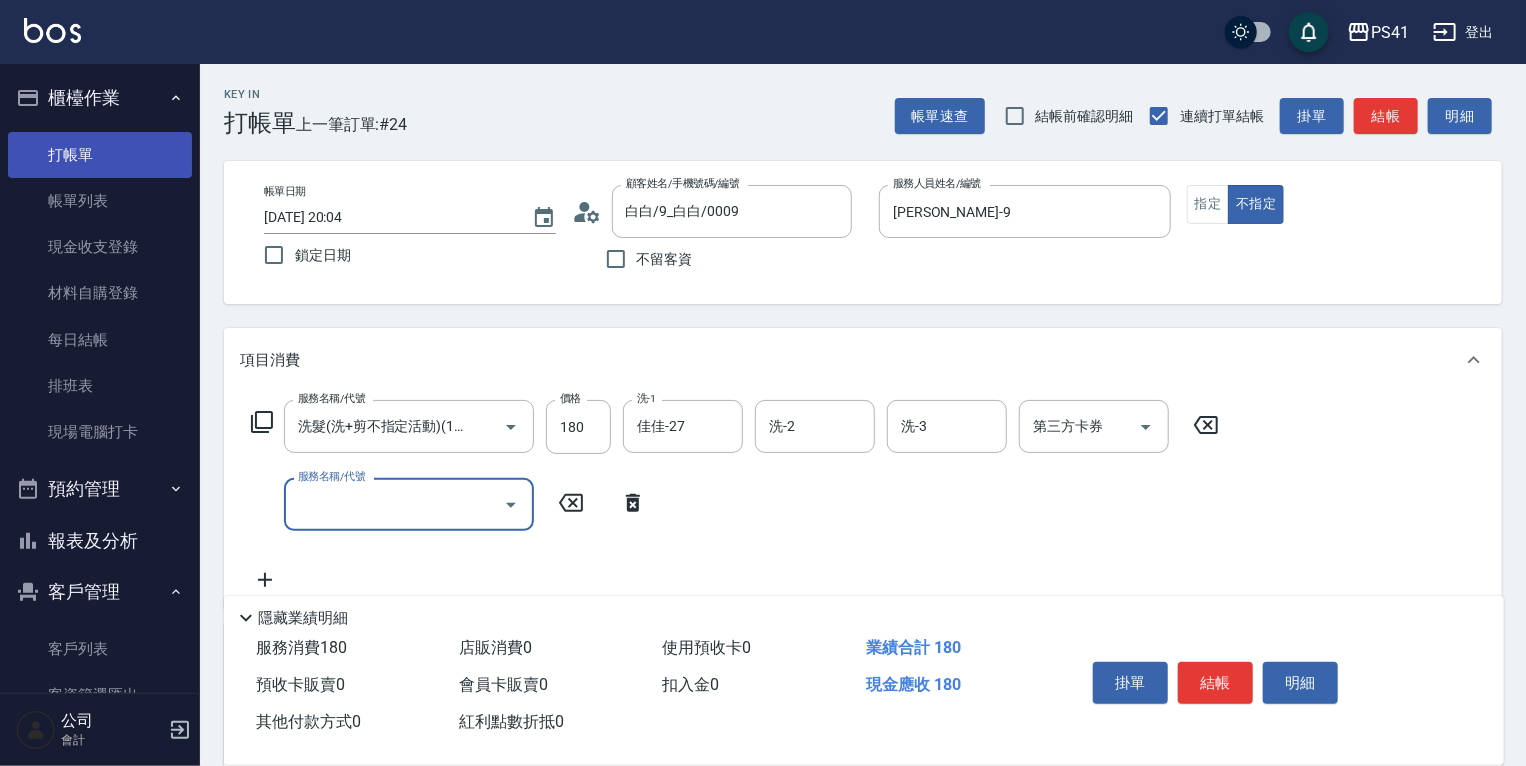 scroll, scrollTop: 0, scrollLeft: 0, axis: both 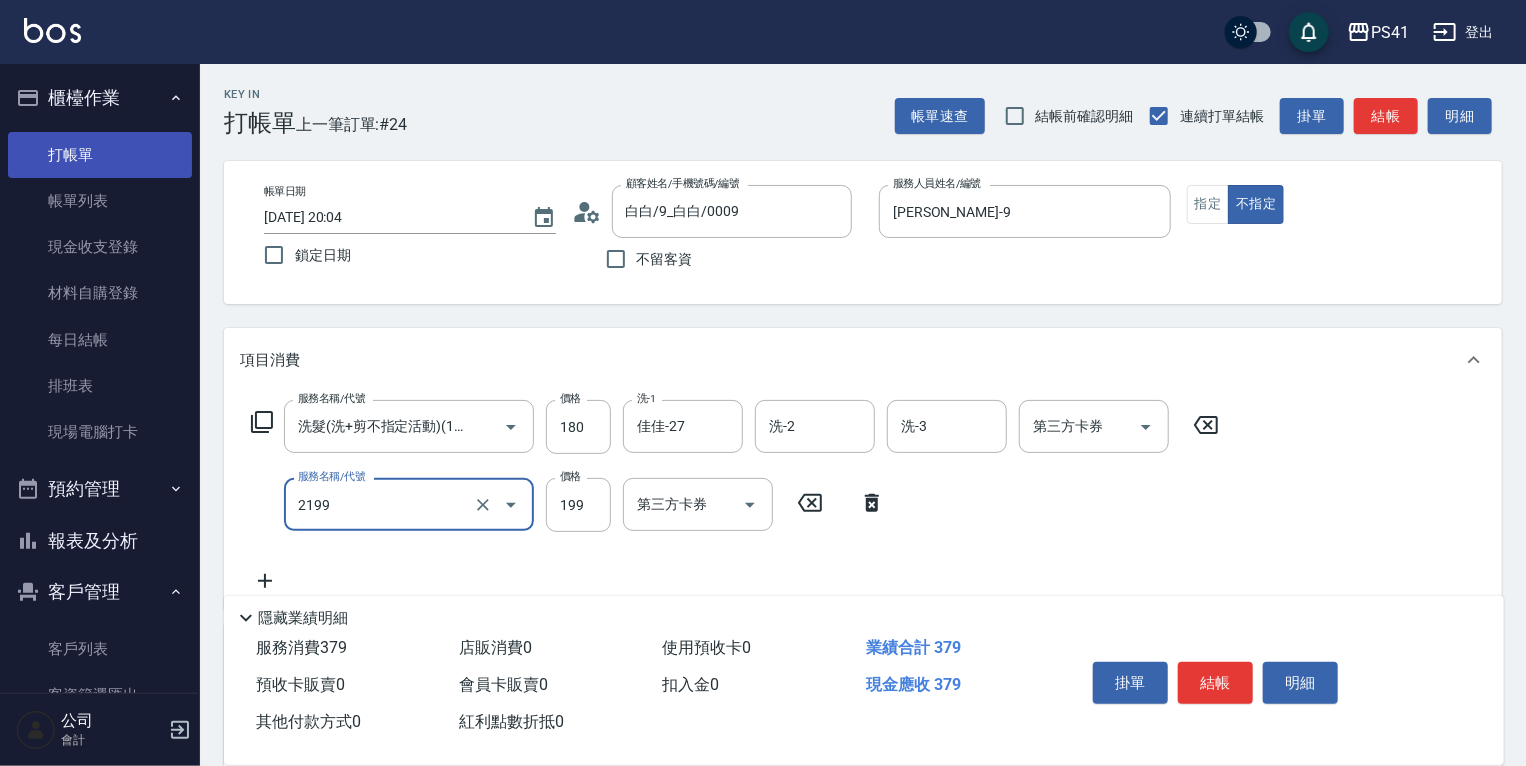 type on "不指定剪髮活動(2199)" 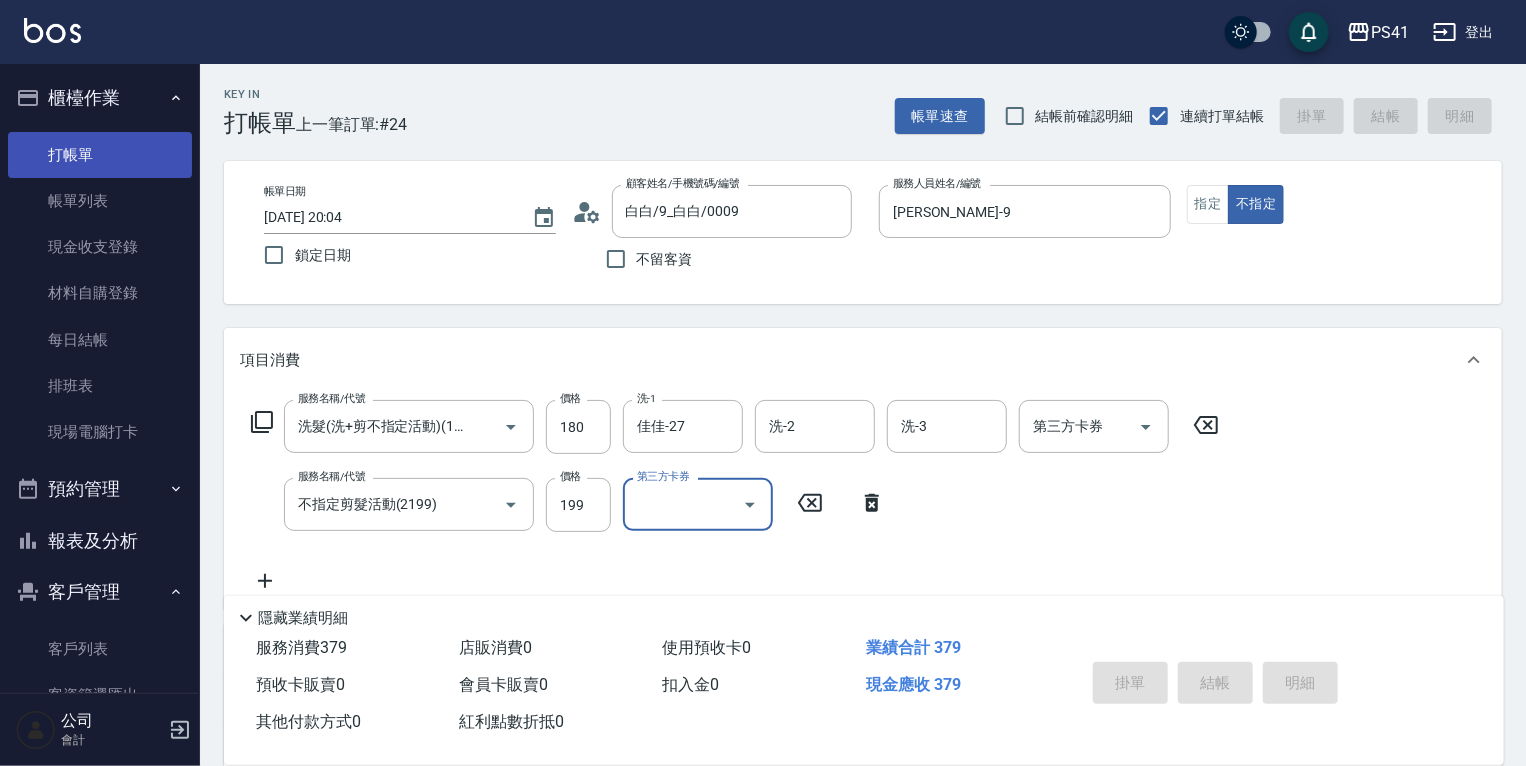 type 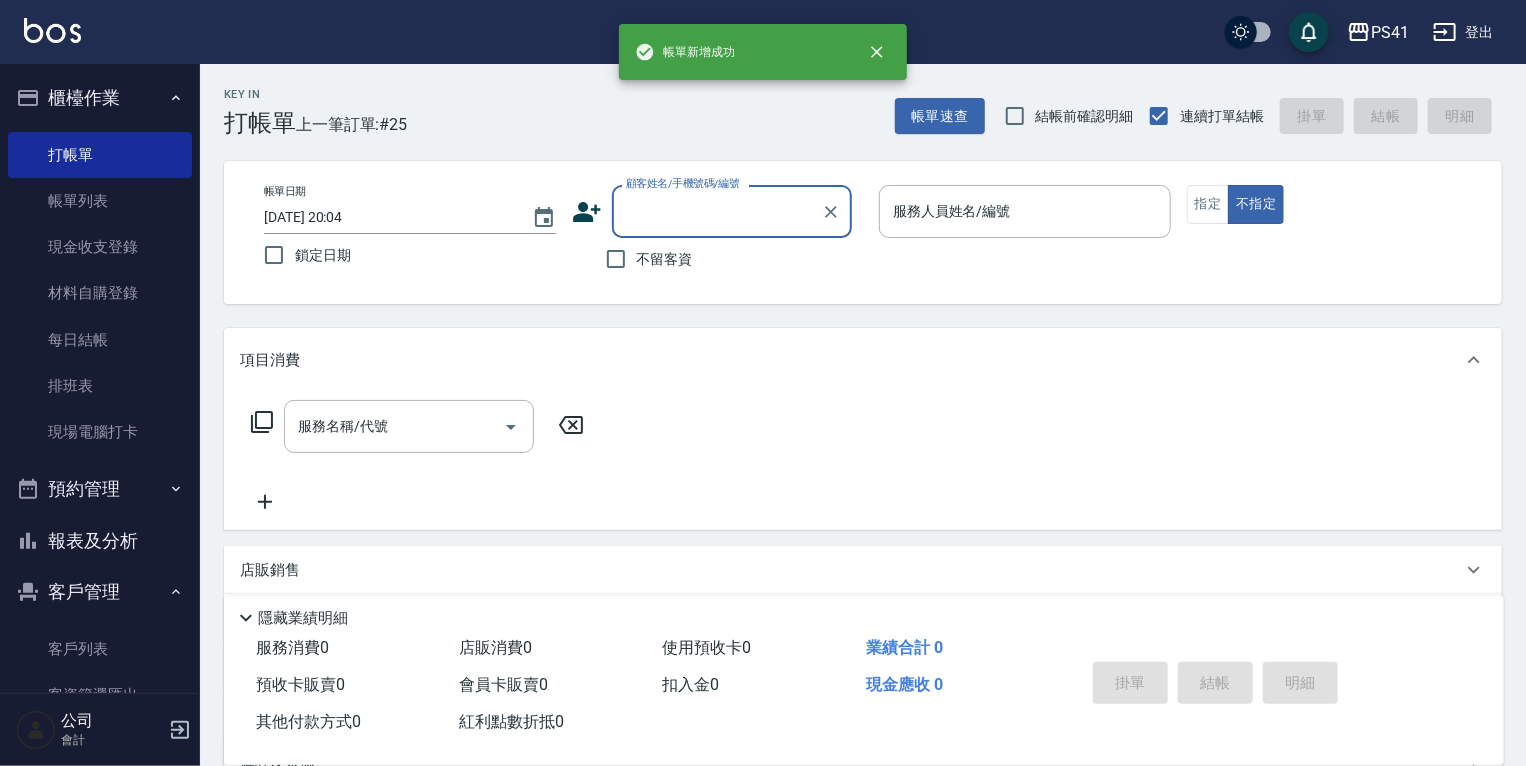 click on "報表及分析" at bounding box center (100, 541) 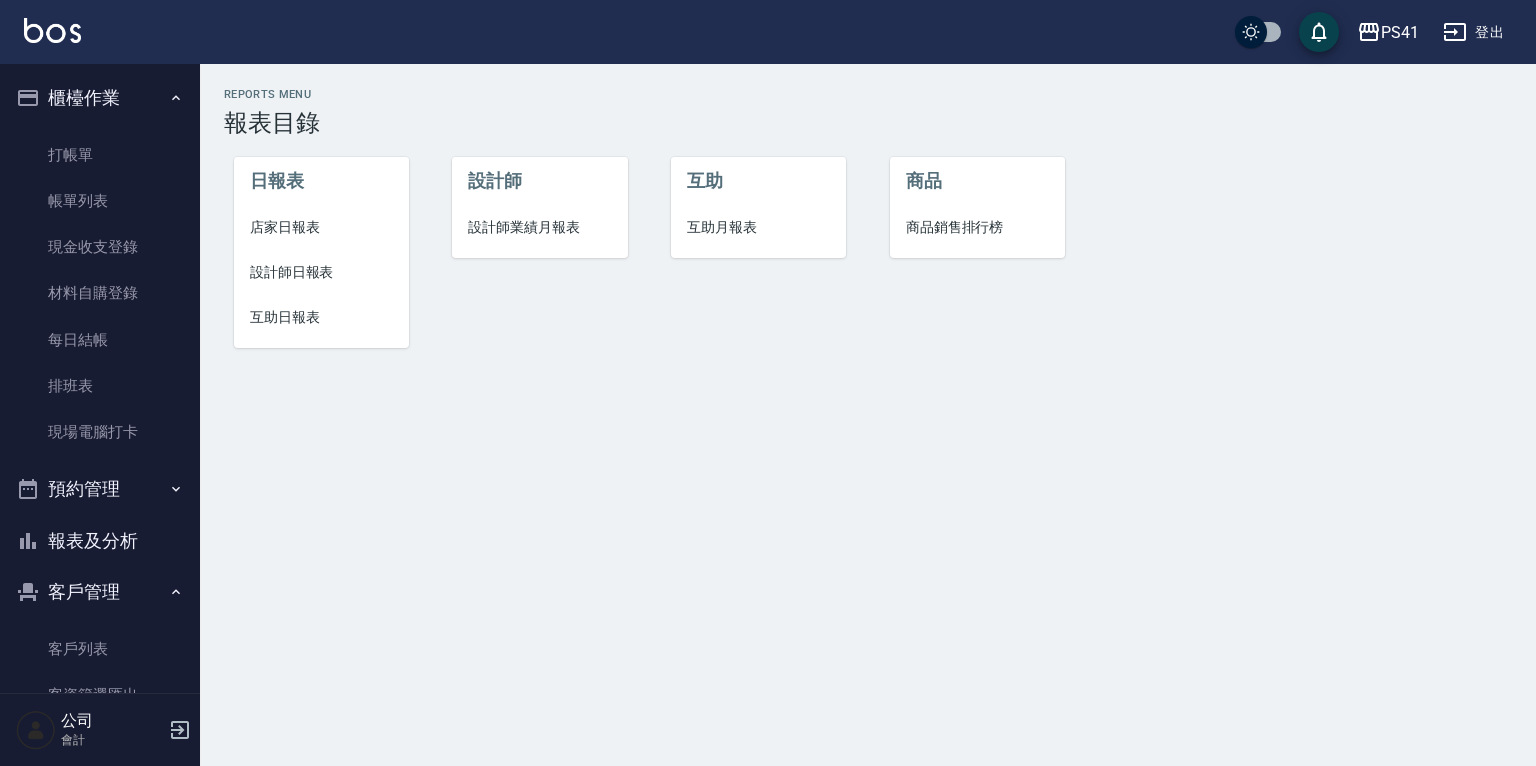 click on "店家日報表" at bounding box center (321, 227) 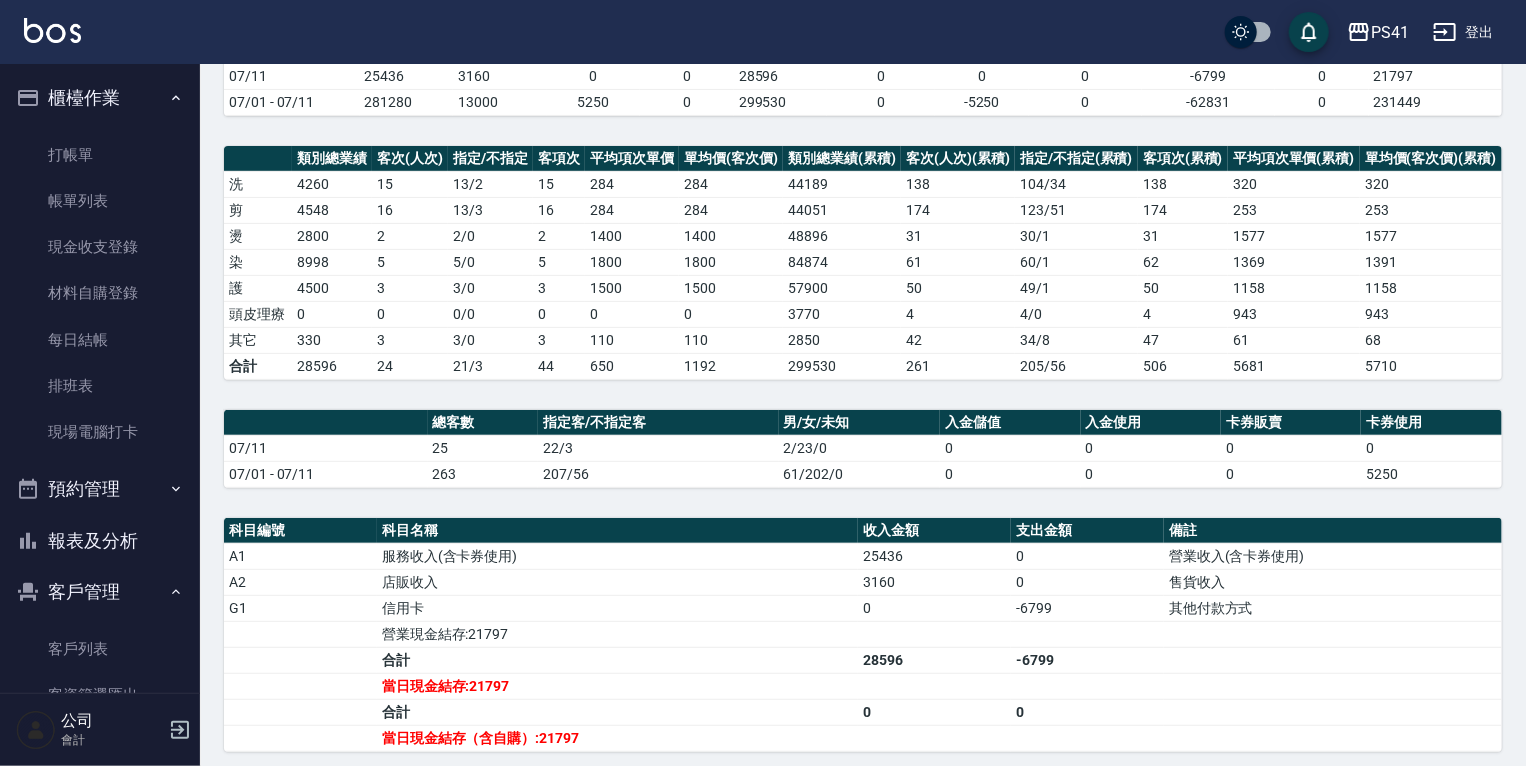 scroll, scrollTop: 320, scrollLeft: 0, axis: vertical 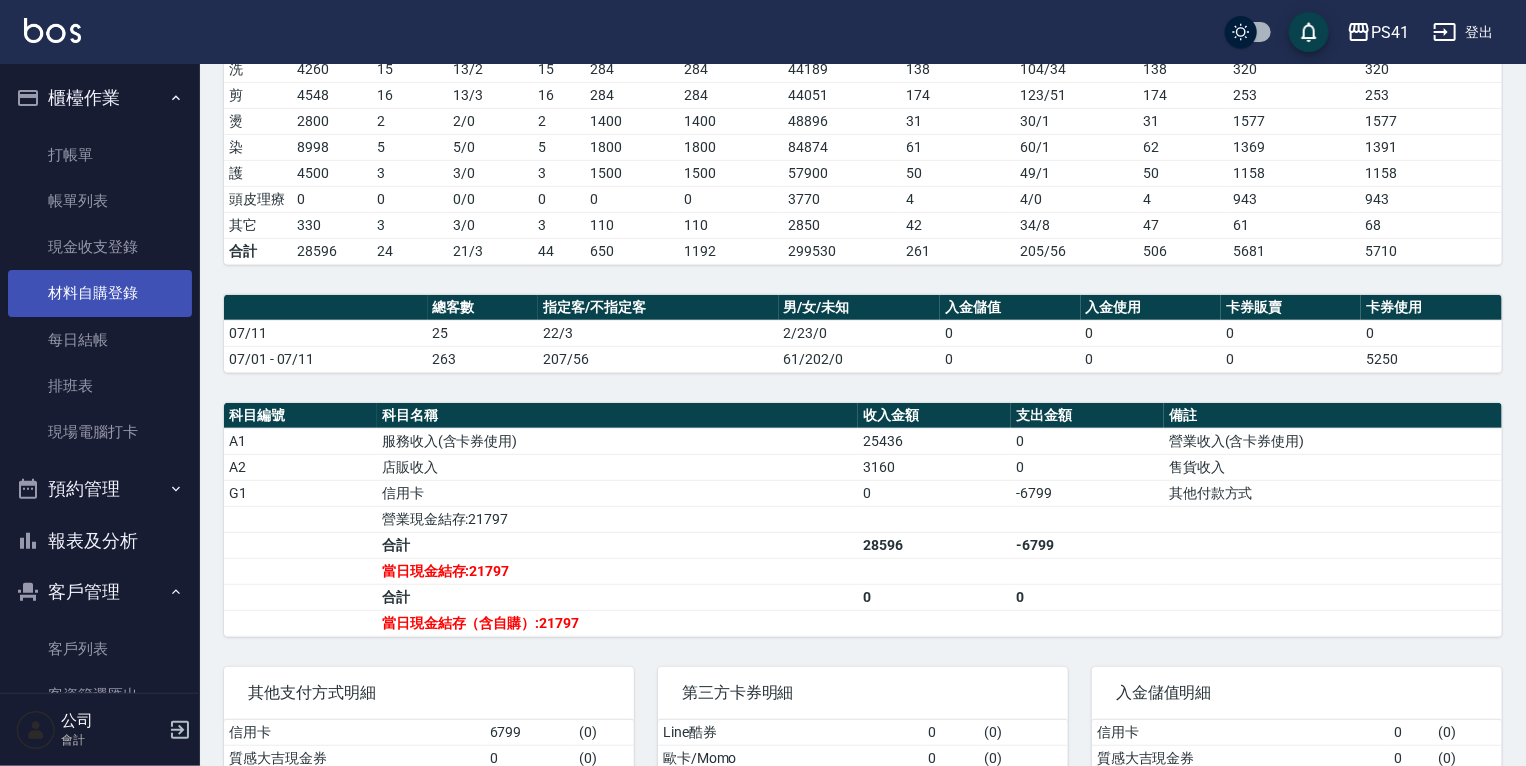 click on "材料自購登錄" at bounding box center (100, 293) 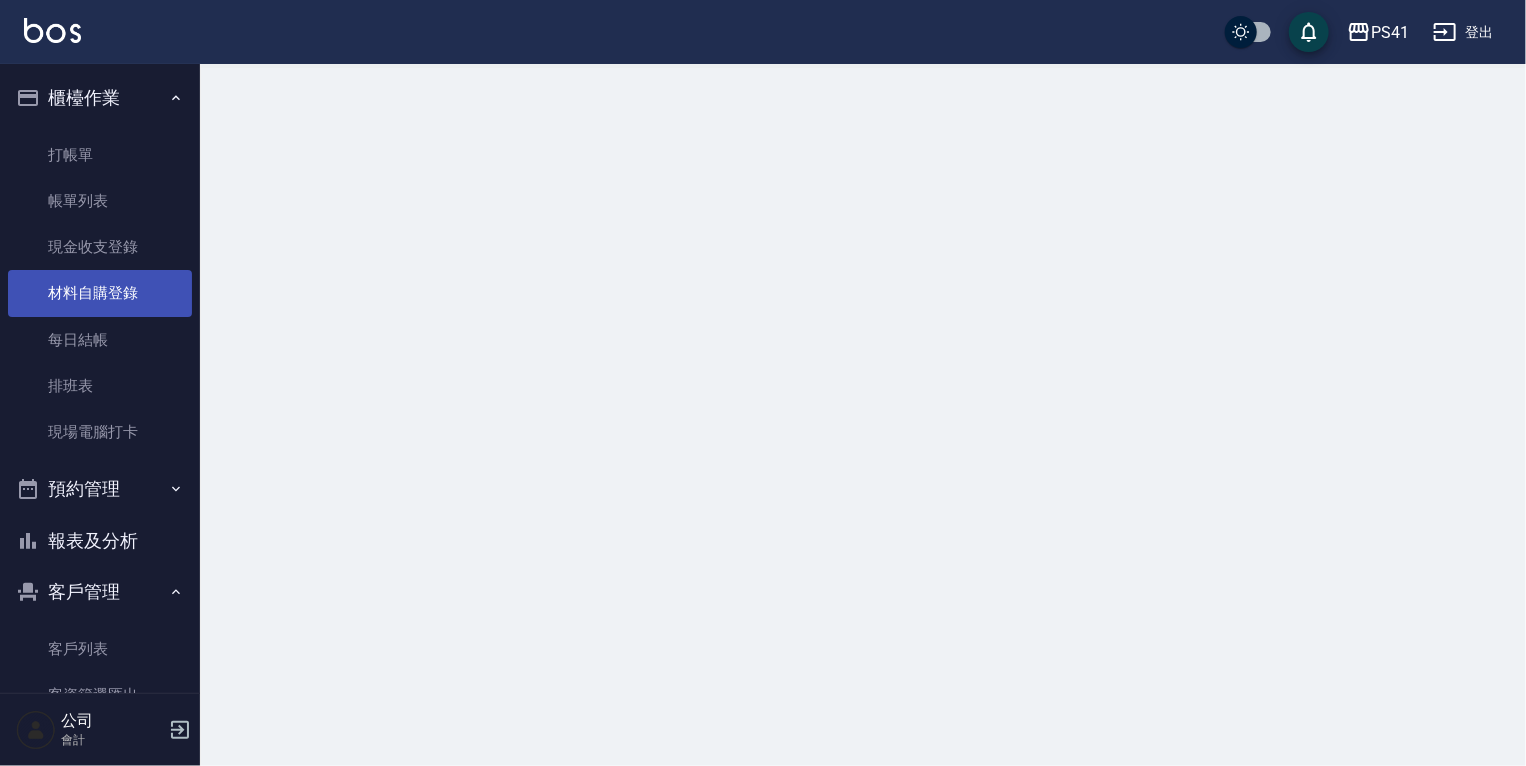 scroll, scrollTop: 0, scrollLeft: 0, axis: both 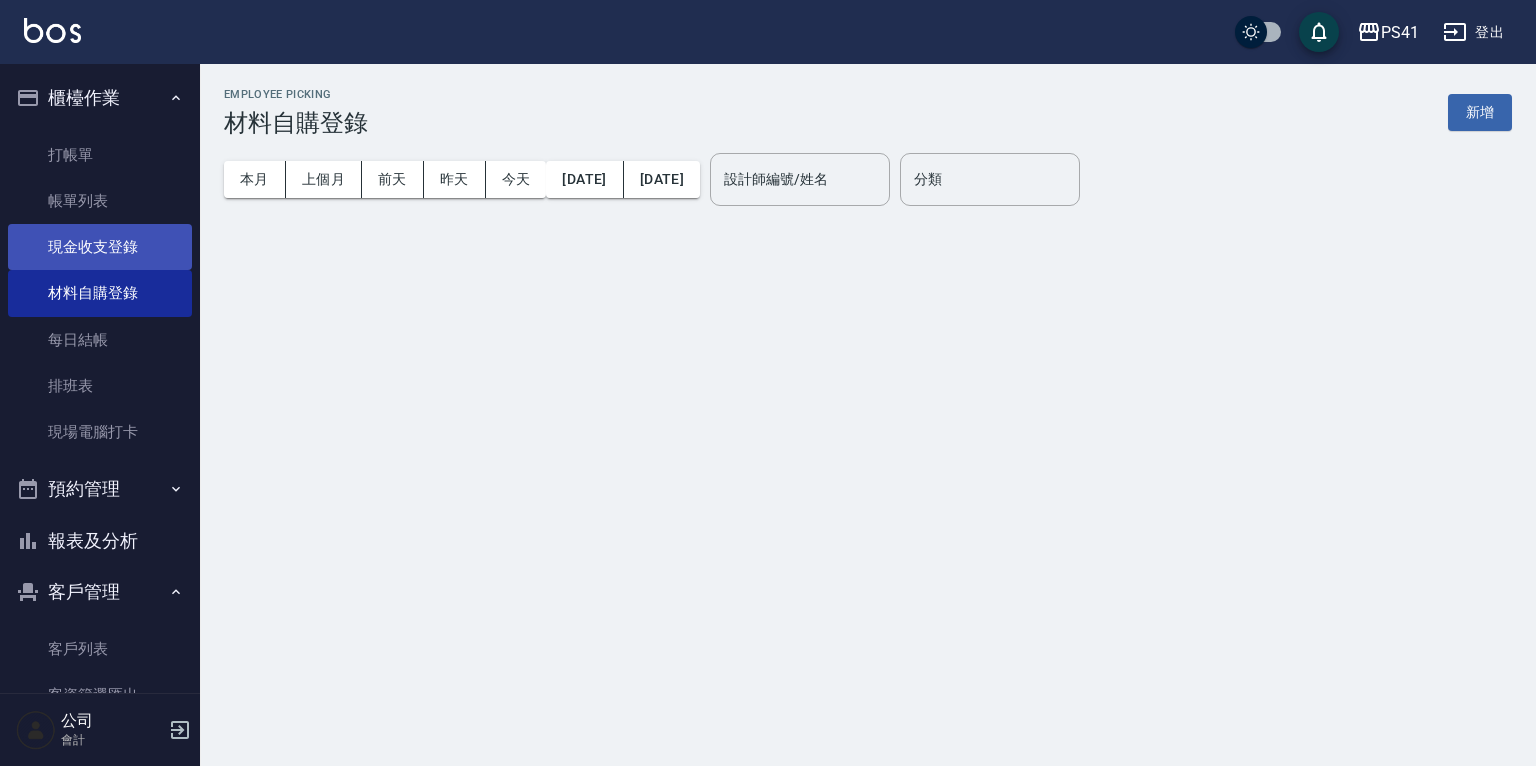 click on "現金收支登錄" at bounding box center (100, 247) 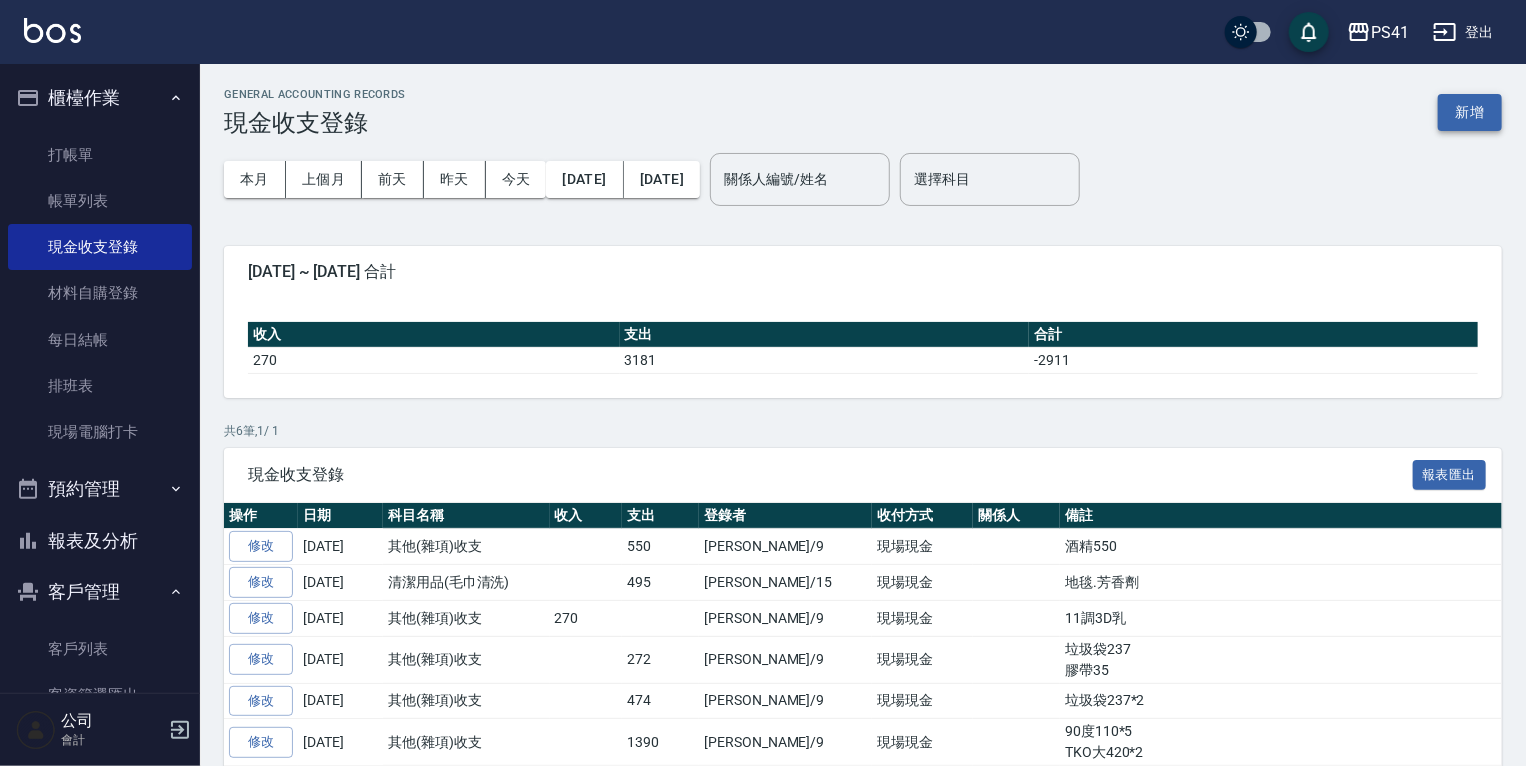 click on "新增" at bounding box center [1470, 112] 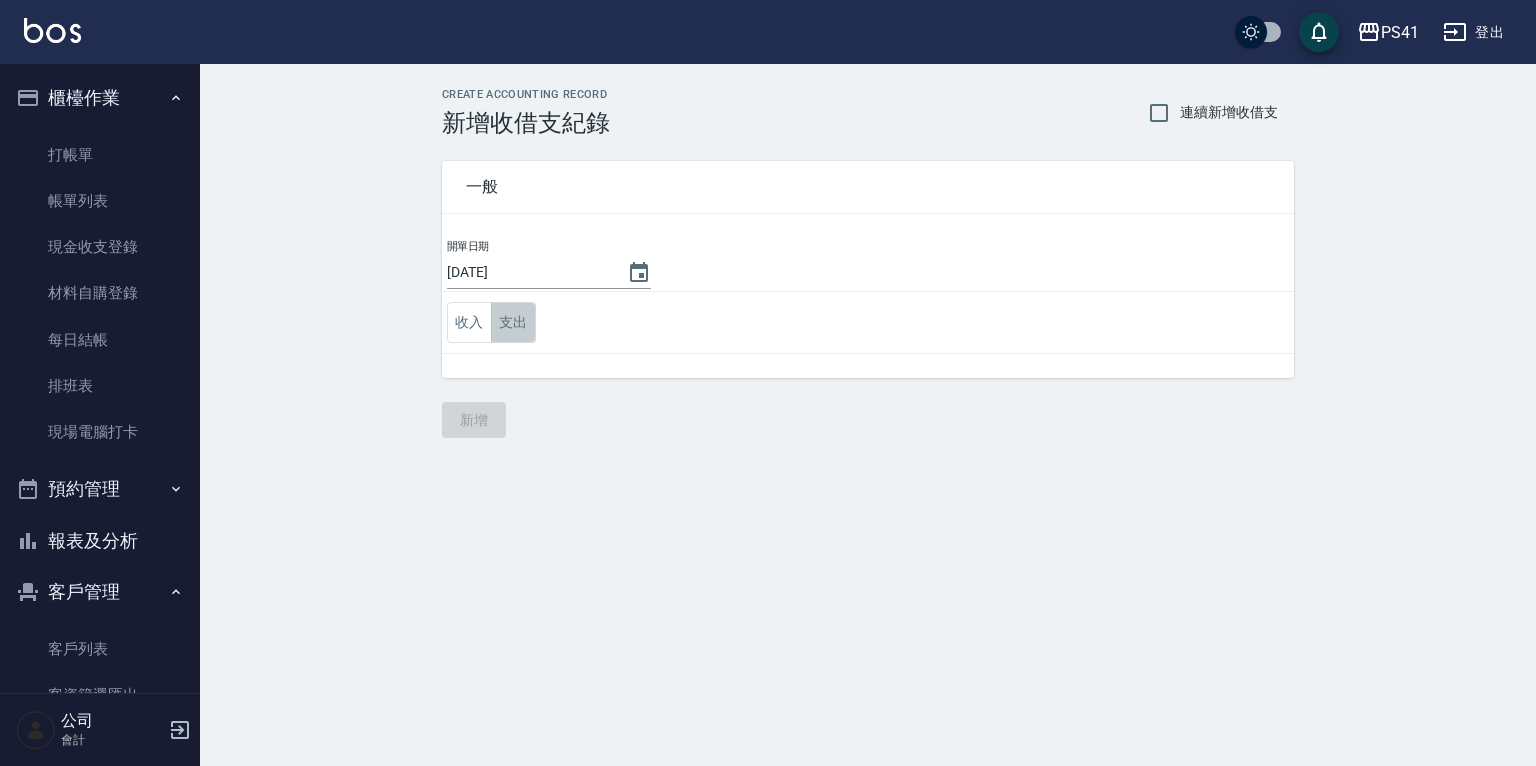 click on "支出" at bounding box center (513, 322) 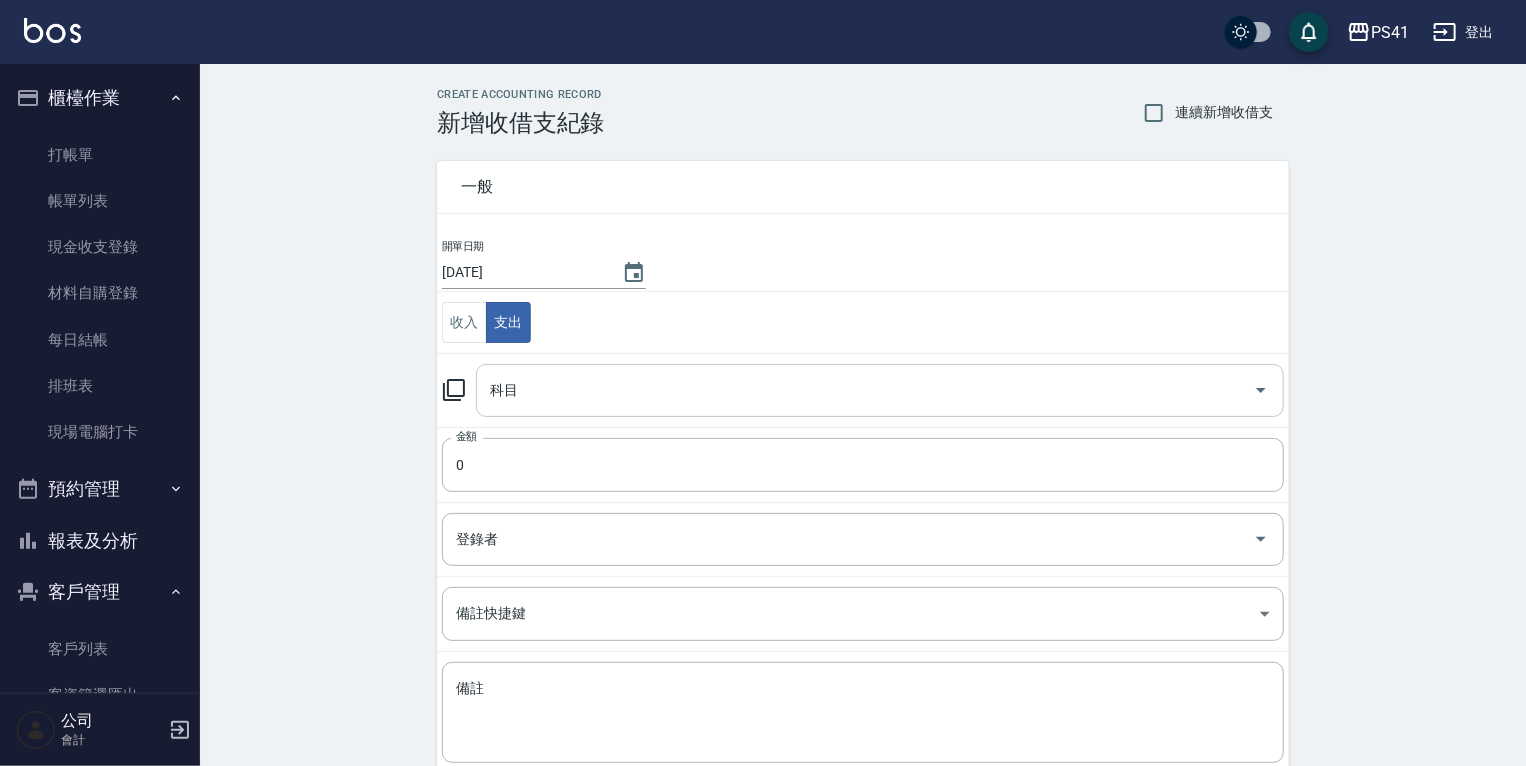 click on "科目" at bounding box center (880, 390) 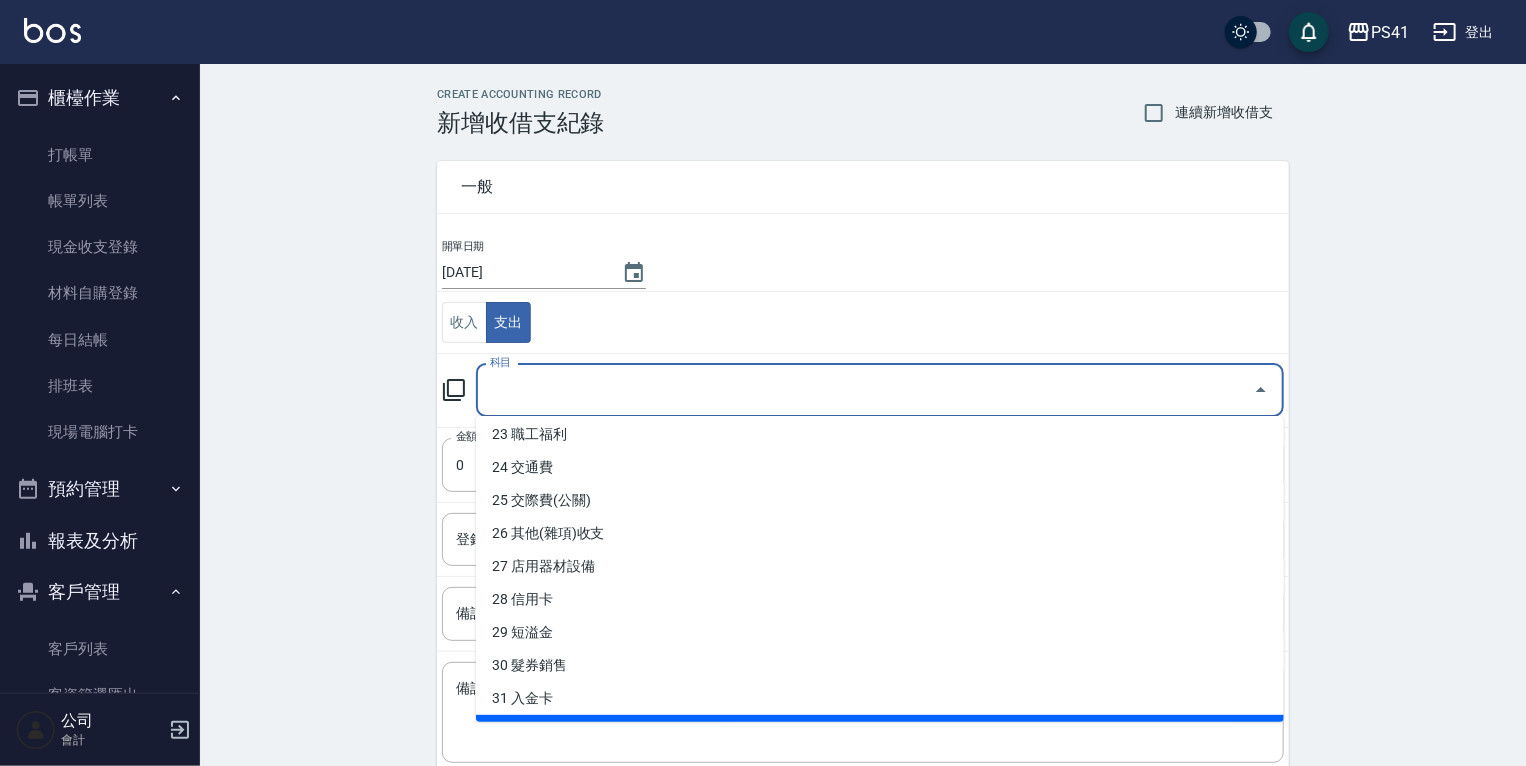 scroll, scrollTop: 724, scrollLeft: 0, axis: vertical 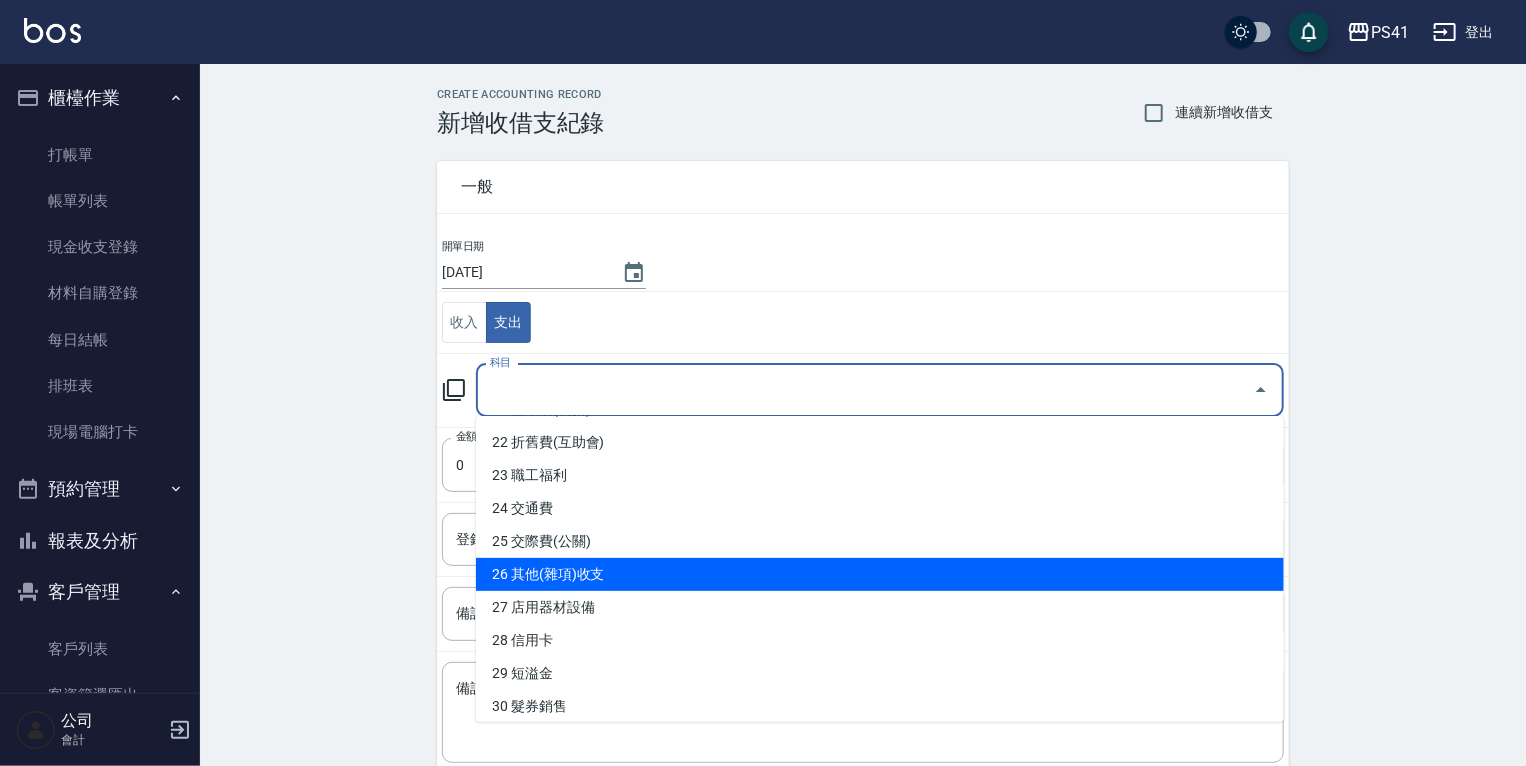 click on "26 其他(雜項)收支" at bounding box center (880, 574) 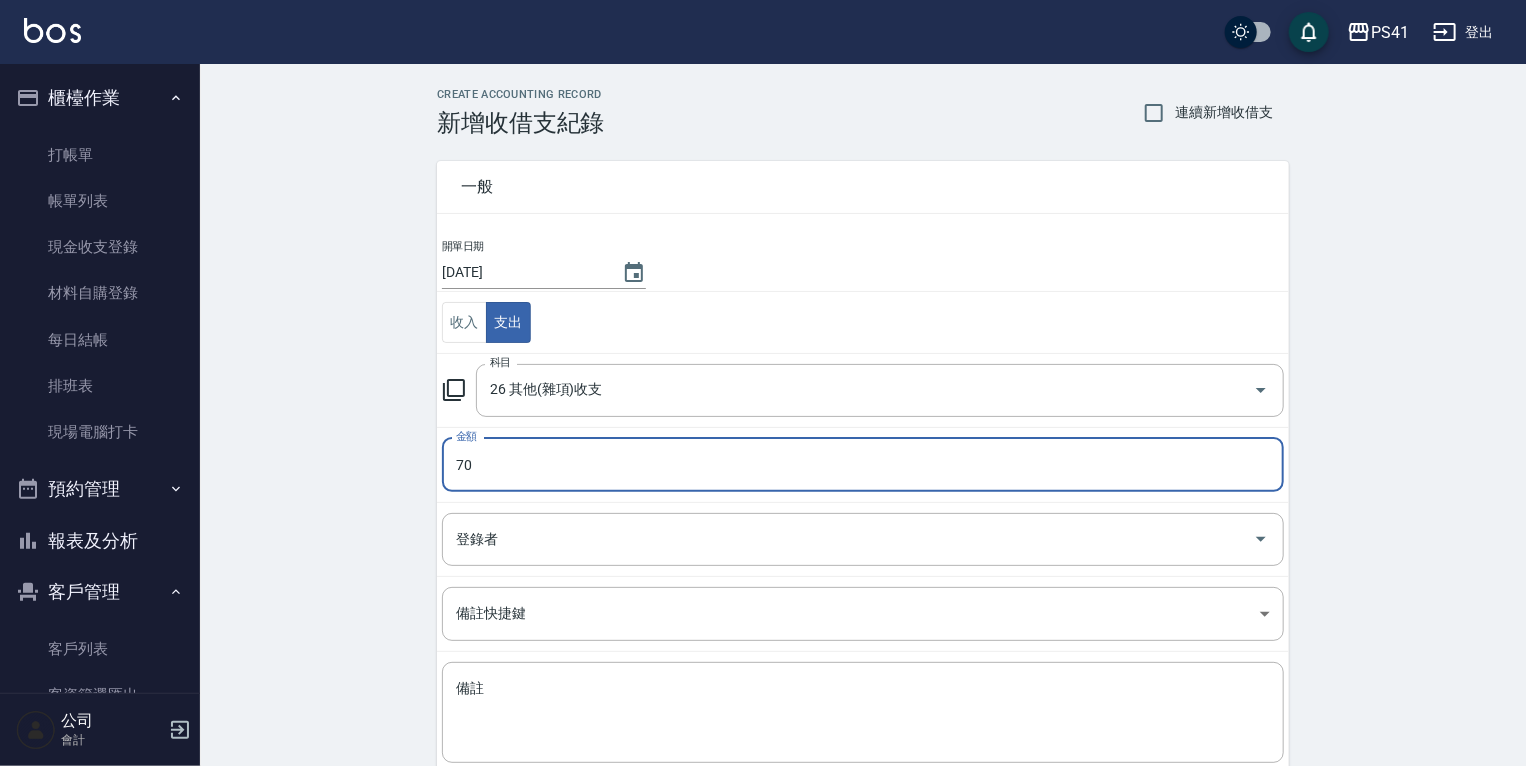 type on "70" 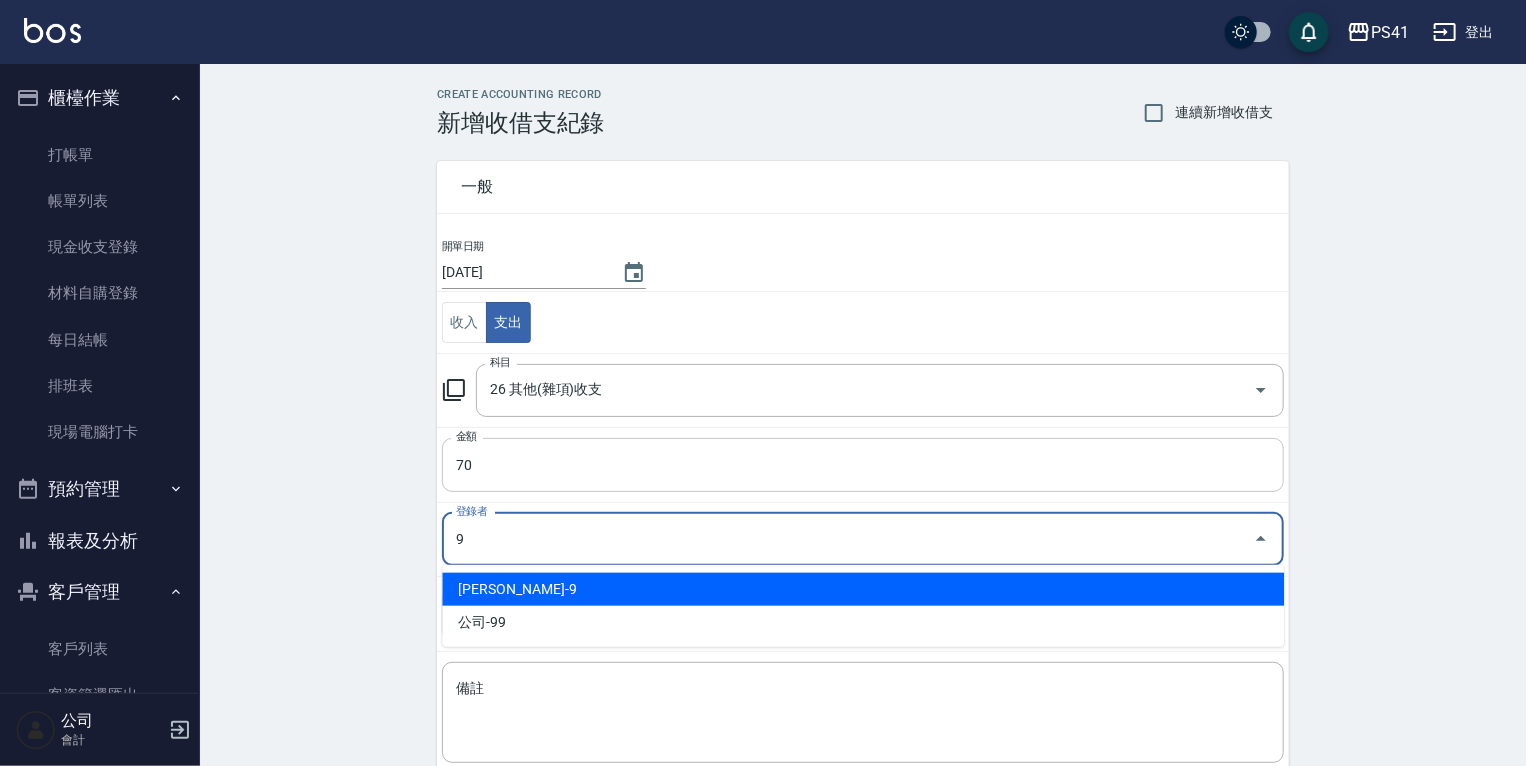 type on "[PERSON_NAME]-9" 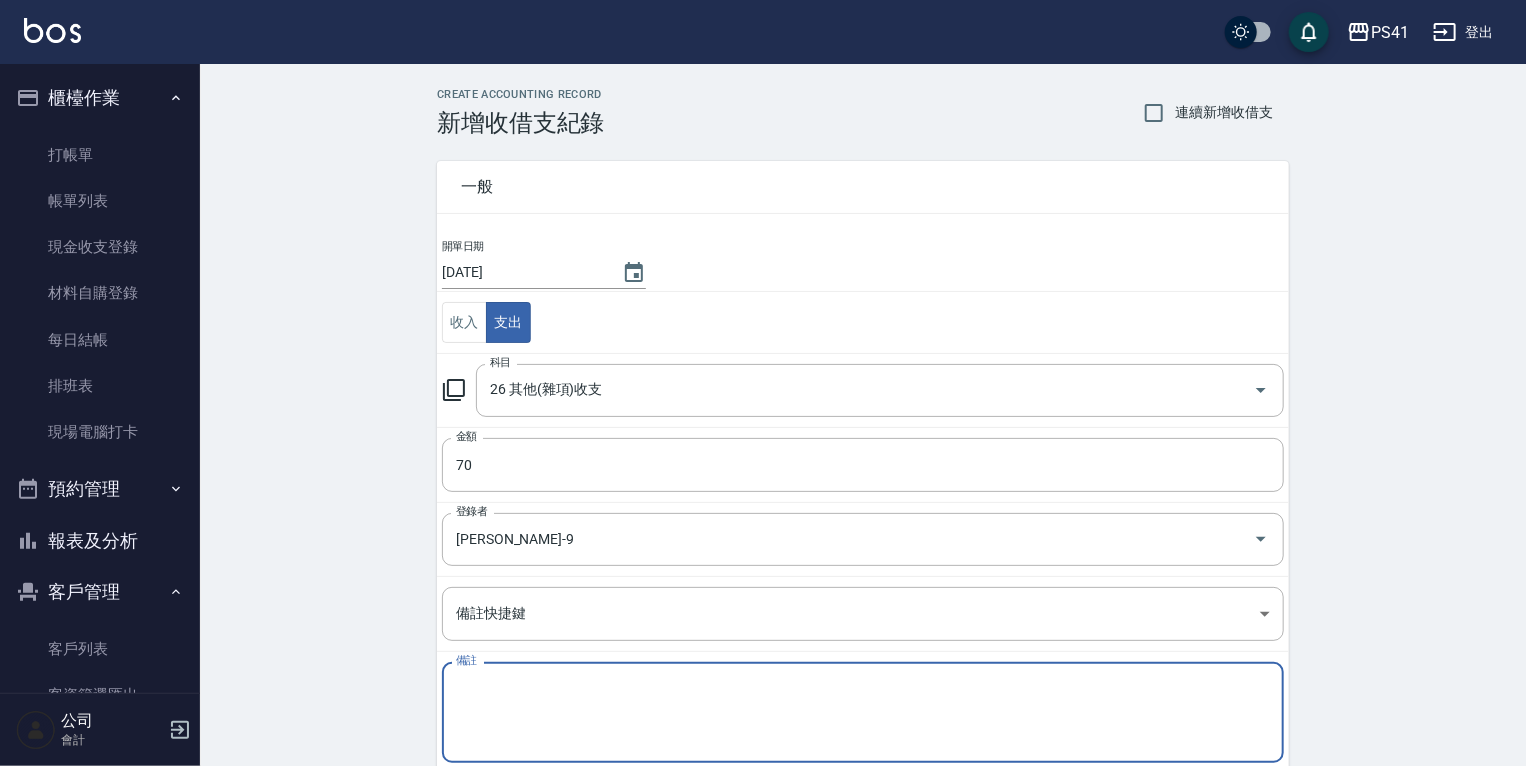 click on "備註" at bounding box center [863, 713] 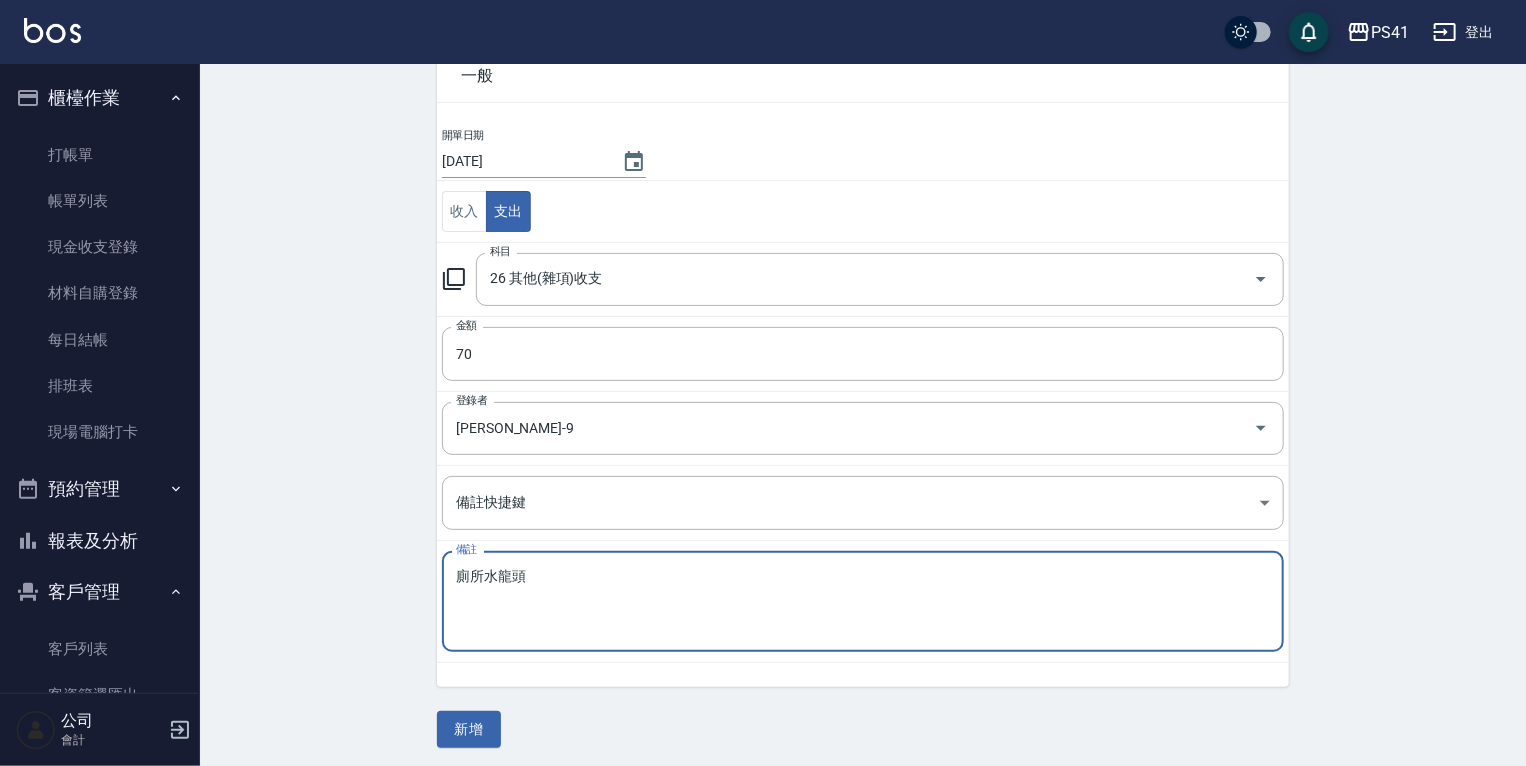 scroll, scrollTop: 114, scrollLeft: 0, axis: vertical 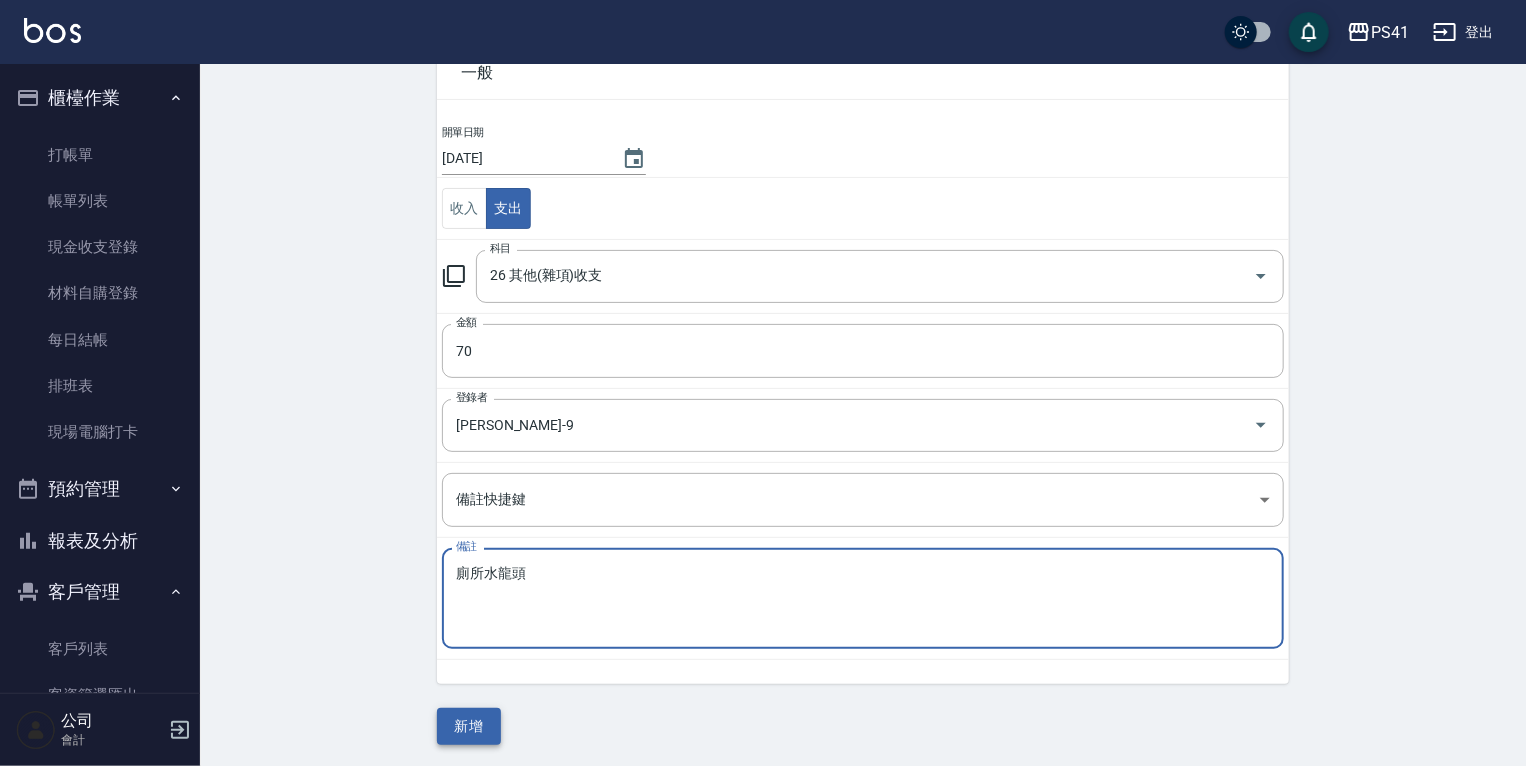 type on "廁所水龍頭" 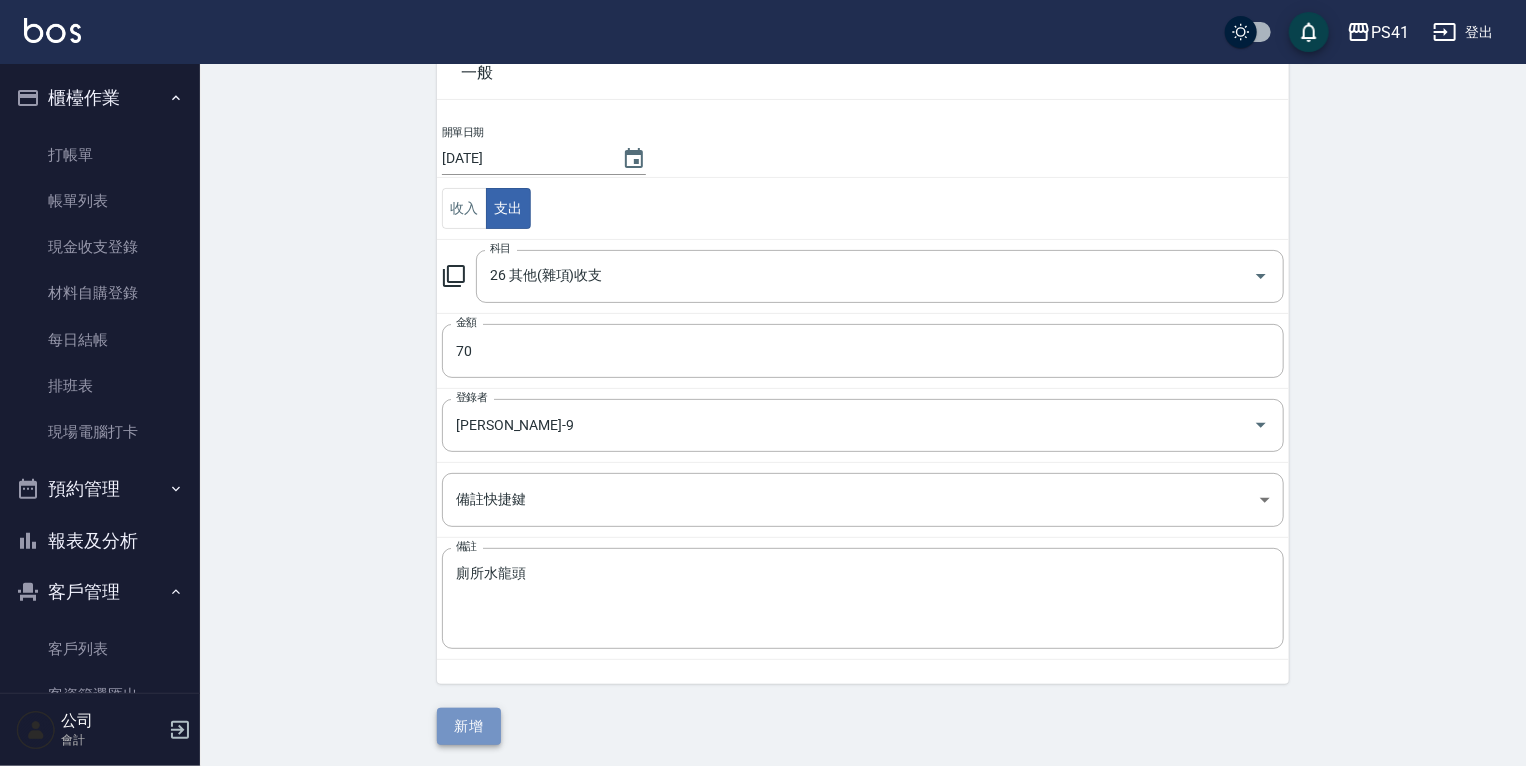 click on "新增" at bounding box center [469, 726] 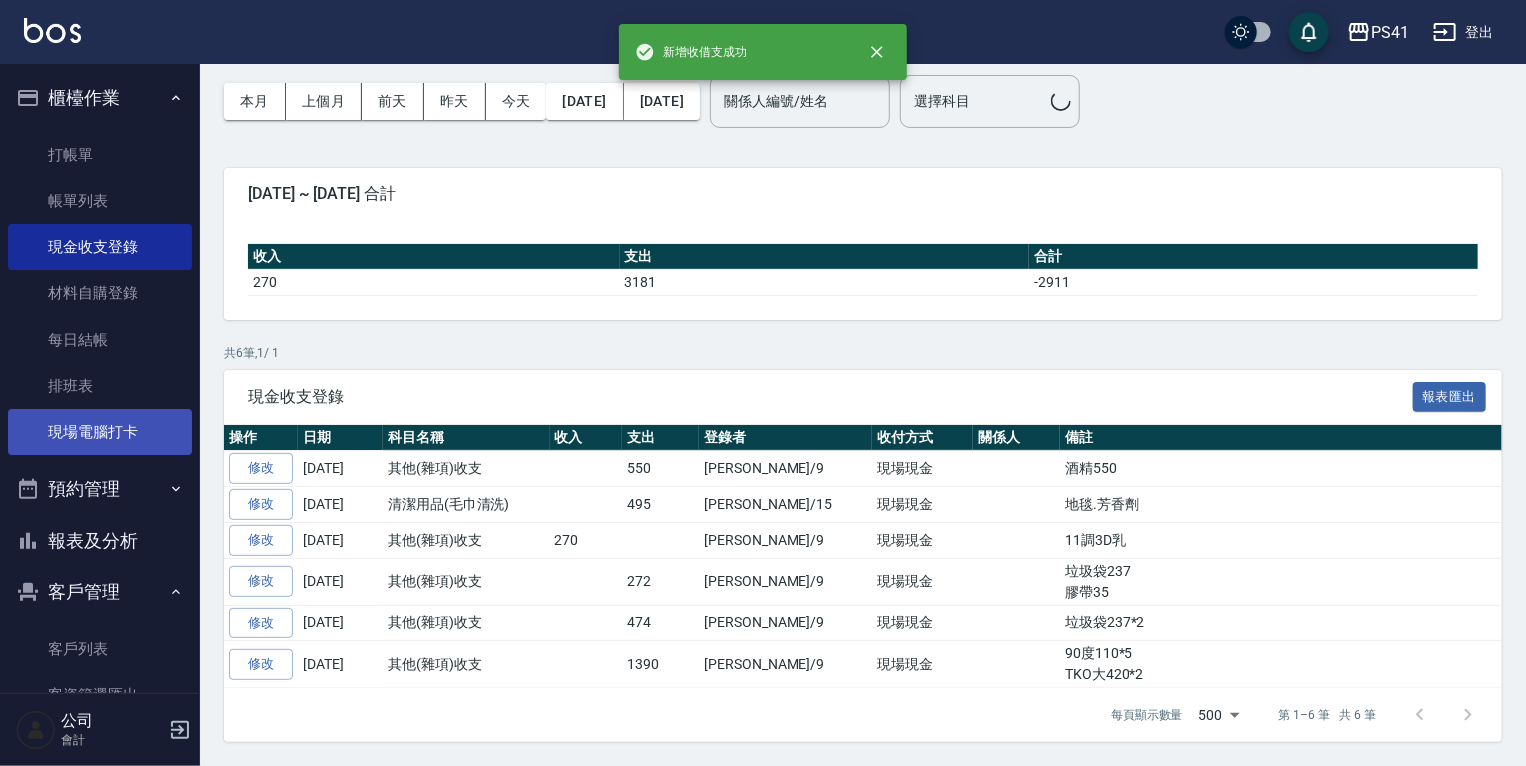 scroll, scrollTop: 0, scrollLeft: 0, axis: both 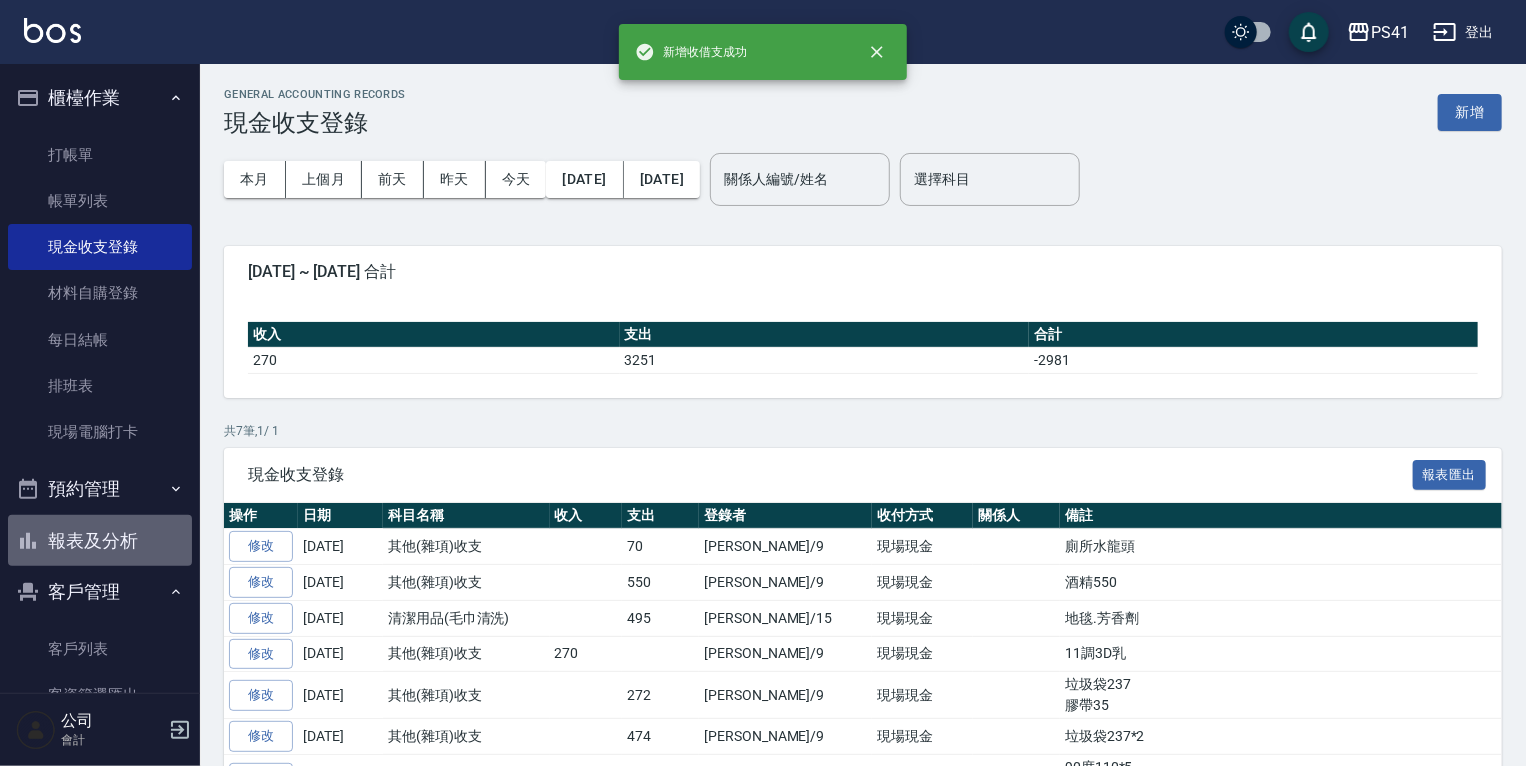 click on "報表及分析" at bounding box center [100, 541] 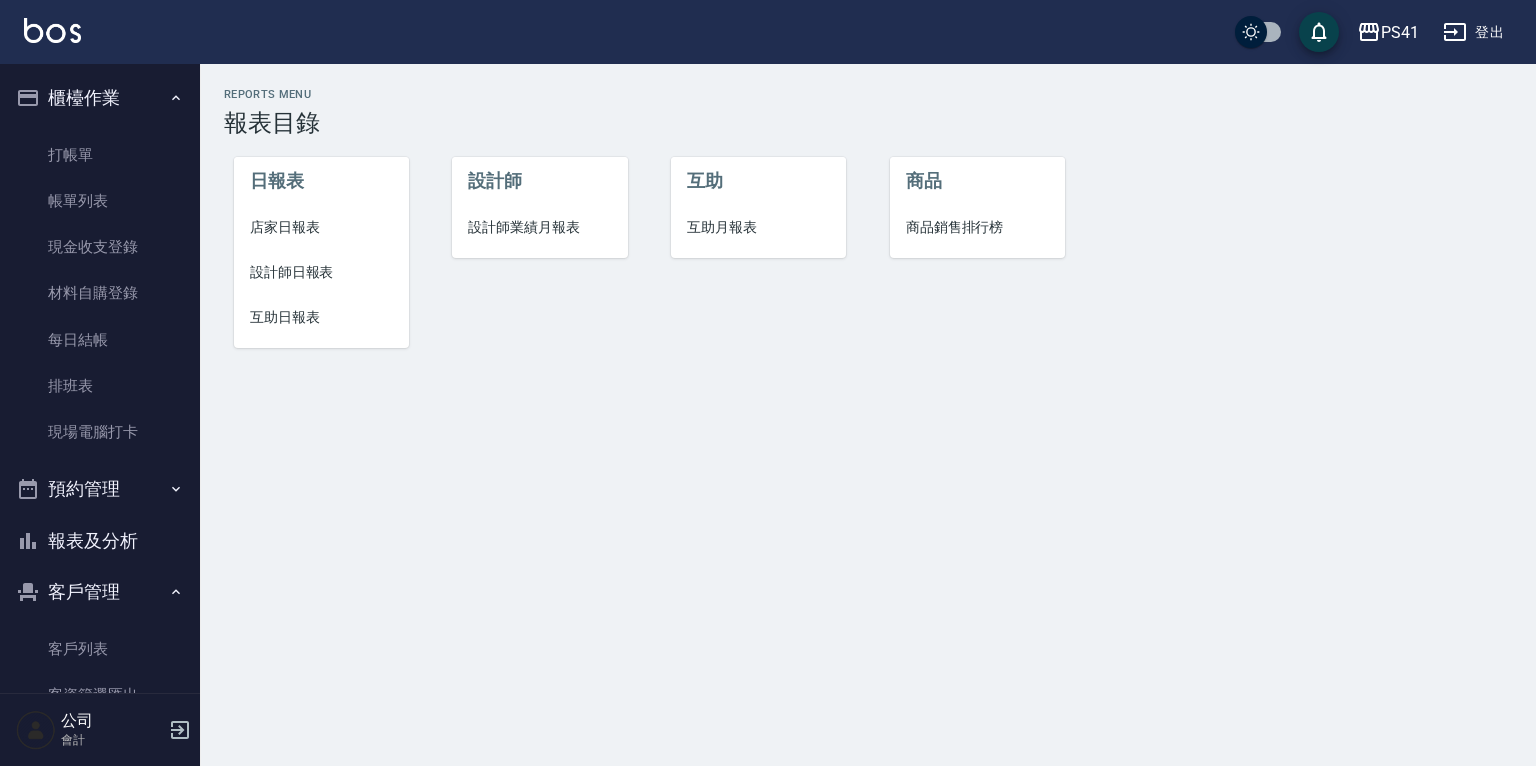 drag, startPoint x: 104, startPoint y: 523, endPoint x: 106, endPoint y: 511, distance: 12.165525 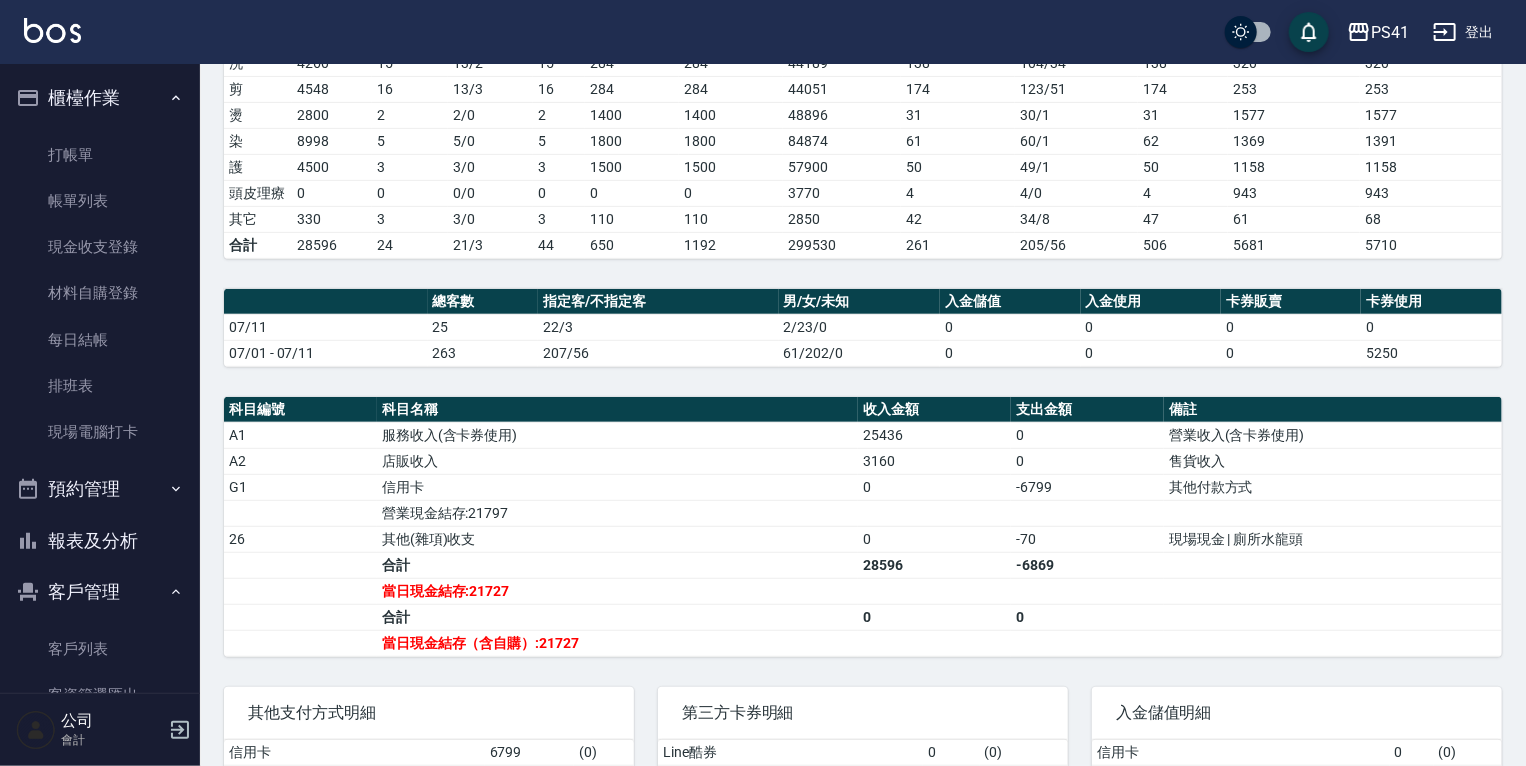 scroll, scrollTop: 0, scrollLeft: 0, axis: both 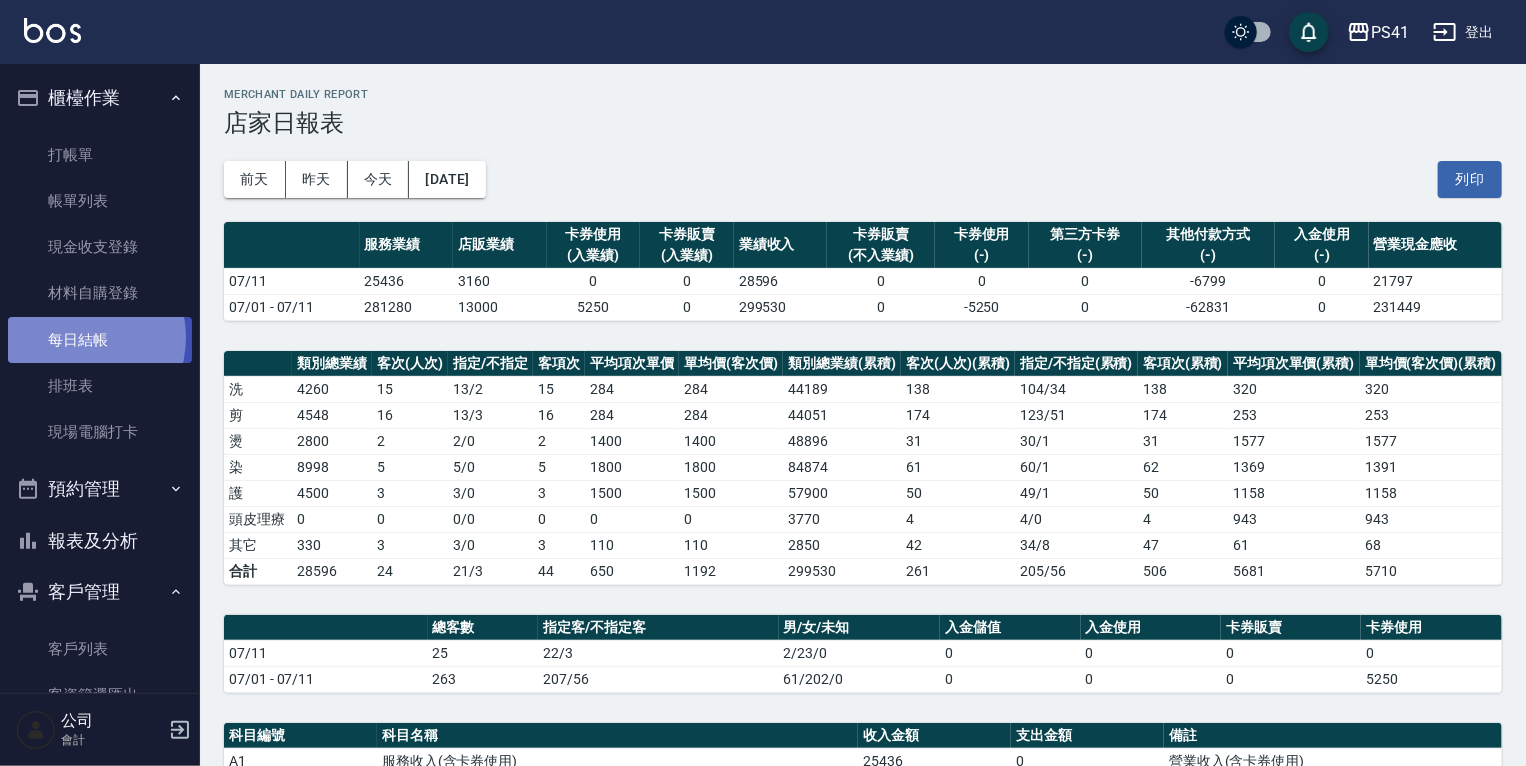click on "每日結帳" at bounding box center (100, 340) 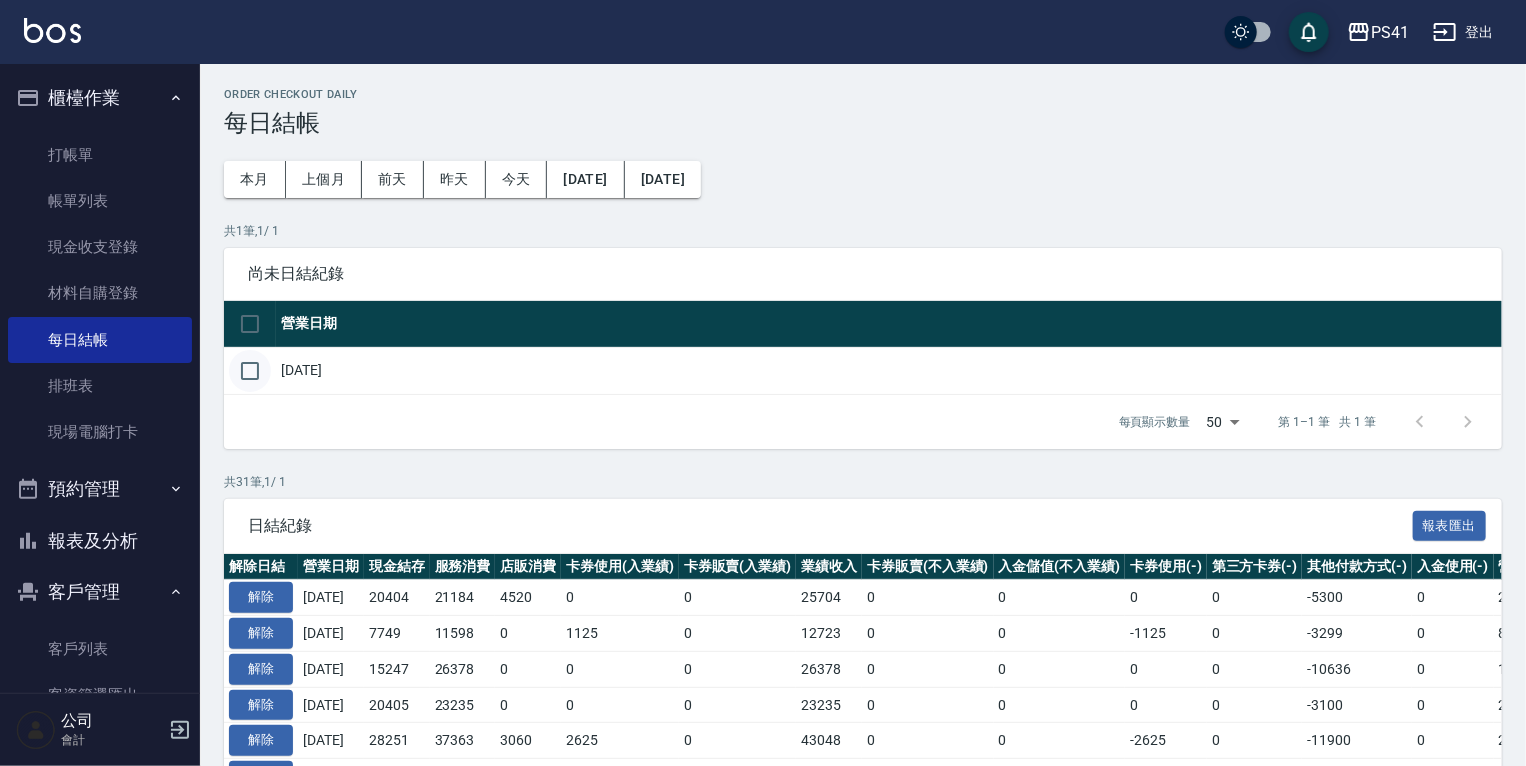 click at bounding box center [250, 371] 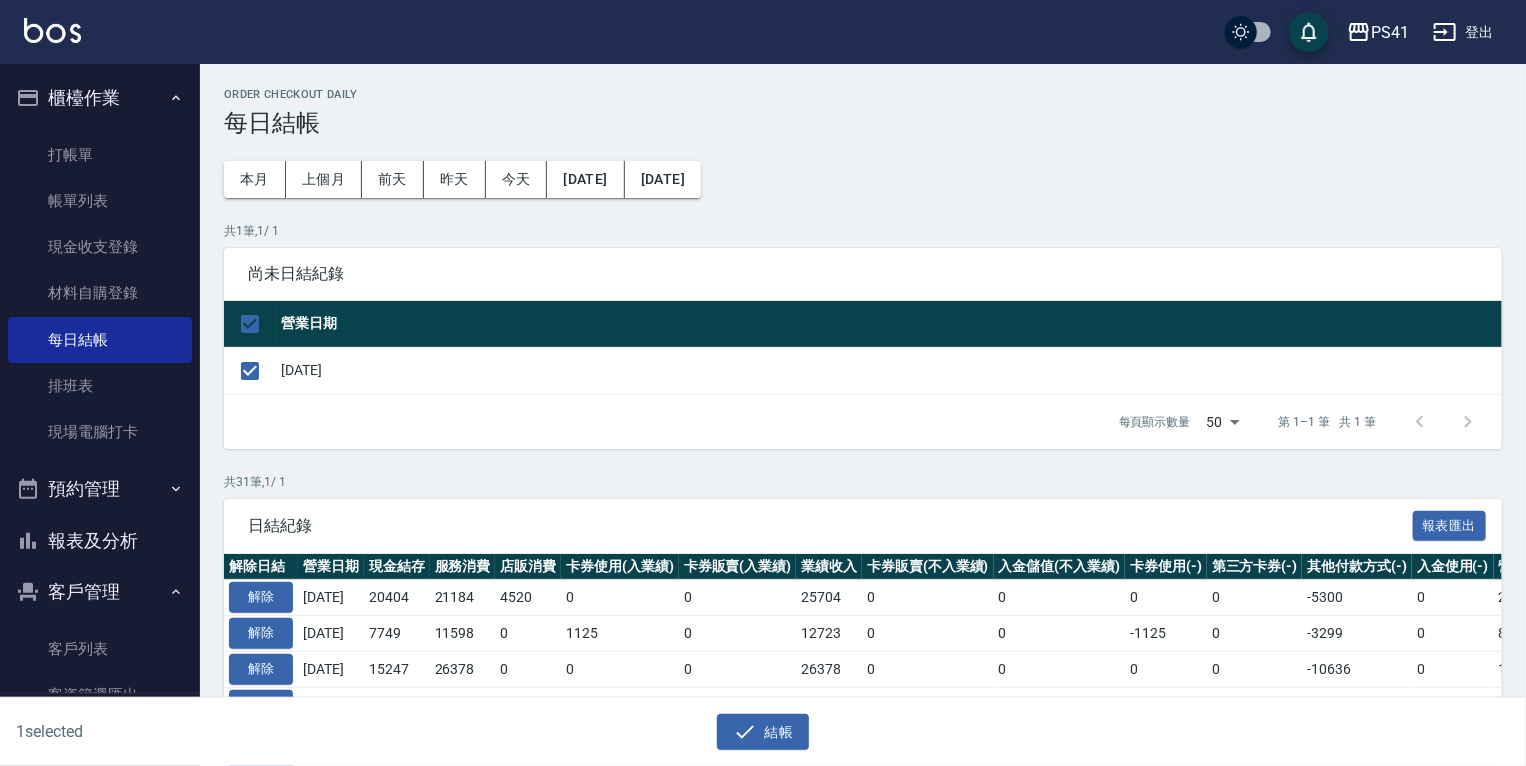 click on "結帳" at bounding box center (755, 724) 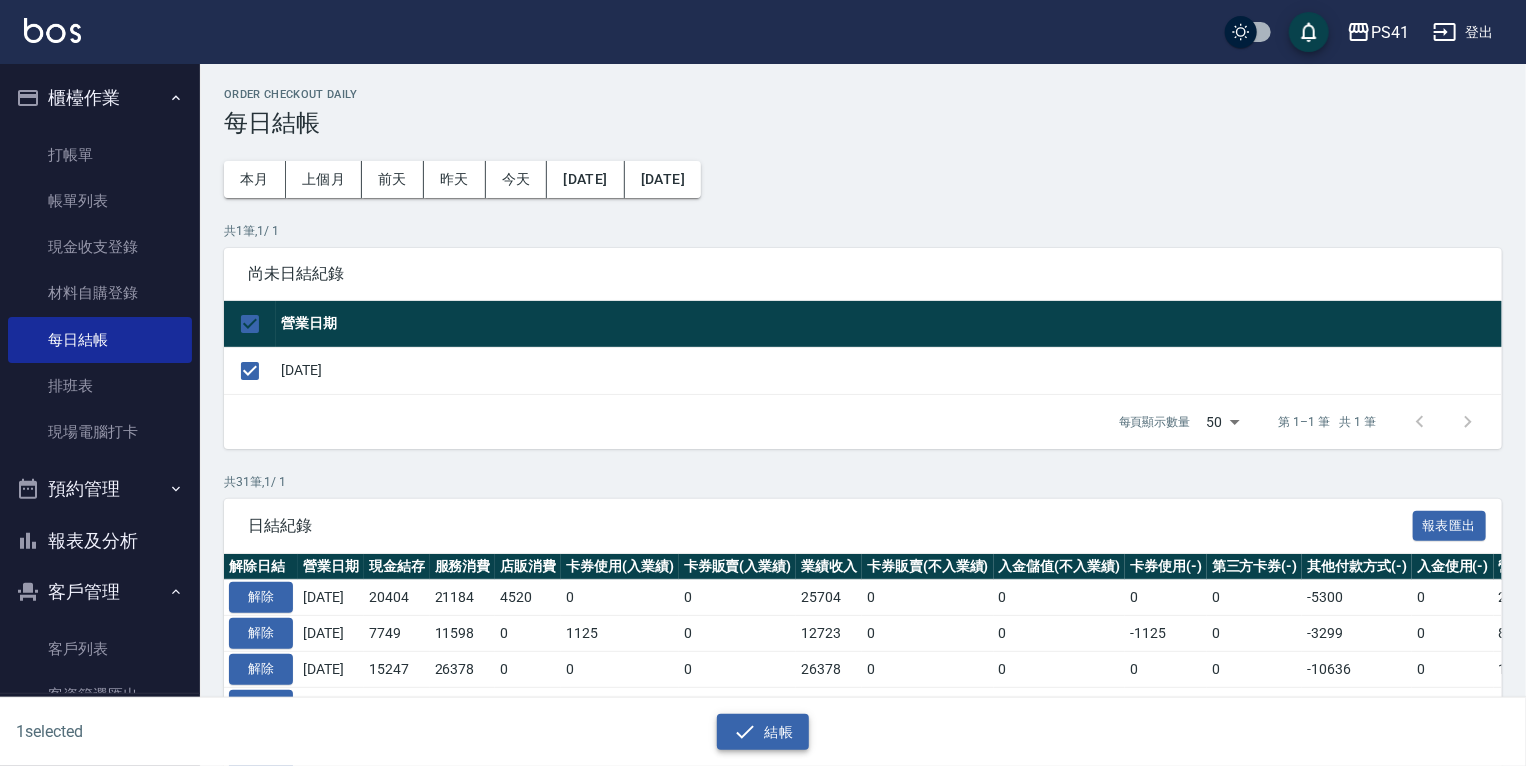 drag, startPoint x: 772, startPoint y: 744, endPoint x: 772, endPoint y: 724, distance: 20 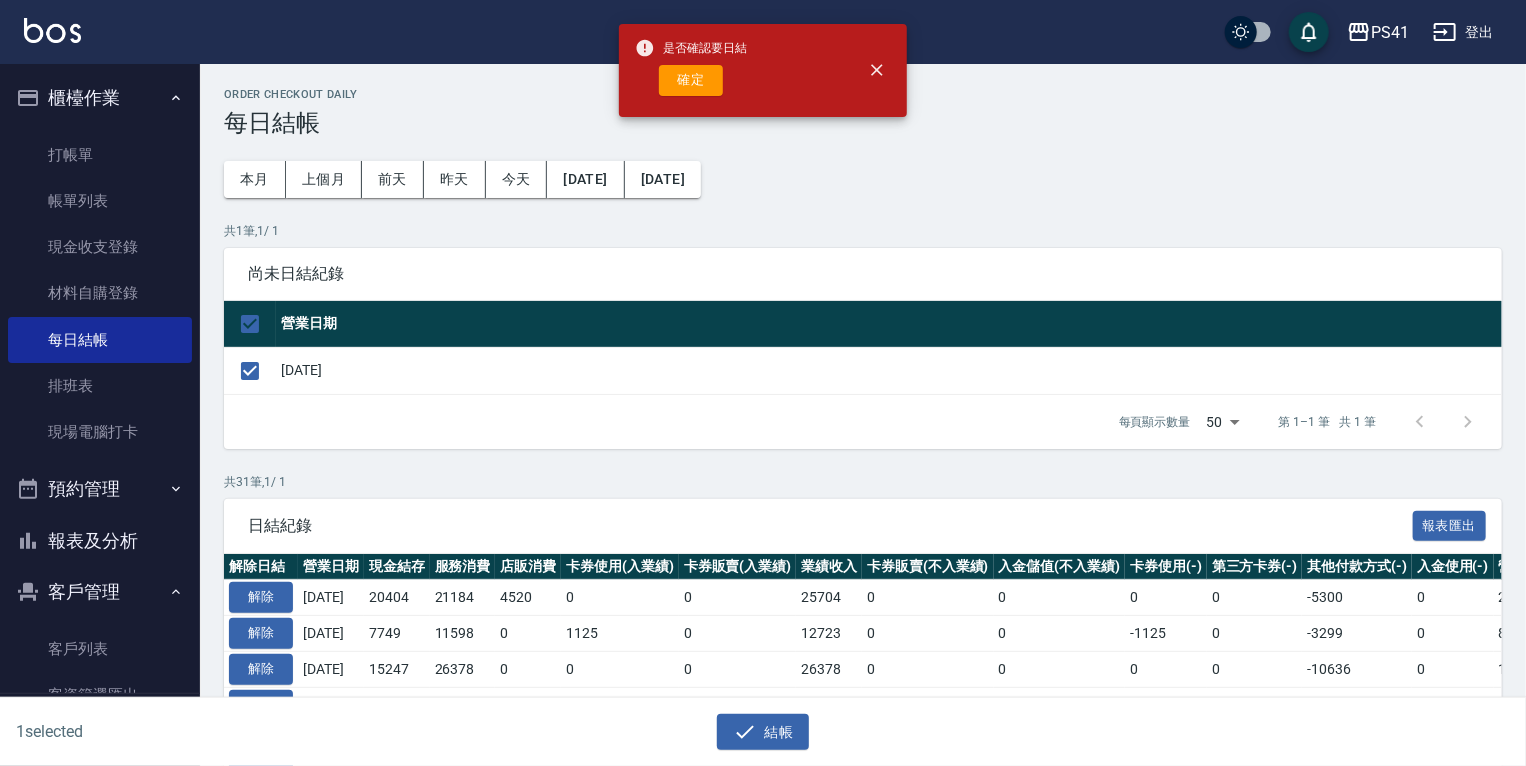 click on "是否確認要日結 確定" at bounding box center (691, 70) 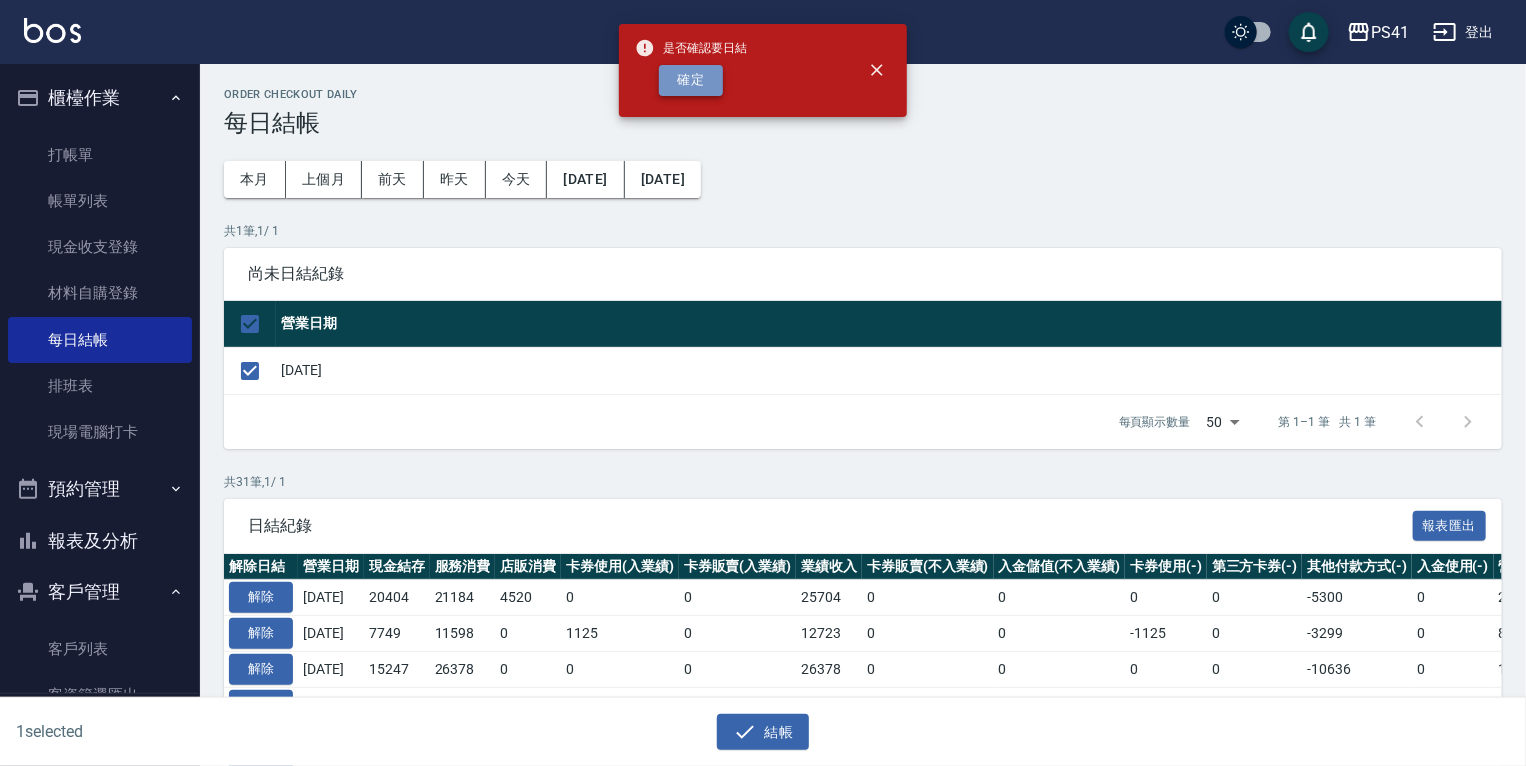 click on "確定" at bounding box center (691, 80) 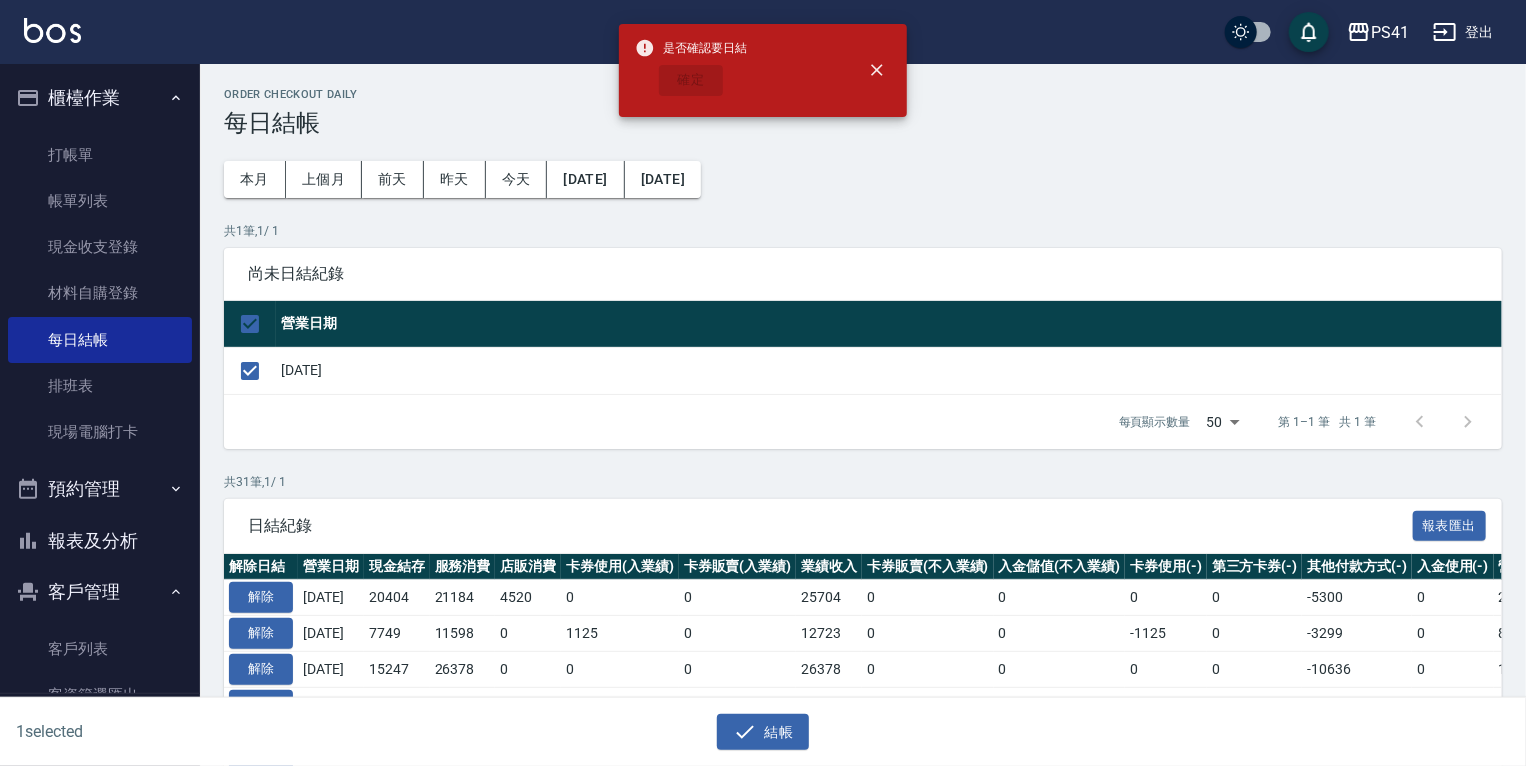 checkbox on "false" 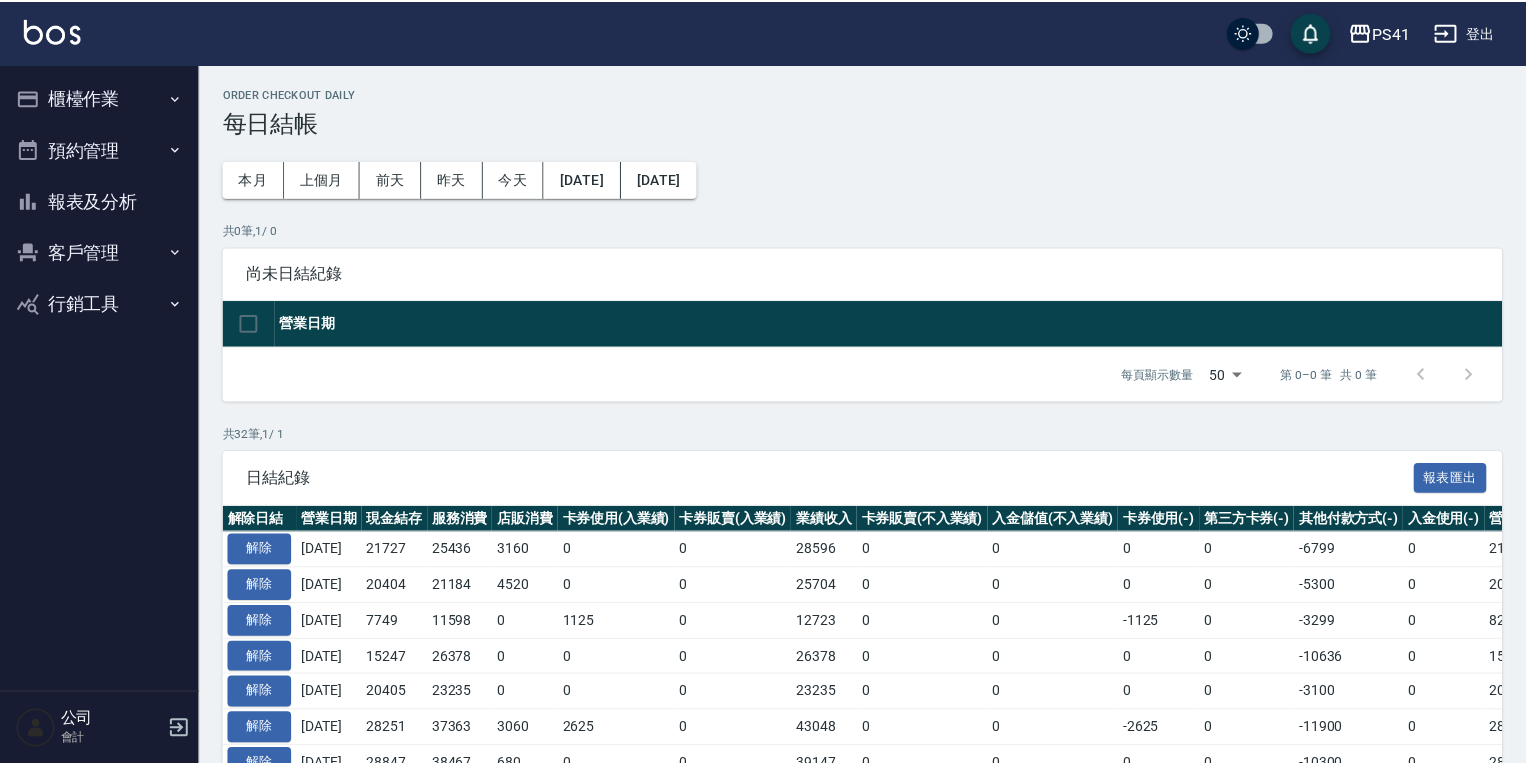 scroll, scrollTop: 0, scrollLeft: 0, axis: both 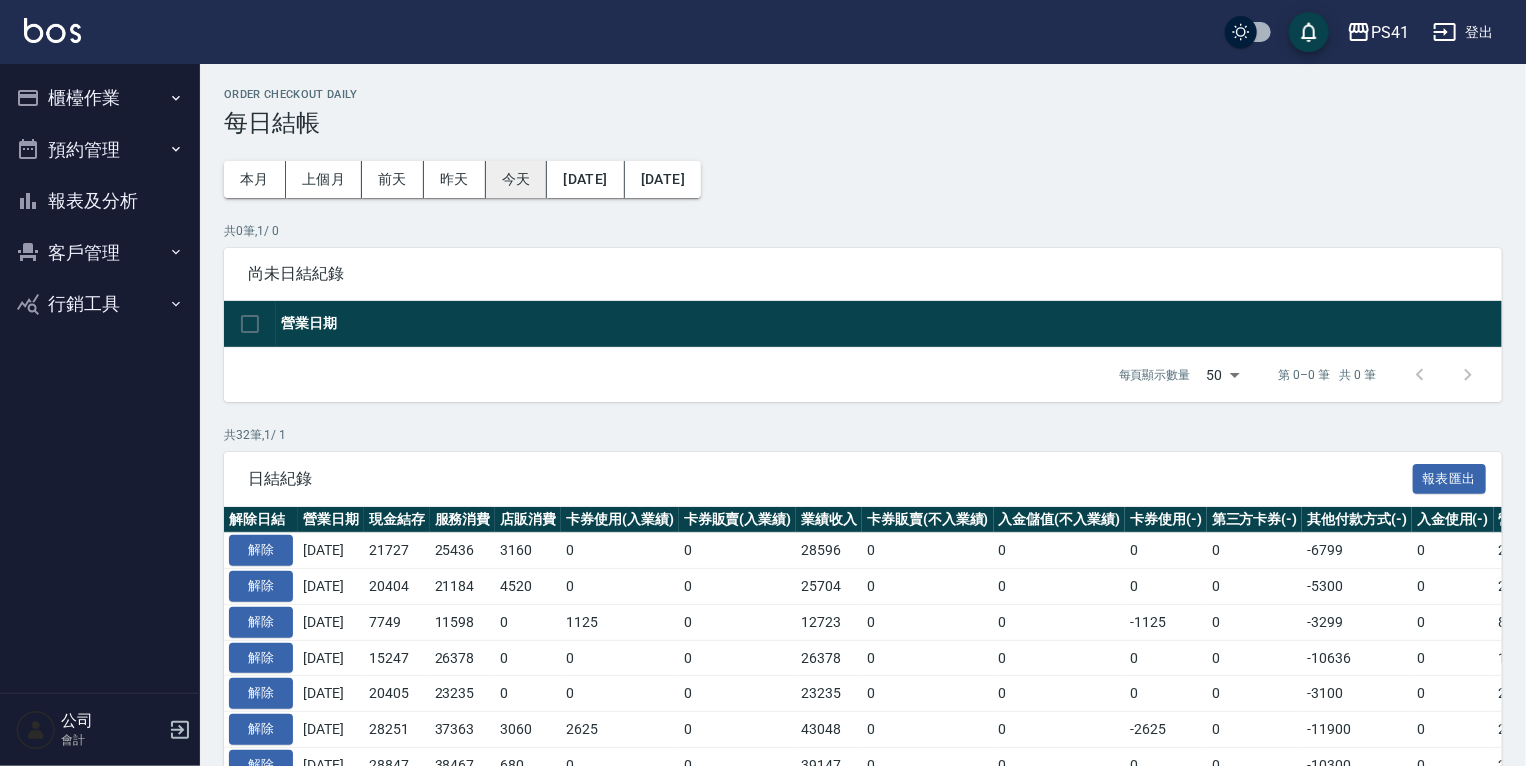 click on "今天" at bounding box center (517, 179) 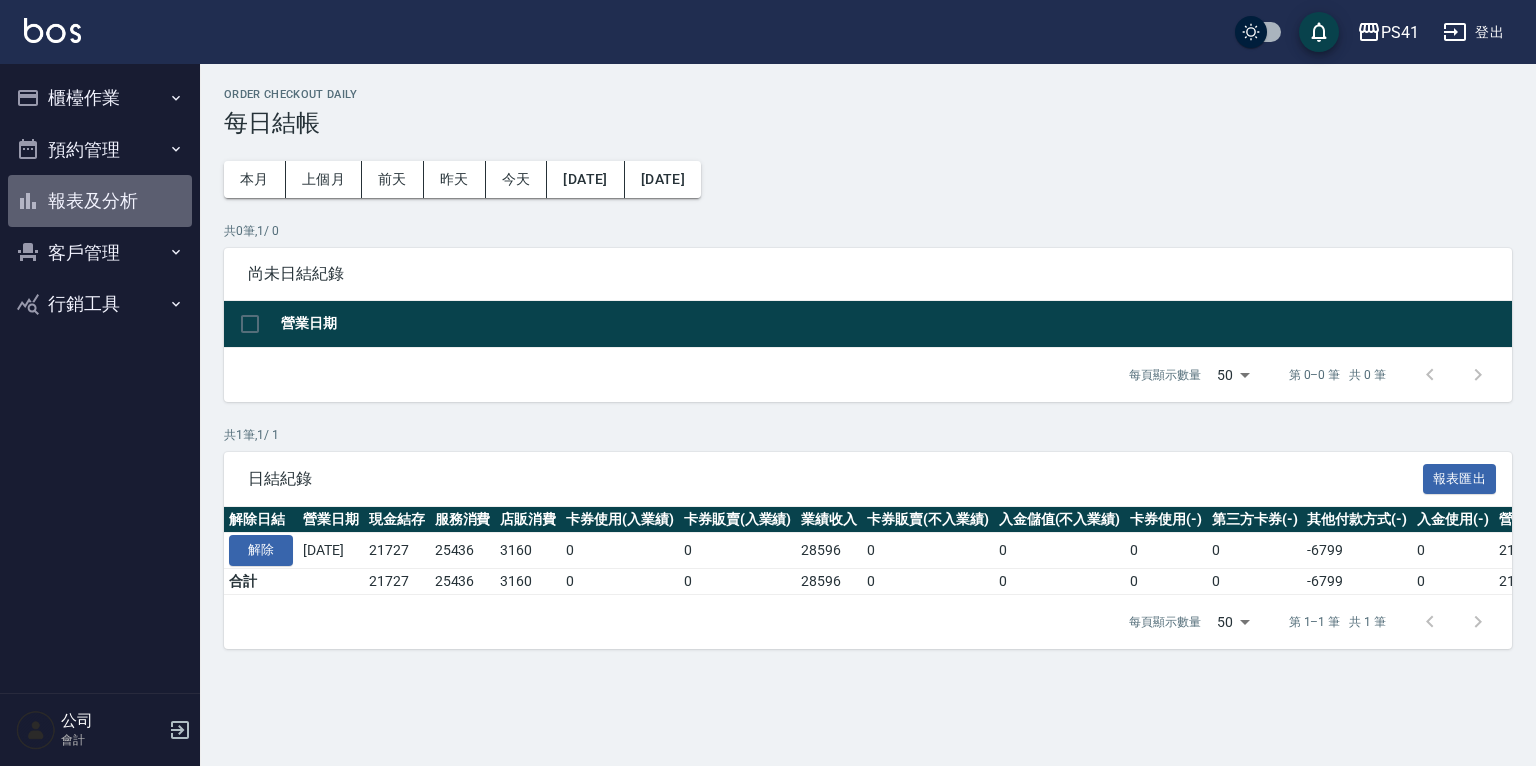 click on "報表及分析" at bounding box center (100, 201) 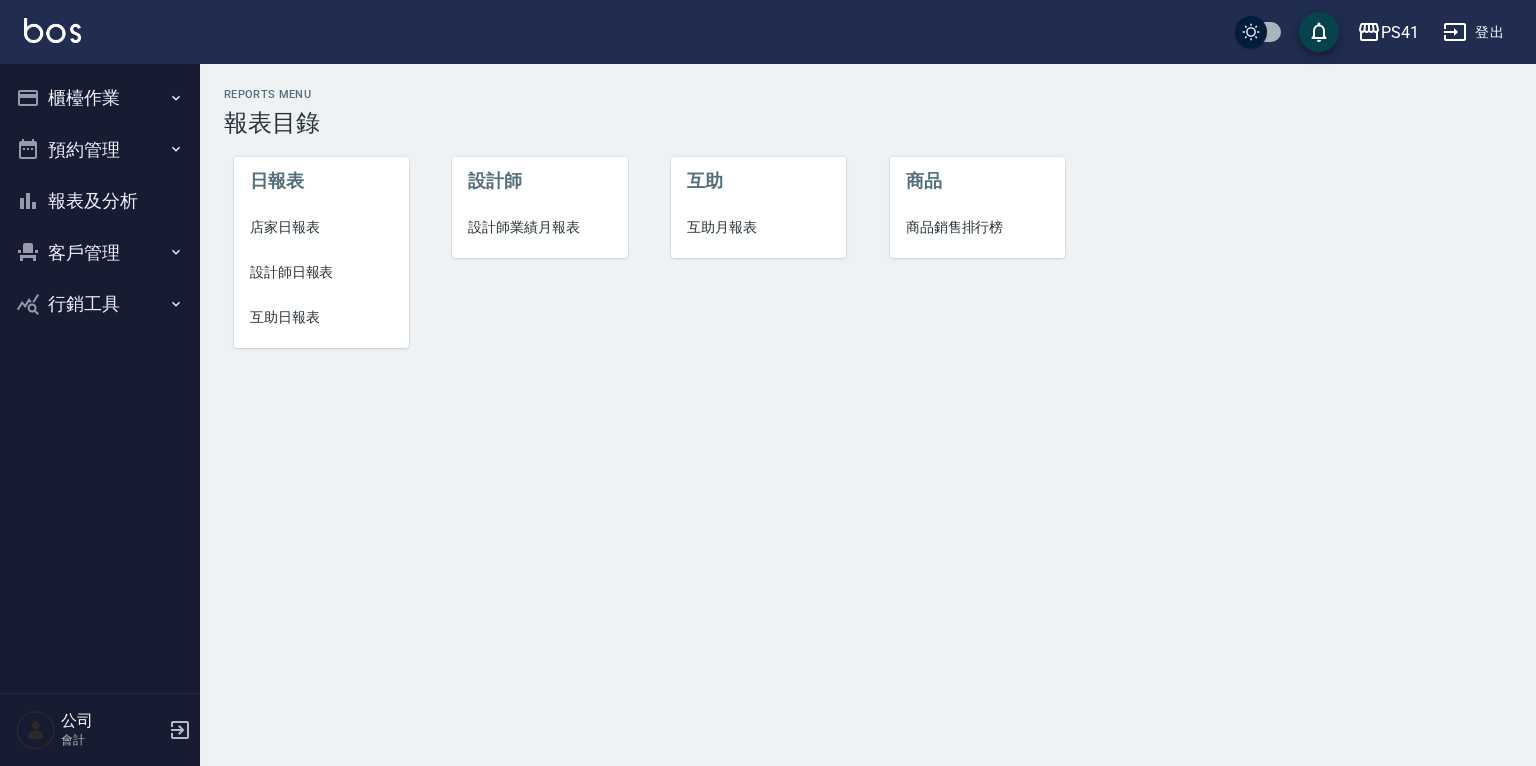 click on "設計師日報表" at bounding box center (321, 272) 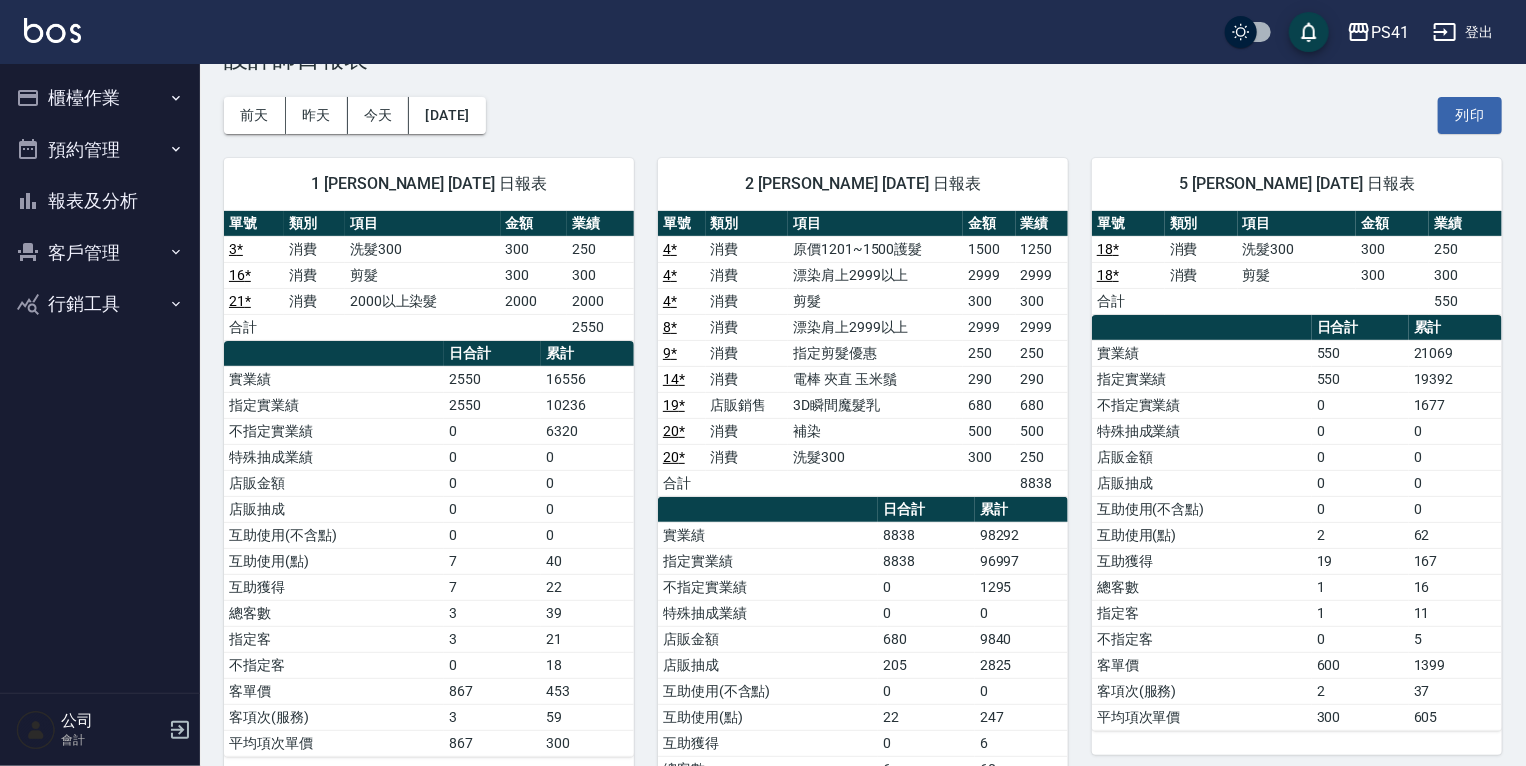 scroll, scrollTop: 0, scrollLeft: 0, axis: both 